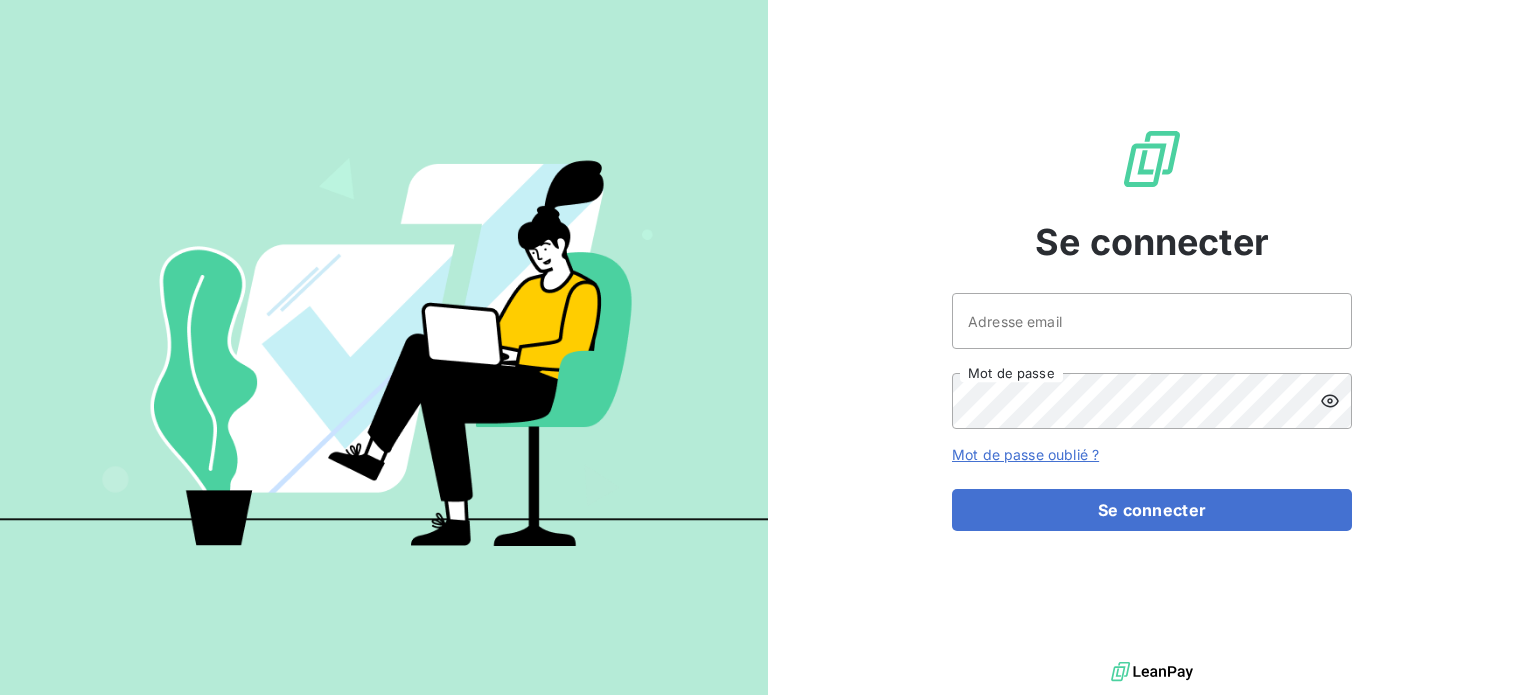 scroll, scrollTop: 0, scrollLeft: 0, axis: both 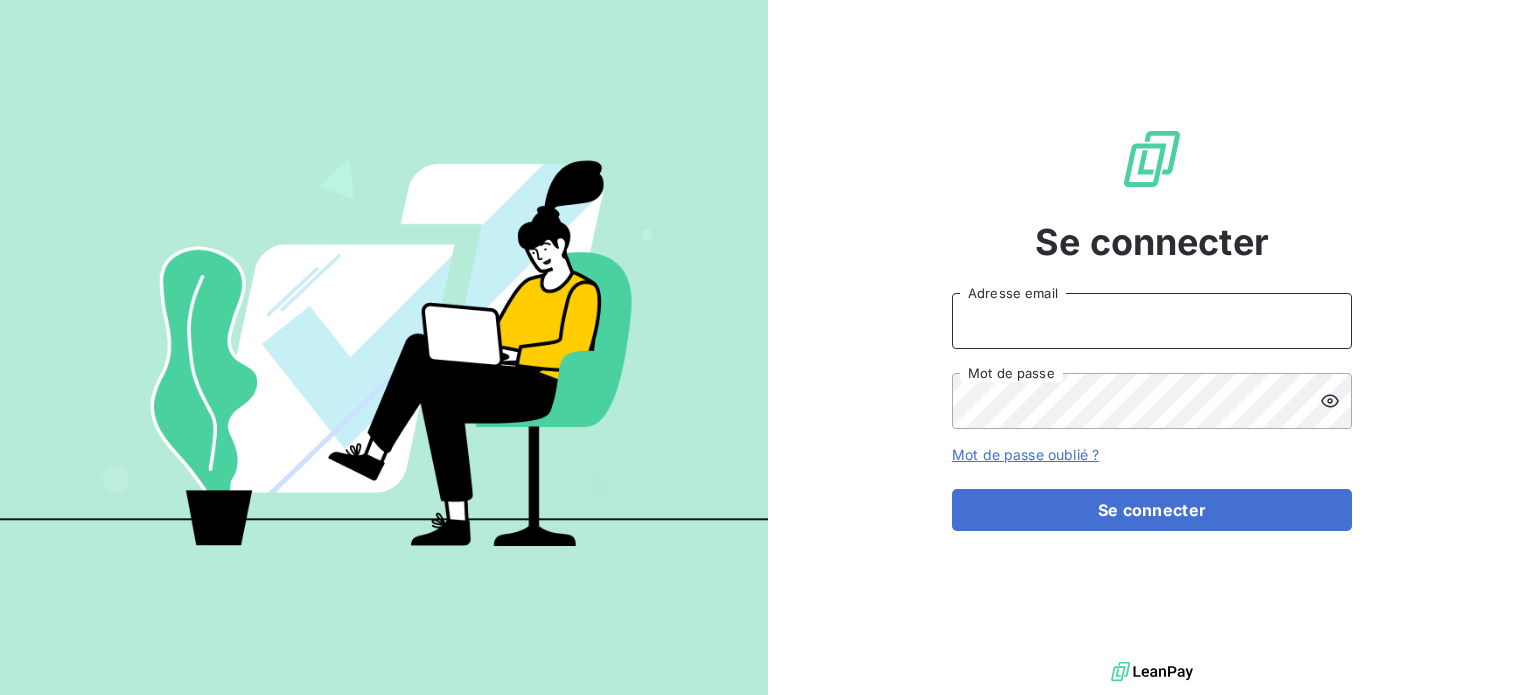 click on "Adresse email" at bounding box center (1152, 321) 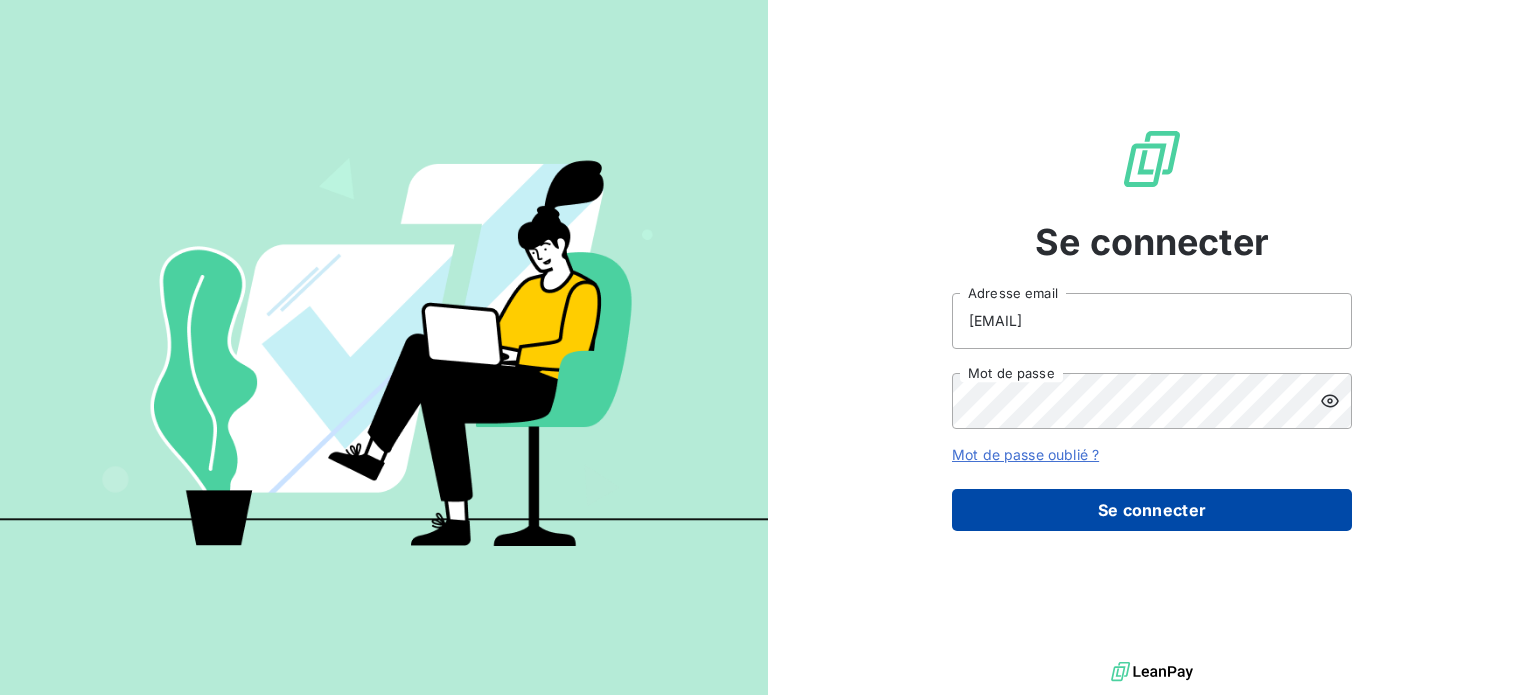 click on "Se connecter" at bounding box center (1152, 510) 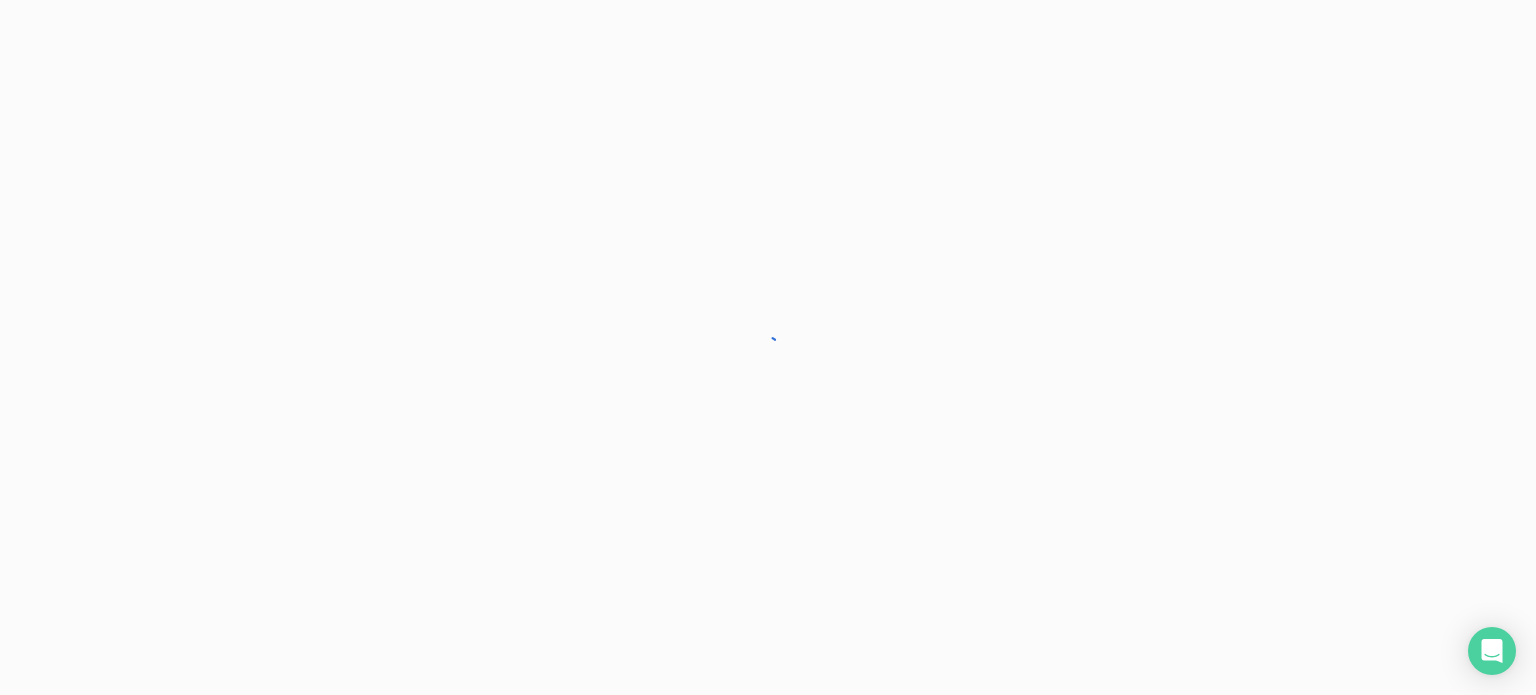 scroll, scrollTop: 0, scrollLeft: 0, axis: both 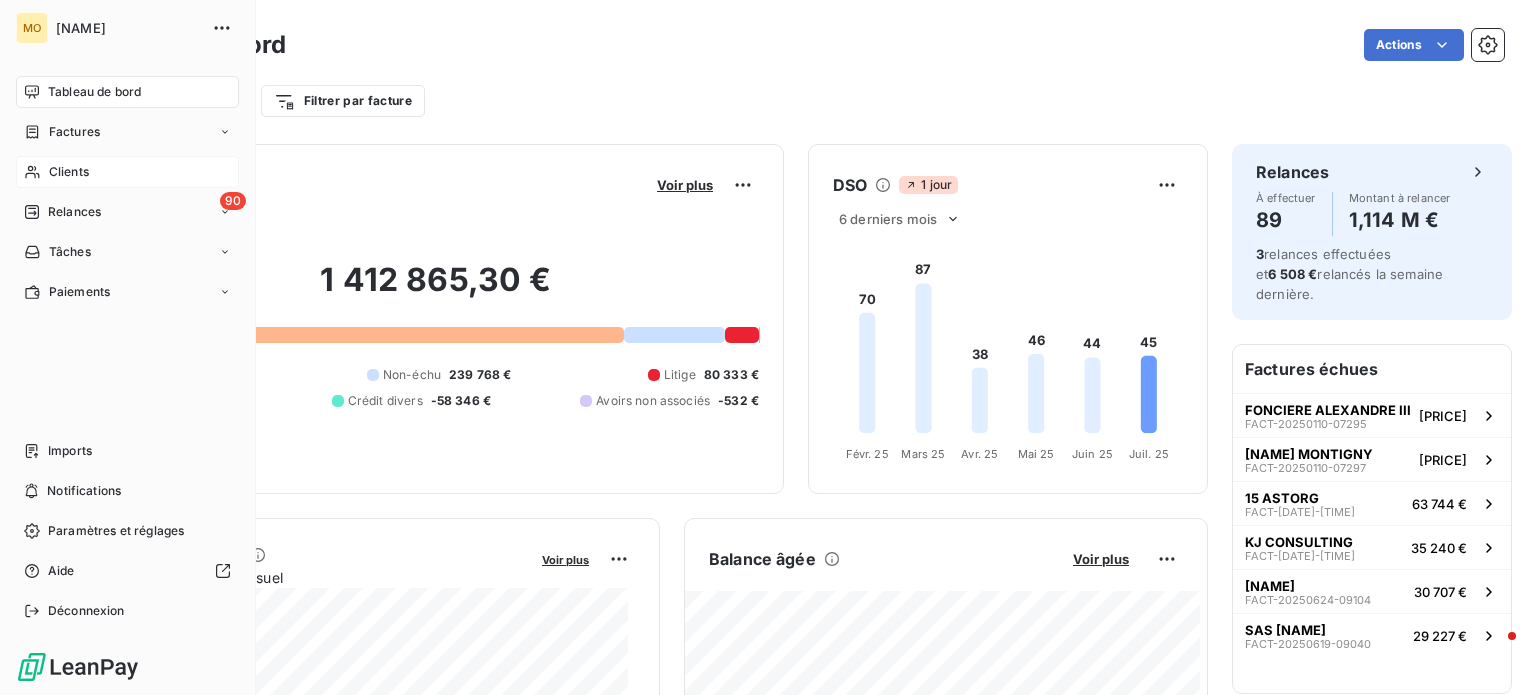 click on "Clients" at bounding box center (69, 172) 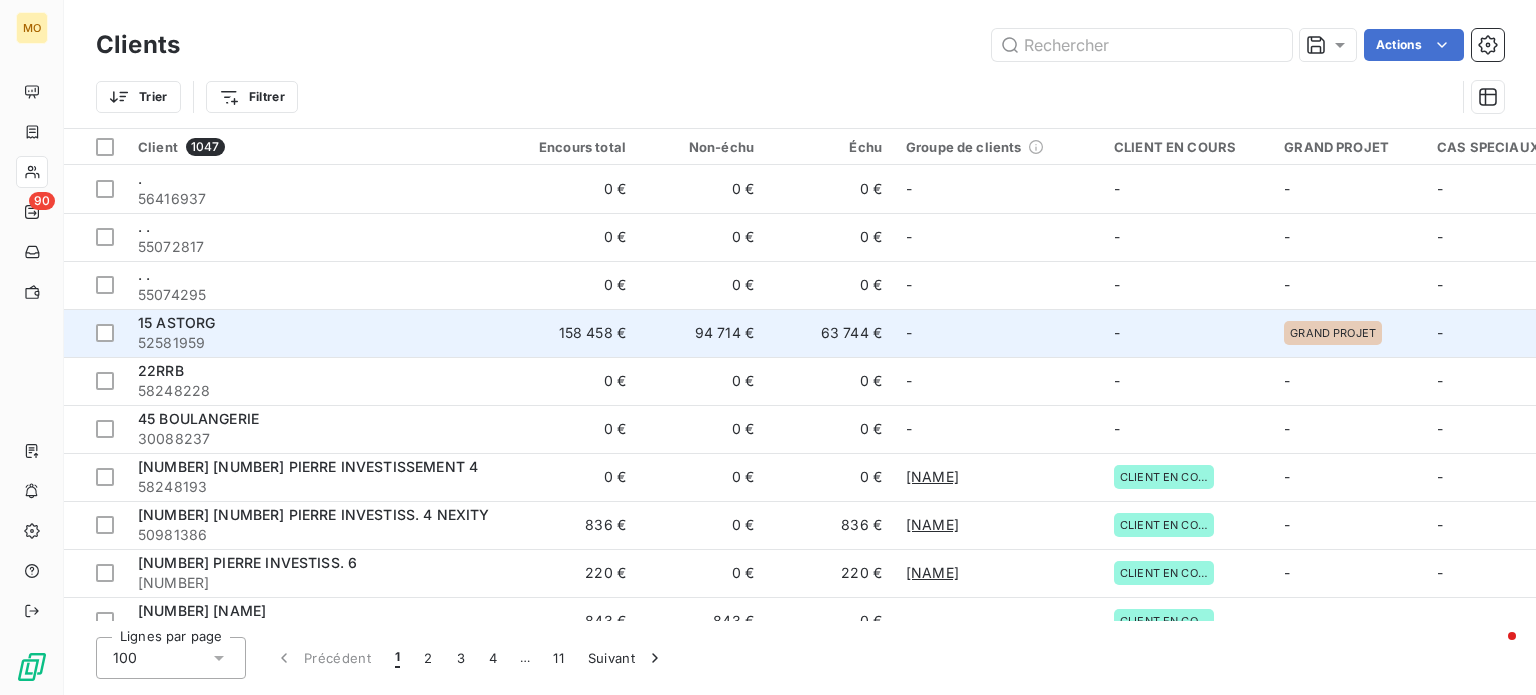 click on "52581959" at bounding box center (318, 199) 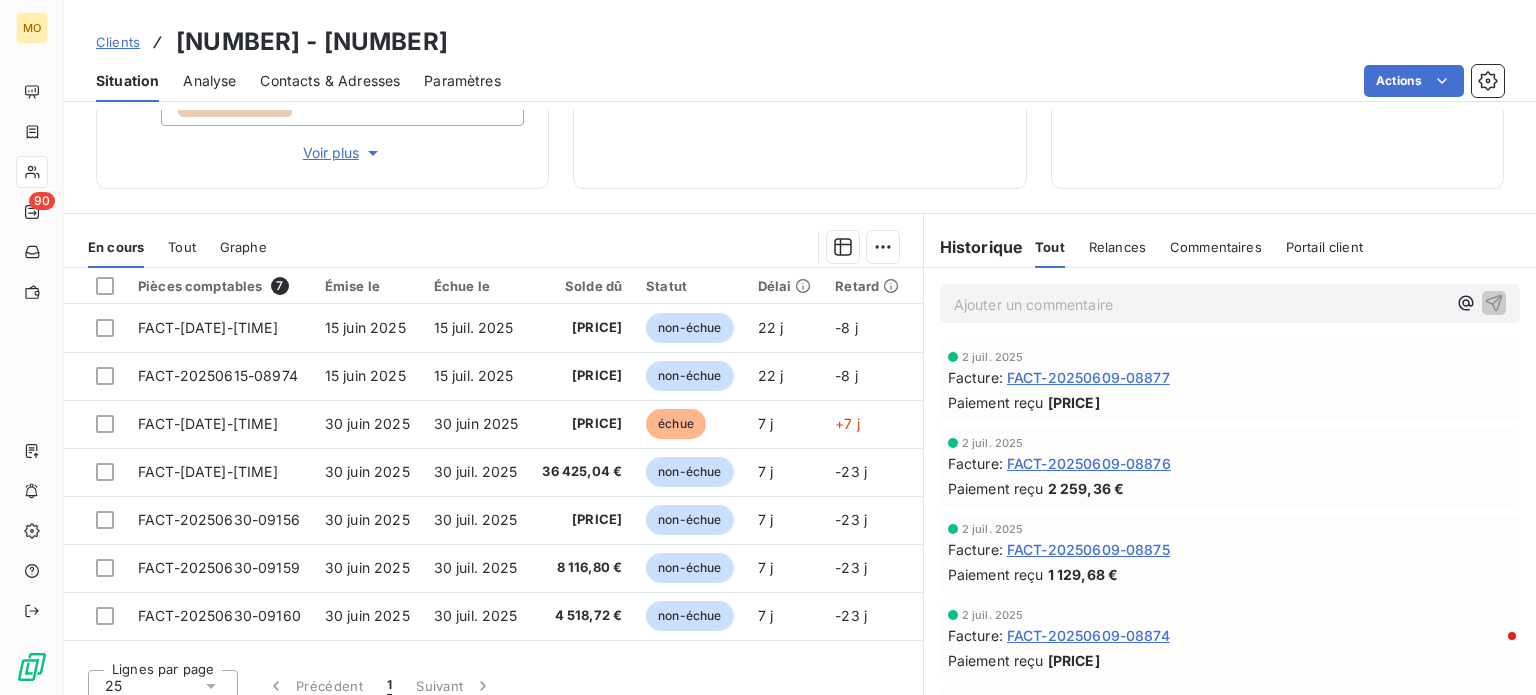 scroll, scrollTop: 296, scrollLeft: 0, axis: vertical 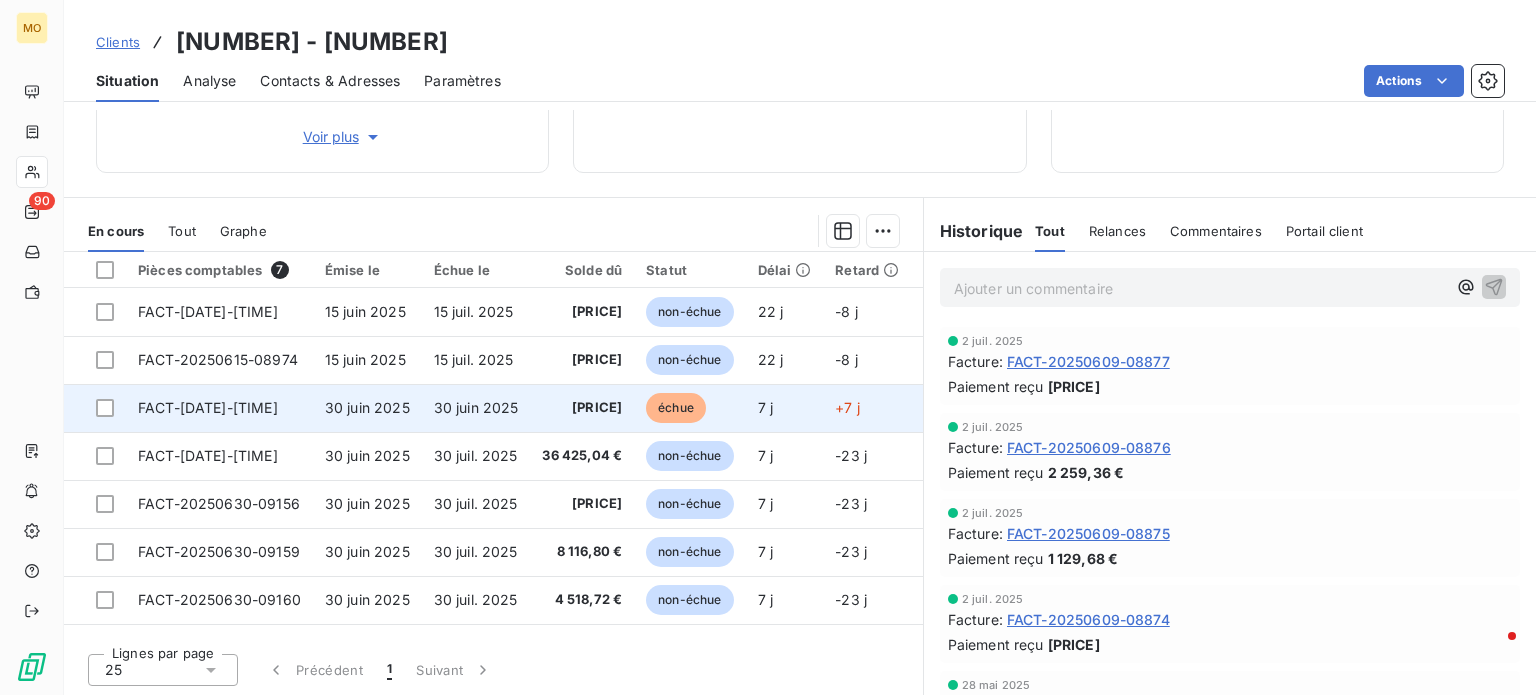 click on "FACT-[DATE]-[TIME]" at bounding box center [219, 312] 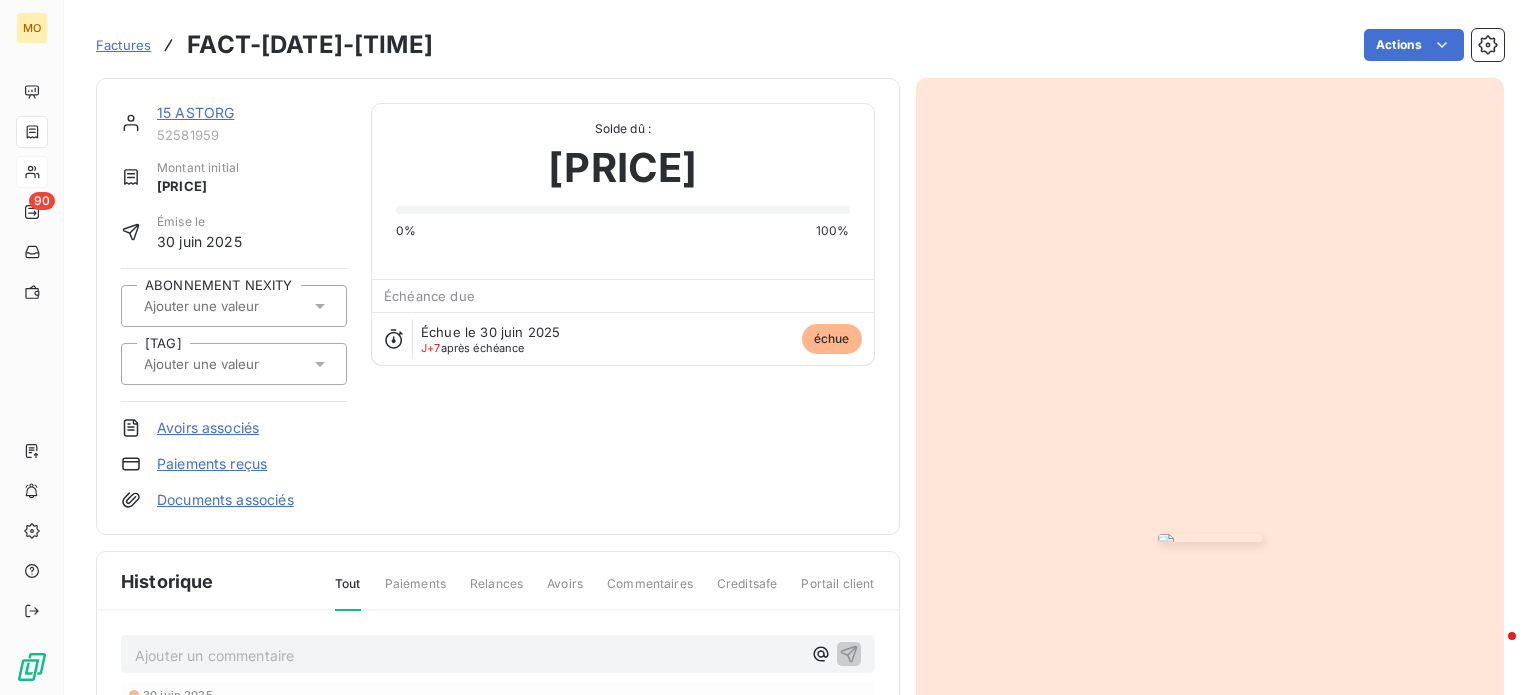 click at bounding box center [1210, 538] 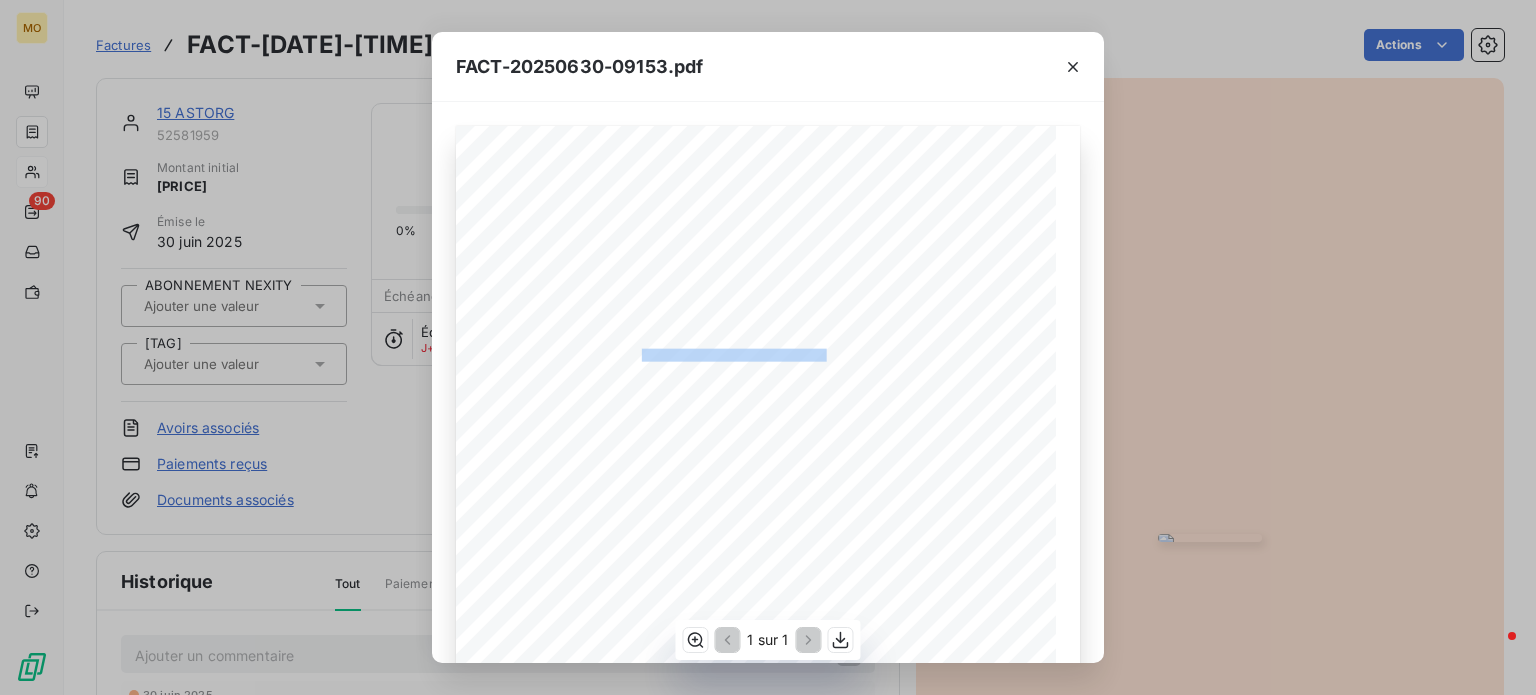 drag, startPoint x: 638, startPoint y: 351, endPoint x: 793, endPoint y: 355, distance: 155.0516 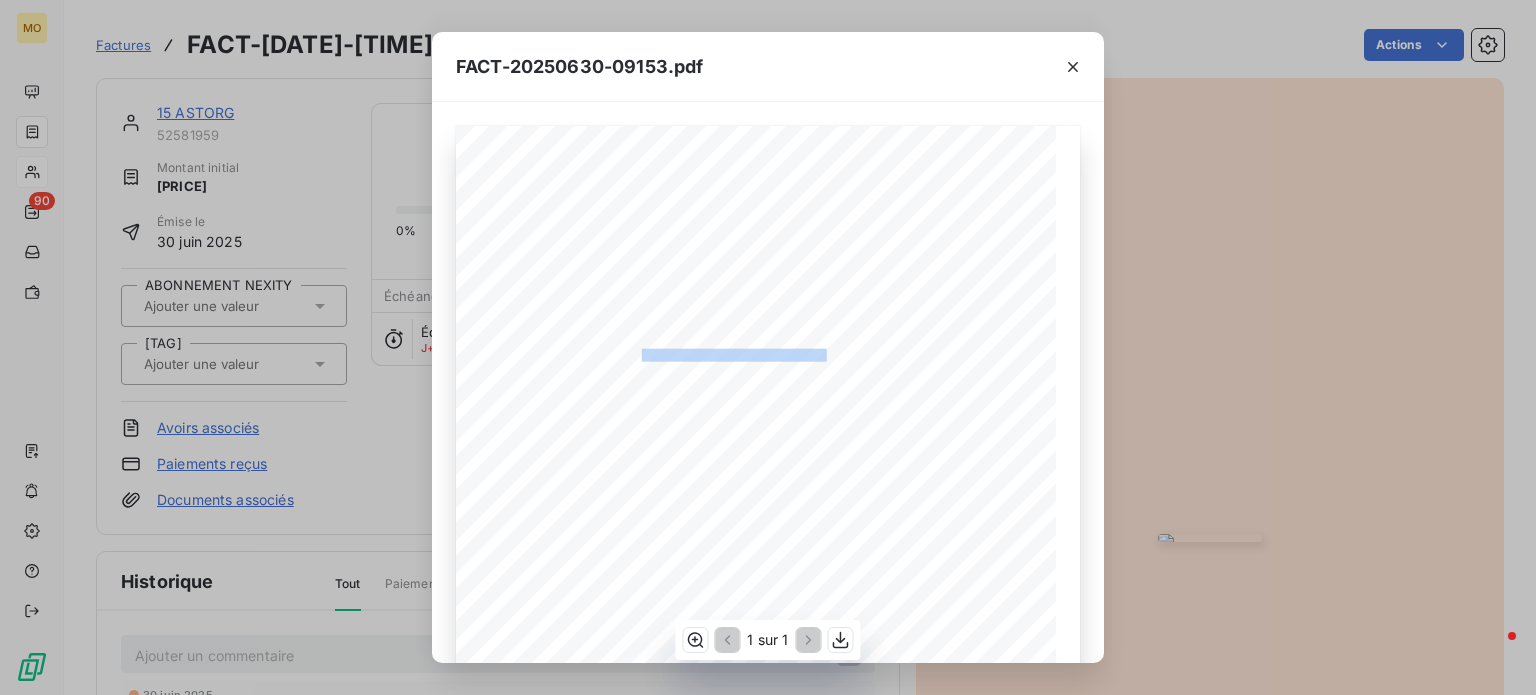 click on "Assistance Opérationnelle - [NUMBER] [NAME], [POSTAL_CODE] [CITY] R2 [NUMBER]/[NUMBER]/[NUMBER]" at bounding box center [0, 0] 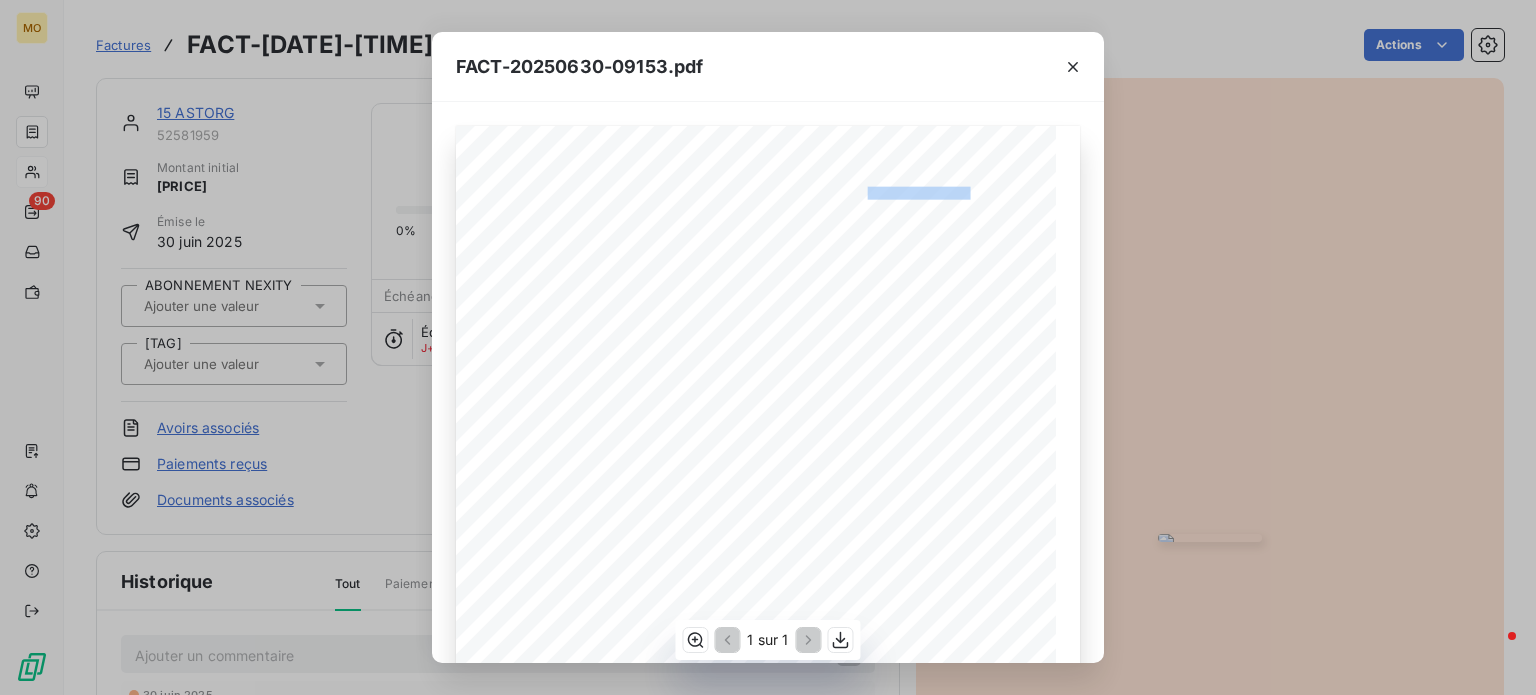 drag, startPoint x: 860, startPoint y: 191, endPoint x: 959, endPoint y: 190, distance: 99.00505 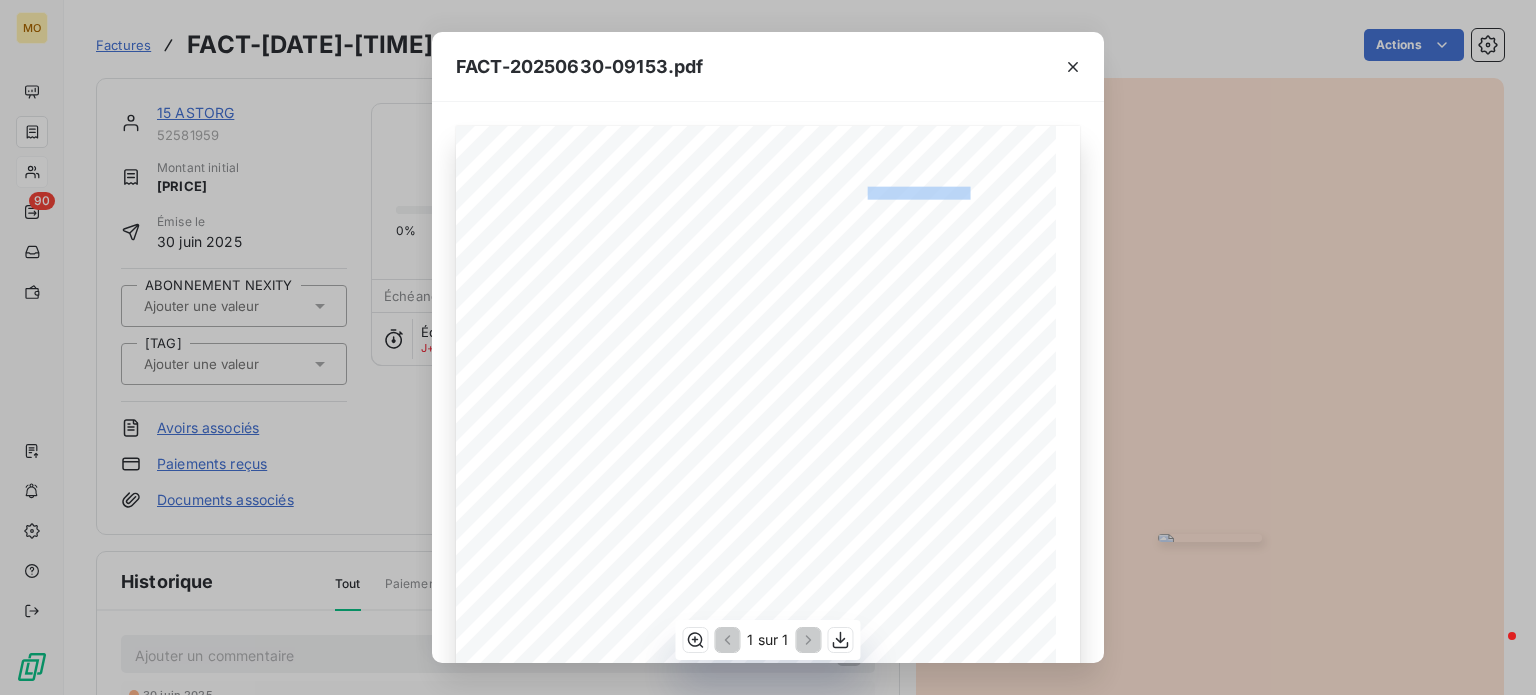click on "Facture d'acompte FACT-20250630-09153" at bounding box center (0, 0) 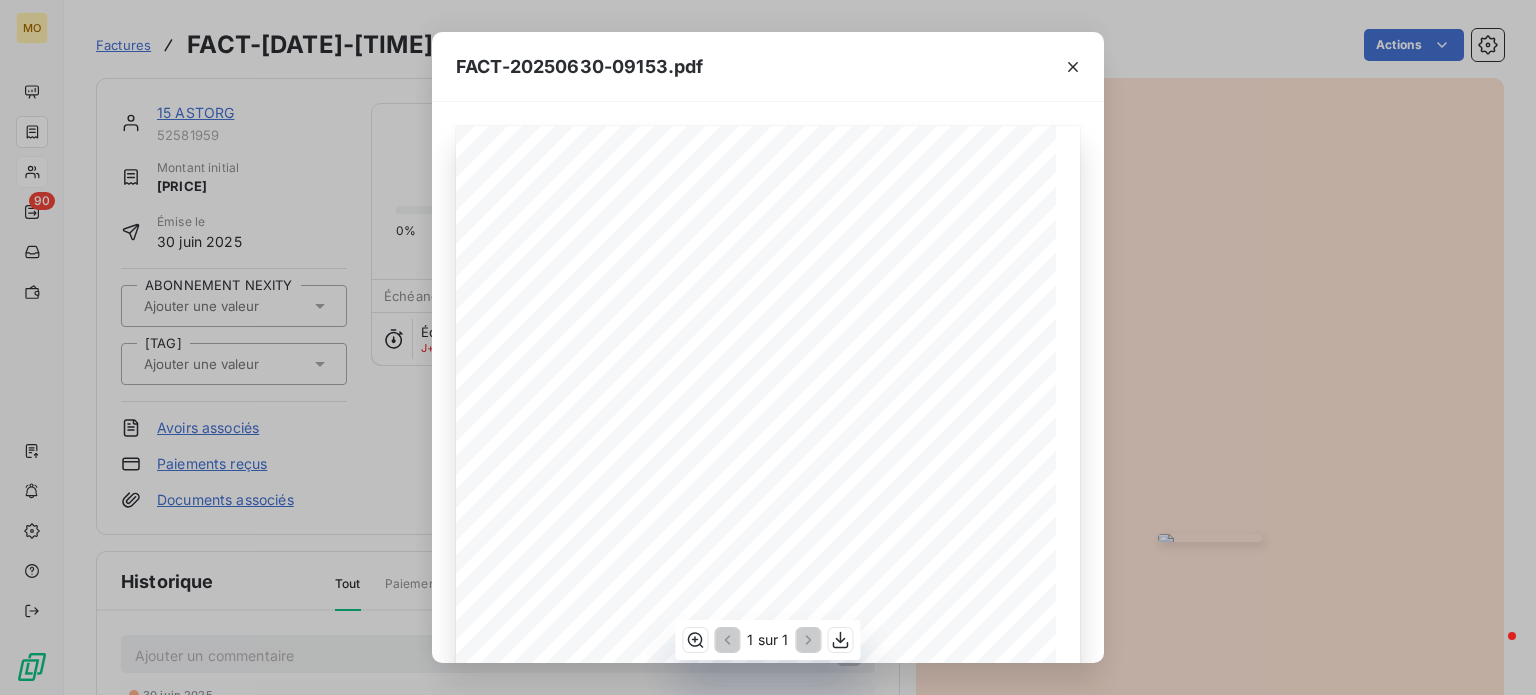 click on "119 bis rue de Colombes [POSTAL_CODE] Asnieres sur Seine France Votre contact : [NAME] Mobile : [PHONE] Email : [EMAIL] Facture d'acompte FACT-20250630-09153 En date du : 30/06/2025 15 ASTORG 2 Rue Alfred de Vigny [POSTAL_CODE] [CITY] 8 France Objet : Assistance Opérationnelle - 15 rue Astorg, [POSTAL_CODE] [CITY] 8 R2 1/2/3 Description PU HT TVA Total HT Facture d‘acompte sur Devis DEV-20250515-09541 53 119,85 20,00 % (10 623,97) 53 119,85 Total net HT 53 119,85 € TVA 20,00% 10 623,97 € Montant total TTC 63 743,82 € Total à régler 63 743,82 € Moyen de règlement : chèque, virement bancaire Délai de règlement : à la commande Banque : BNP Paribas - Compte de chèques ****9249 BIC : BNPAFRPPXXX IBAN : FR76 3000 4015 5800 0102 0924 964 Powered by TCPDF (www.tcpdf.org) [NAME] - 119 bis rue de Colombes - [POSTAL_CODE] Asnieres sur Seine - France Siret : 887 521 862 00011 - Naf : 70.22Z - TVA : FR85887521862 - RCS 887 521 862 Tel : 06 75 40 52 01 - Email : [EMAIL] France" at bounding box center (768, 382) 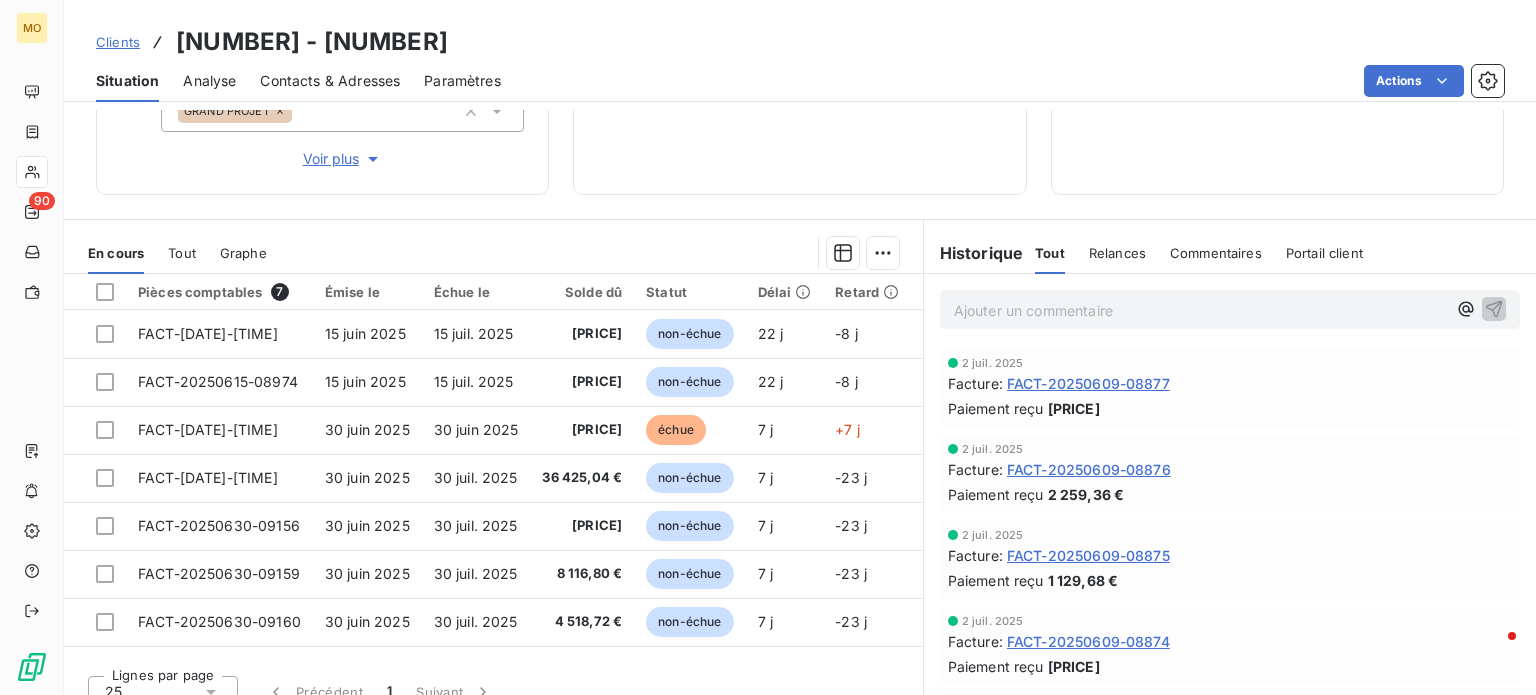 scroll, scrollTop: 274, scrollLeft: 0, axis: vertical 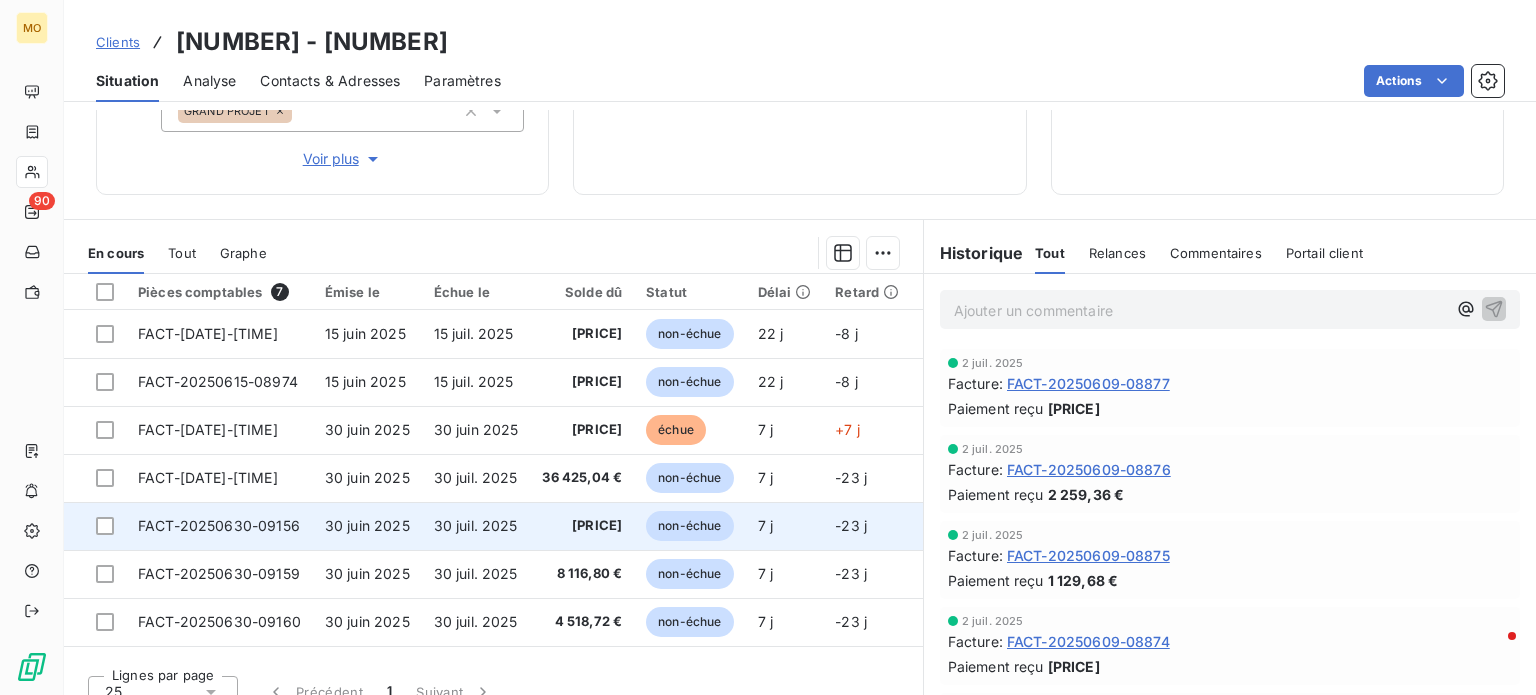 click on "FACT-20250630-09156" at bounding box center (208, 333) 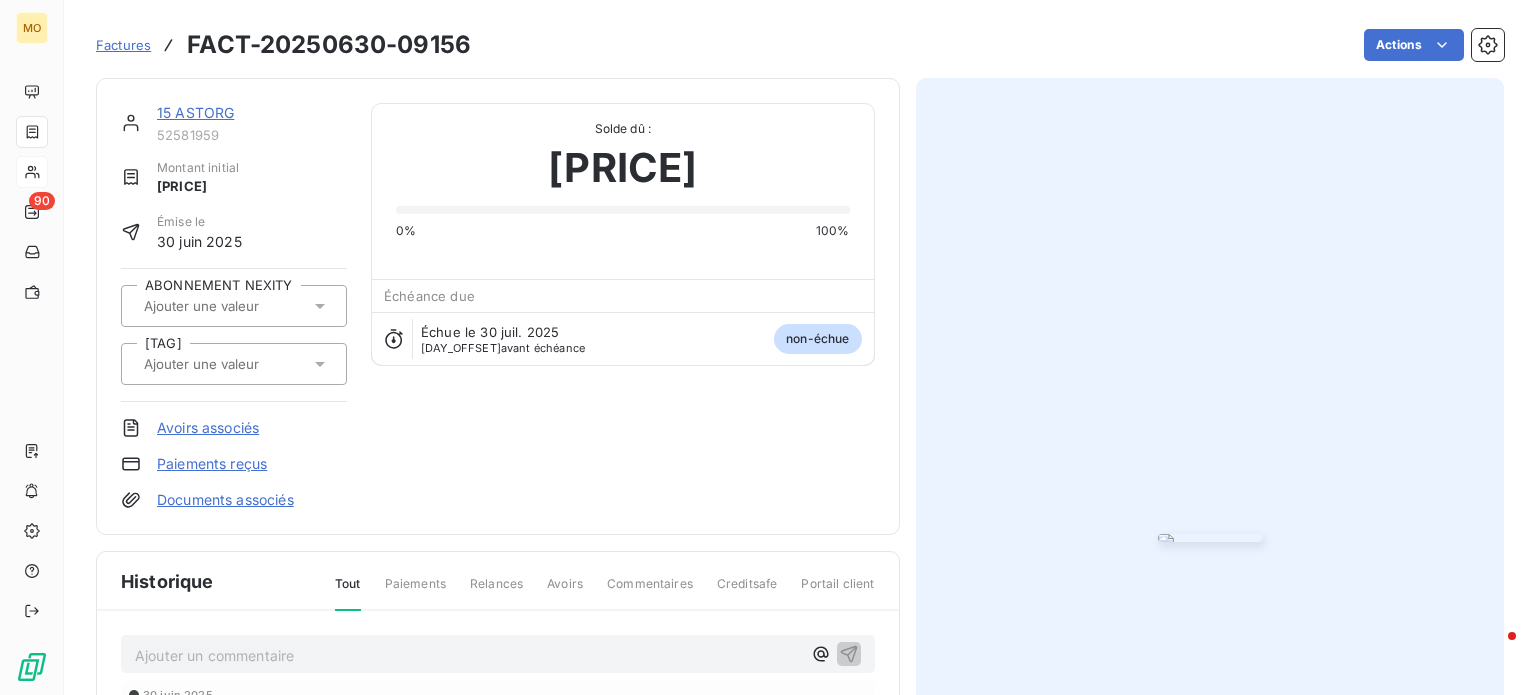click at bounding box center (1210, 538) 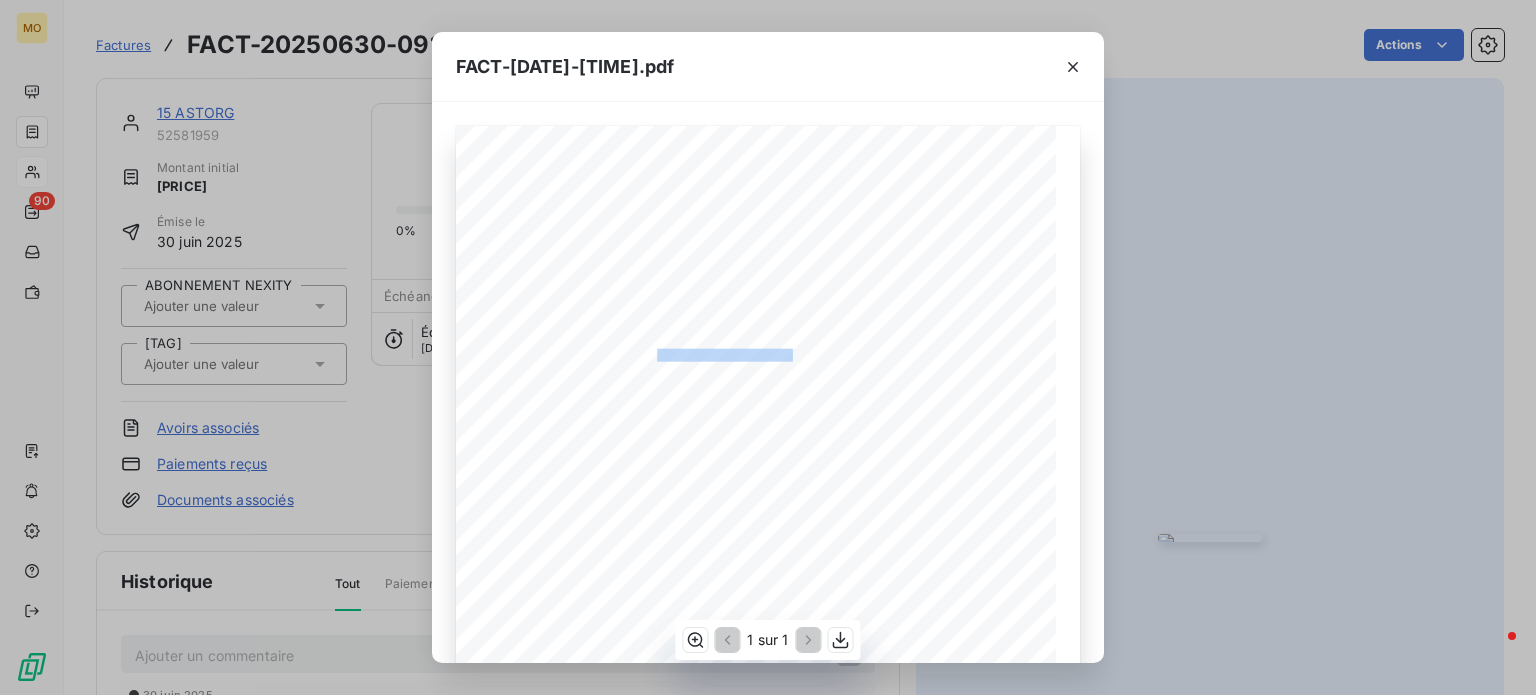 drag, startPoint x: 649, startPoint y: 355, endPoint x: 783, endPoint y: 355, distance: 134 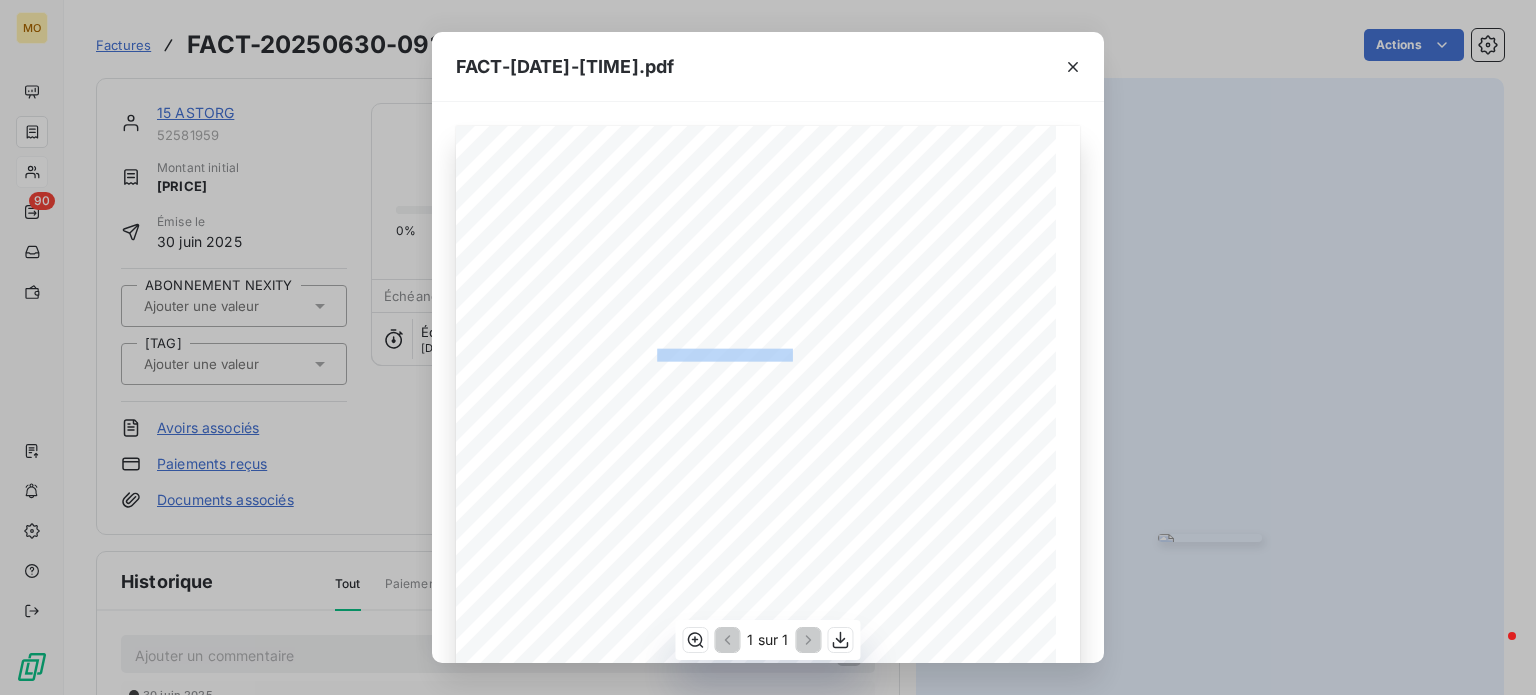 click on "ASSISTANCE OPÉRATIONELLE - PORTES R2 Appartement 1/2/3" at bounding box center (0, 0) 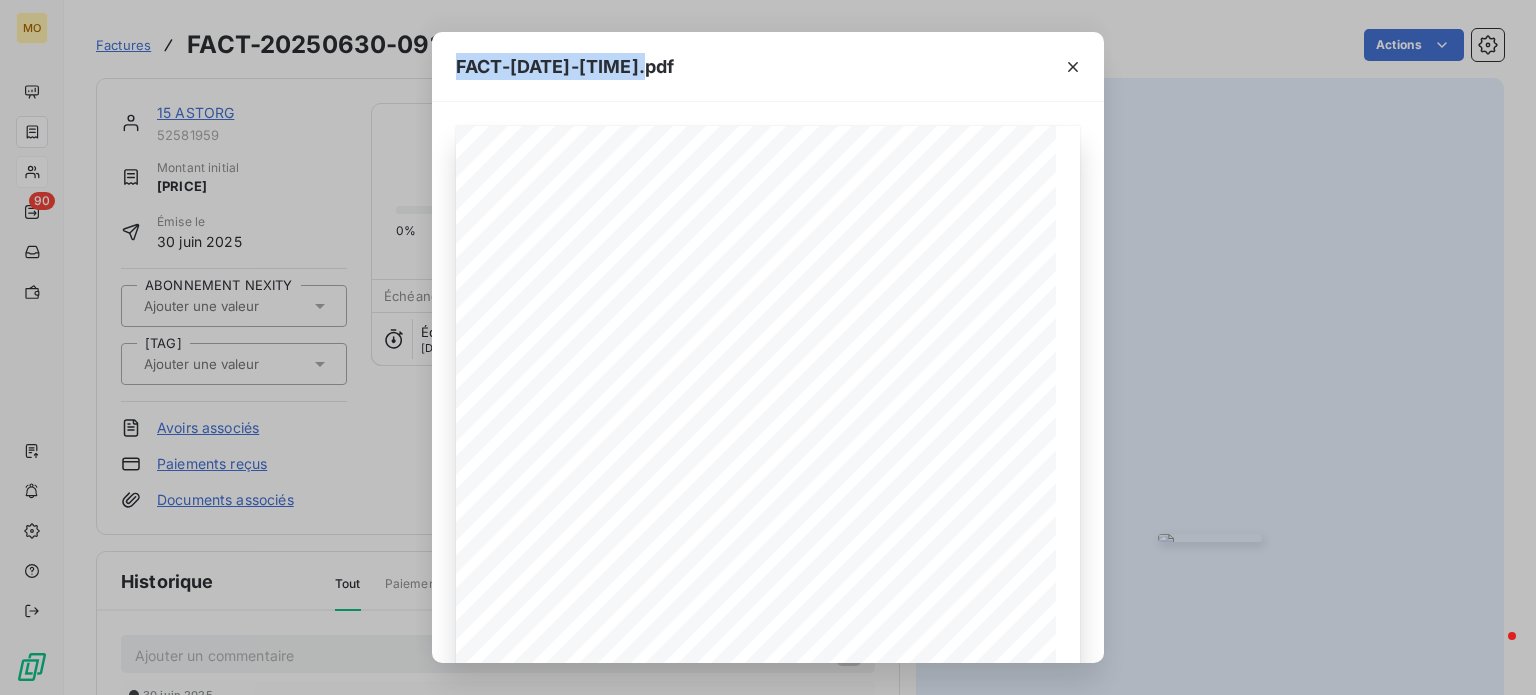drag, startPoint x: 667, startPoint y: 70, endPoint x: 455, endPoint y: 60, distance: 212.23572 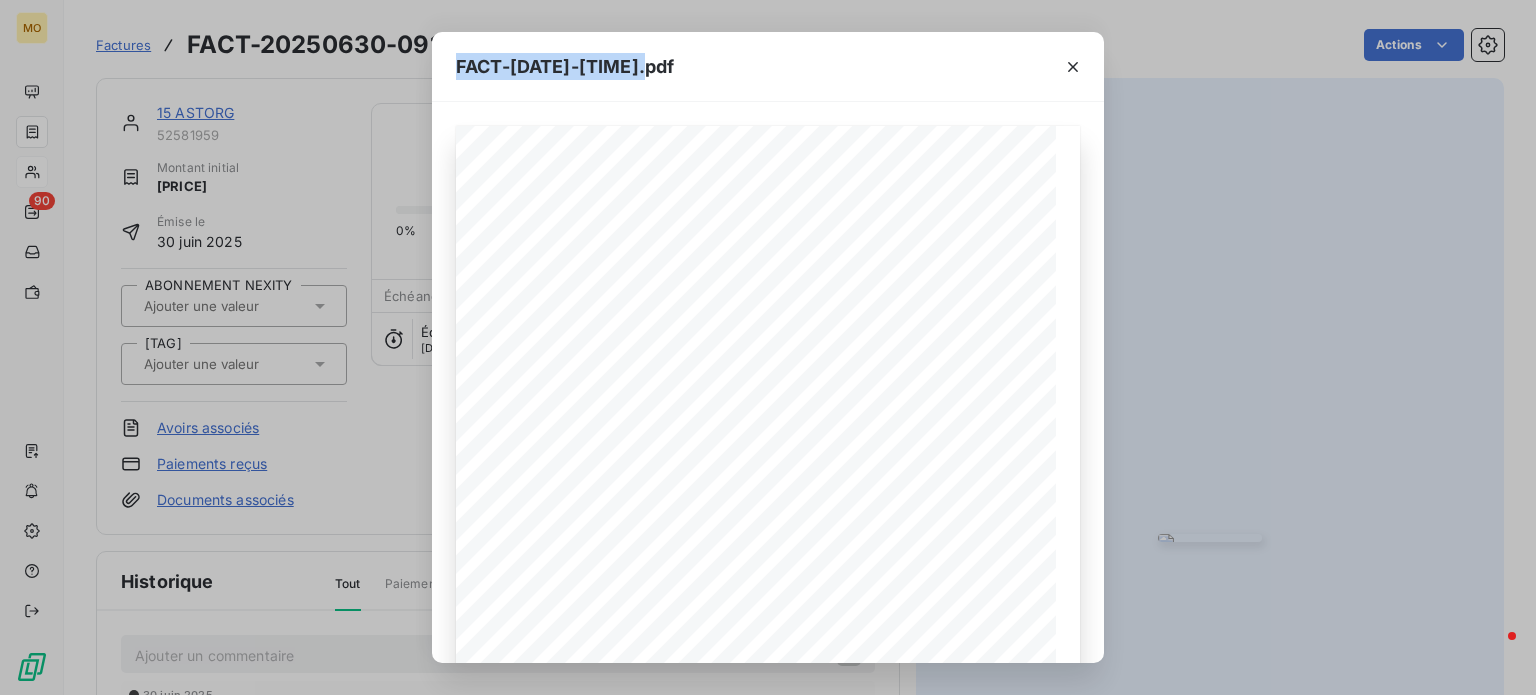 click on "FACT-[DATE]-[TIME].pdf" at bounding box center [768, 67] 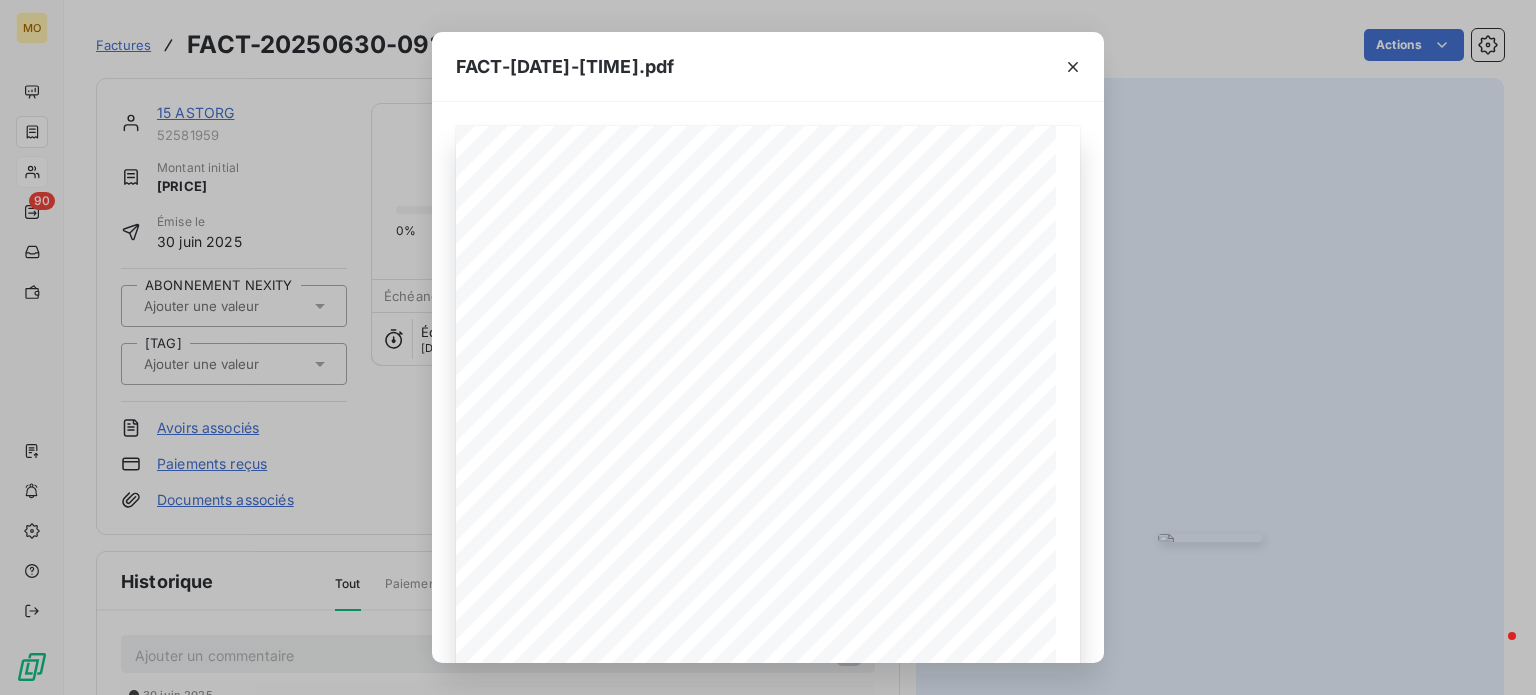 click on "119 bis rue de Colombes [POSTAL_CODE] Asnieres sur Seine France Votre contact : [NAME] Mobile : [PHONE] Email : [EMAIL] Facture d'acompte FACT-20250630-09156 En date du : 30/06/2025 15 ASTORG 2 Rue Alfred de Vigny [POSTAL_CODE] [CITY] 8 France Objet : ASSISTANCE OPÉRATIONELLE - PORTES R2 Appartement 1/2/3 Description PU HT TVA Total HT Facture d‘acompte sur Devis DEV-20250515-09548 11 837,00 20,00 % (2 367,40) 11 837,00 Total net HT 11 837,00 € TVA 20,00% 2 367,40 € Montant total TTC 14 204,40 € Total à régler 14 204,40 € Moyen de règlement : chèque, virement bancaire Délai de règlement : à 30 jours Date limite de règlement : 30/07/2025 Banque : BNP Paribas - Compte de chèques ****9249 BIC : BNPAFRPPXXX IBAN : FR76 3000 4015 5800 0102 0924 964 Intervention réalisée par notre artisan partenaire. acceptée et ses conditions de paiement agréées. Aucun escompte pour paiement anticipé ne sera accordé. 119 bis rue de Colombes" at bounding box center [768, 347] 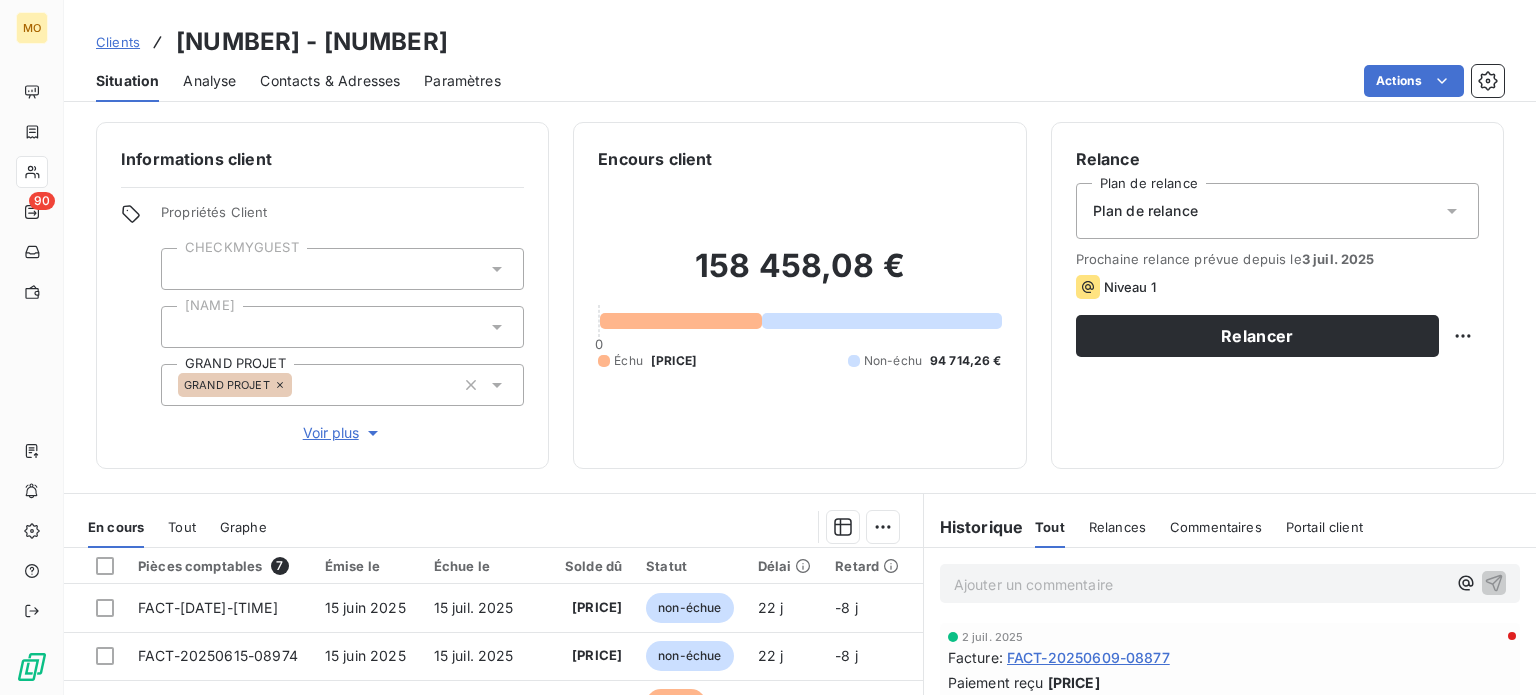 scroll, scrollTop: 296, scrollLeft: 0, axis: vertical 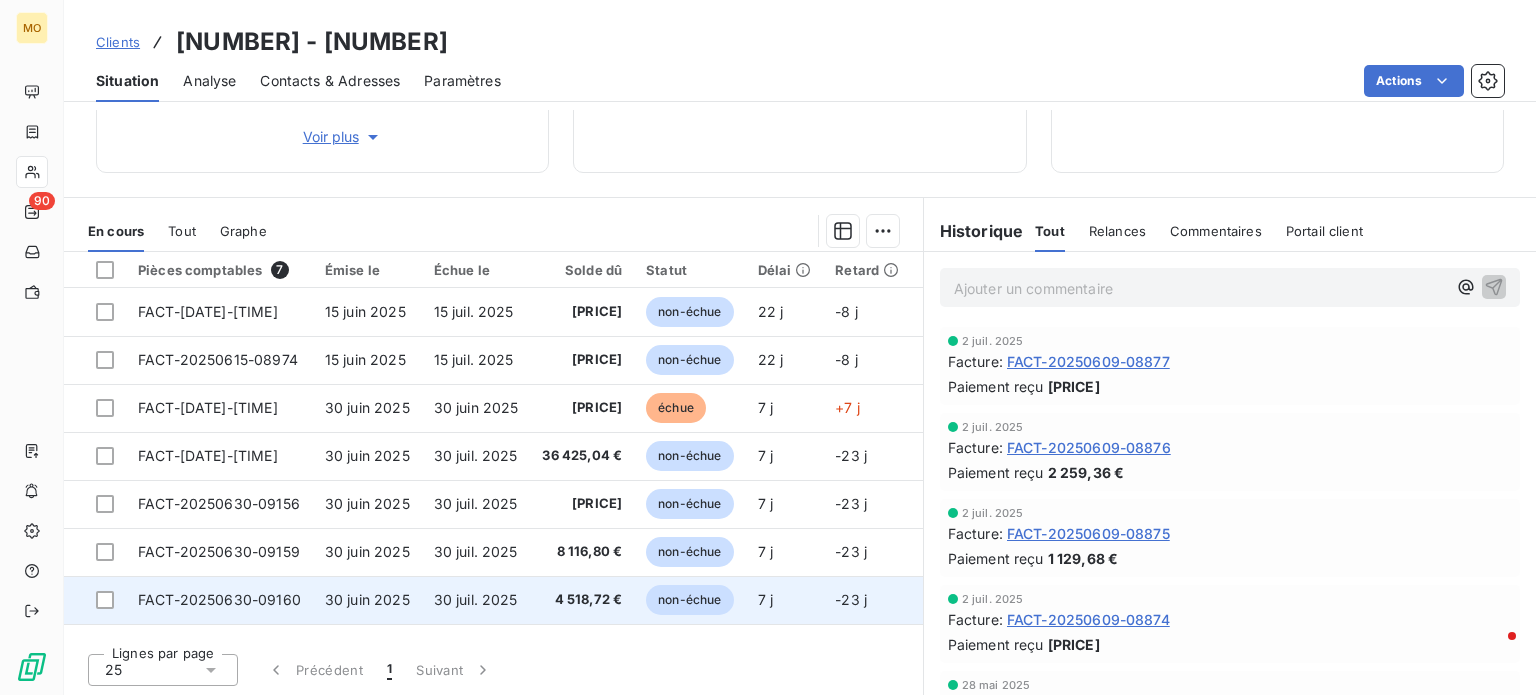 click on "FACT-20250630-09160" at bounding box center (208, 311) 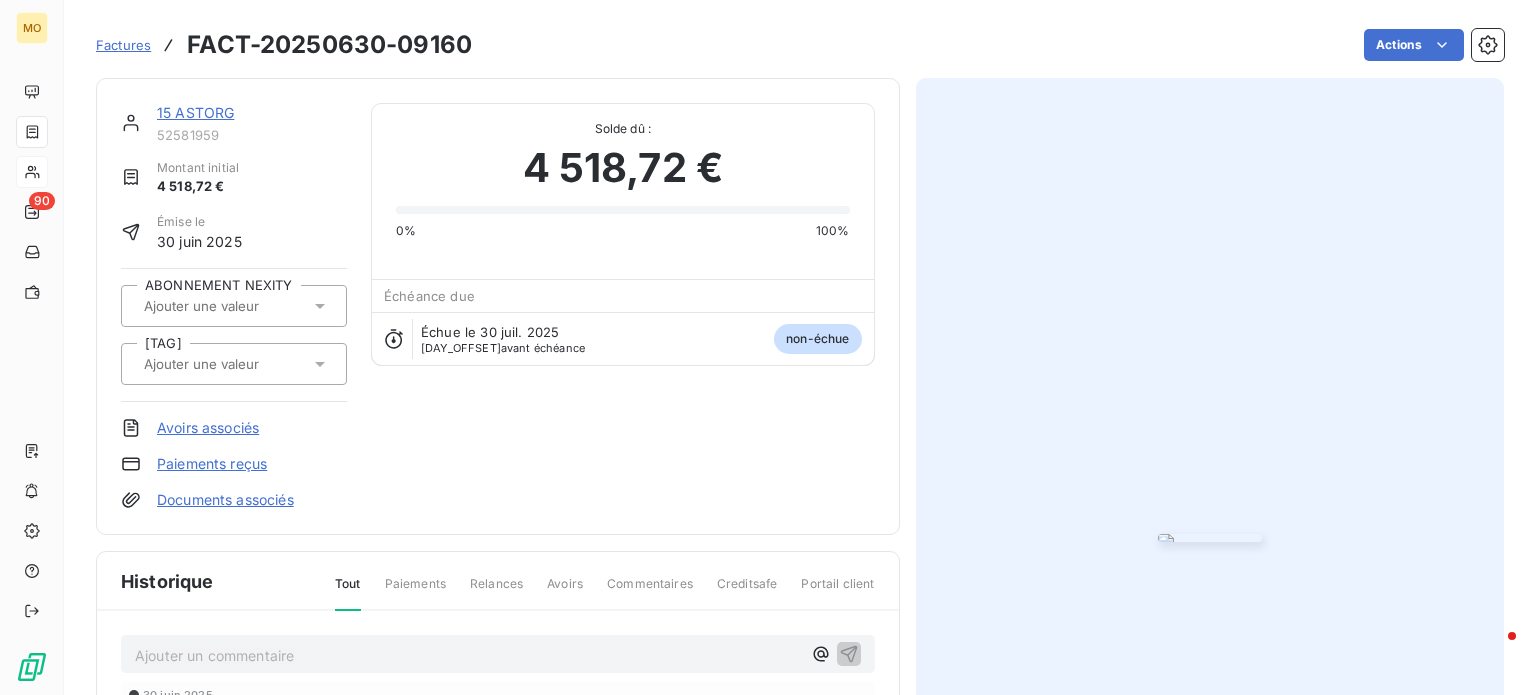 click at bounding box center (1210, 538) 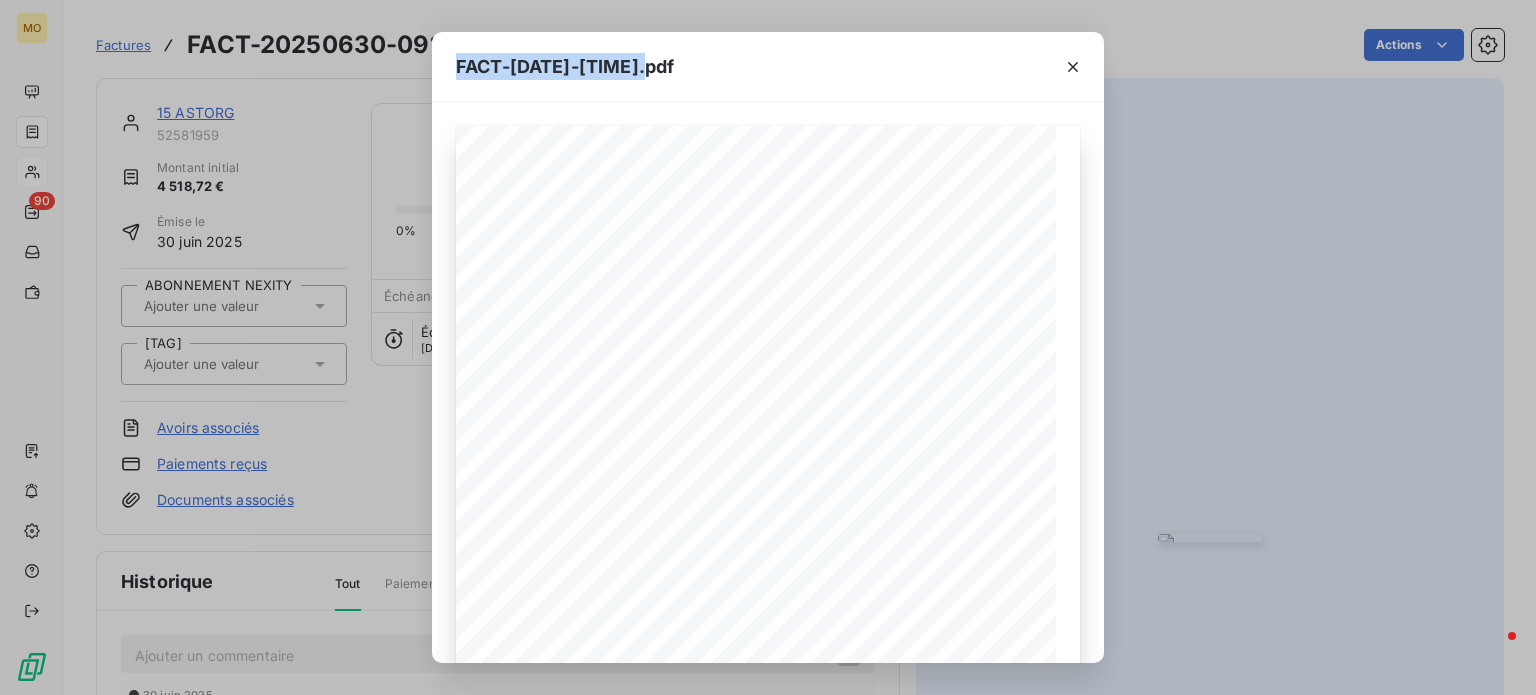 drag, startPoint x: 667, startPoint y: 69, endPoint x: 460, endPoint y: 70, distance: 207.00241 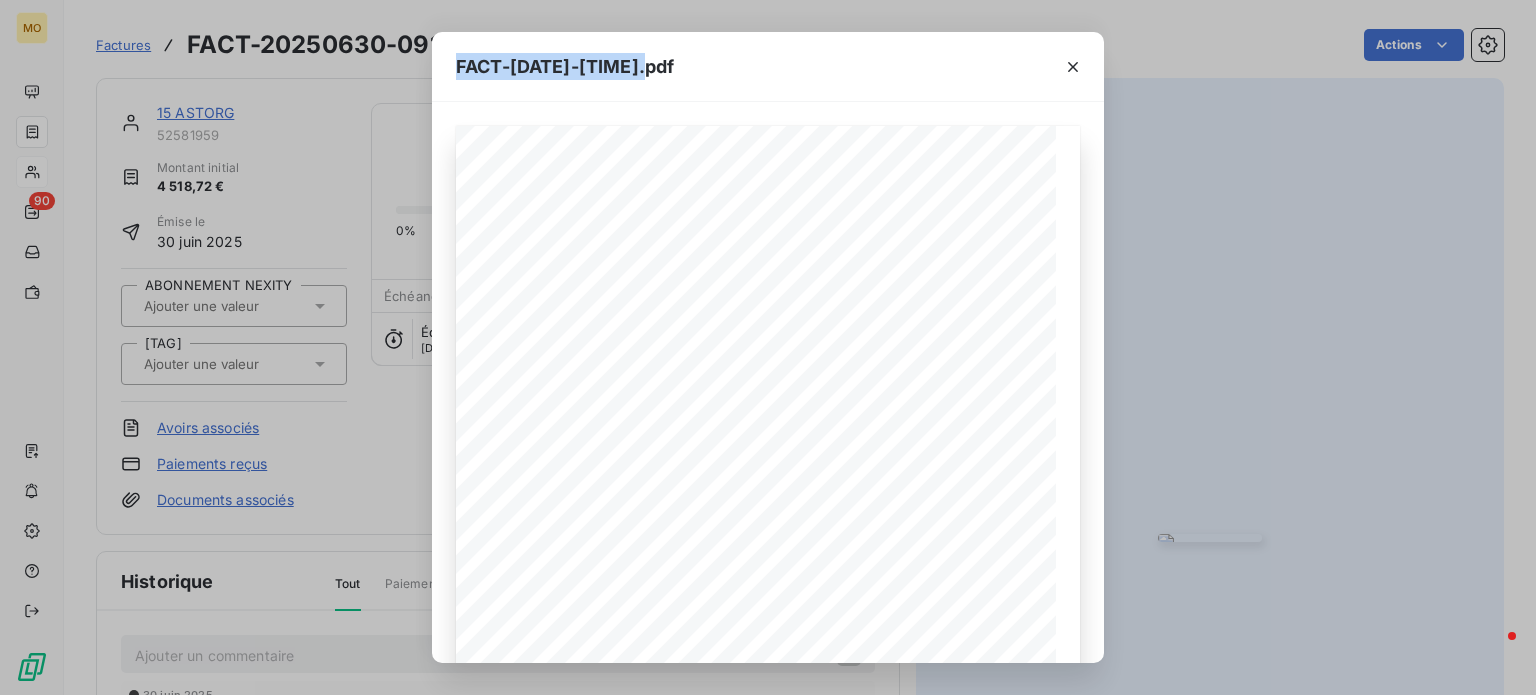 click on "FACT-[DATE]-[TIME].pdf" at bounding box center (565, 66) 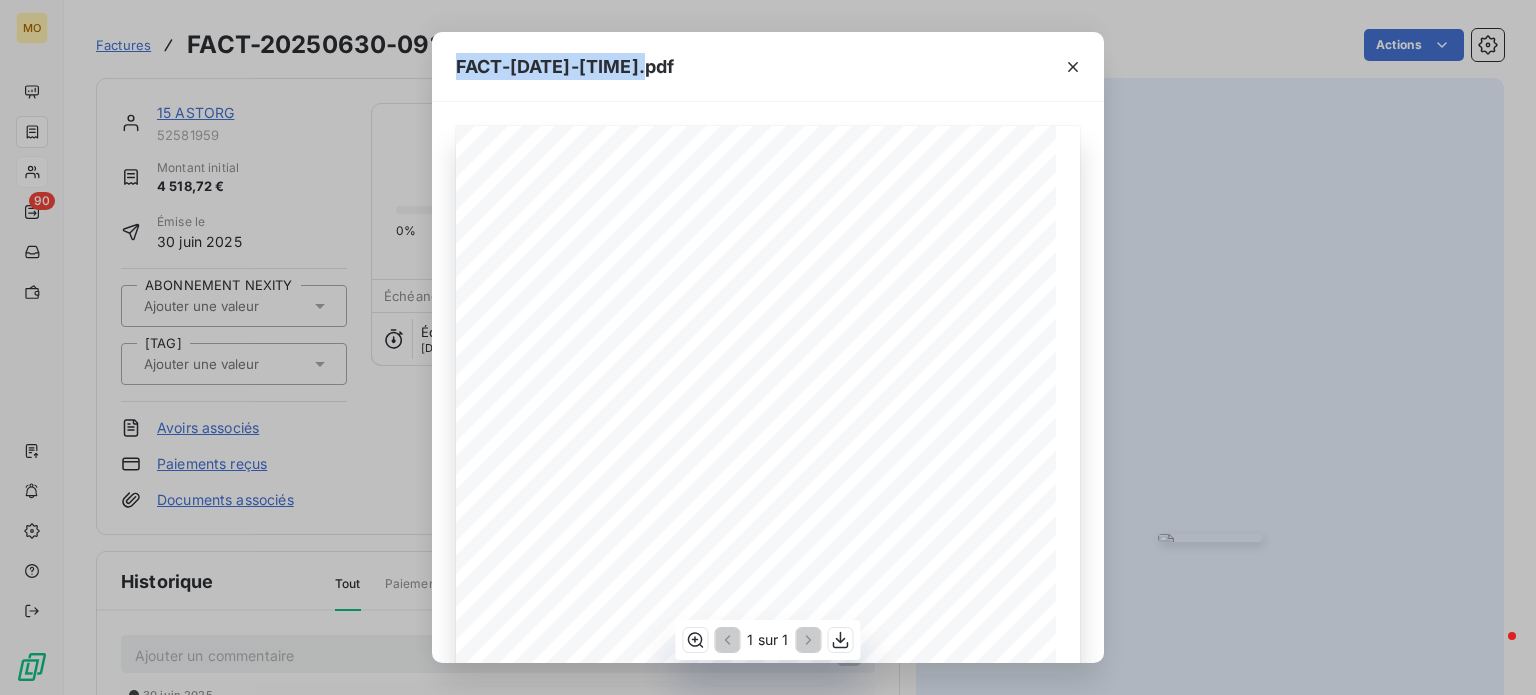 click on "[PRICE] [NAME] [NUMBER] [NAME] [POSTAL_CODE] [CITY] [COUNTRY] Votre contact : [FIRST] [LAST] Mobile : [PHONE] Email : [EMAIL] Facture d'acompte FACT-[DATE]-[TIME] En date du : [DATE] [NUMBER] [NAME] [NUMBER] [NAME] [POSTAL_CODE] [CITY] [COUNTRY] Objet : Assistance opérationnelle : [NUMBER] [NAME] [POSTAL_CODE] [CITY] Placage partie commune R3 phase 2 Description   PU HT   TVA   Total HT Facture d‘acompte sur Devis DEV-[DATE]-[TIME]   [PRICE]   [PERCENTAGE] ([PRICE]) [PRICE] Total net HT   [PRICE] € TVA [PERCENTAGE]%   [PRICE] € Montant total TTC   [PRICE] € Total à régler   [PRICE] € Moyen de règlement :   chèque, virement bancaire Délai de règlement :   à [DAYS] jours Date limite de règlement :   [DATE] Banque :   [BANK] - Compte de chèques ****[LAST_FOUR_DIGITS] BIC : [BIC] IBAN : [IBAN] Intervention réalisée par notre artisan partenaire. acceptée et ses conditions de paiement agréées. Aucun escompte pour paiement anticipé ne sera accordé." at bounding box center [768, 550] 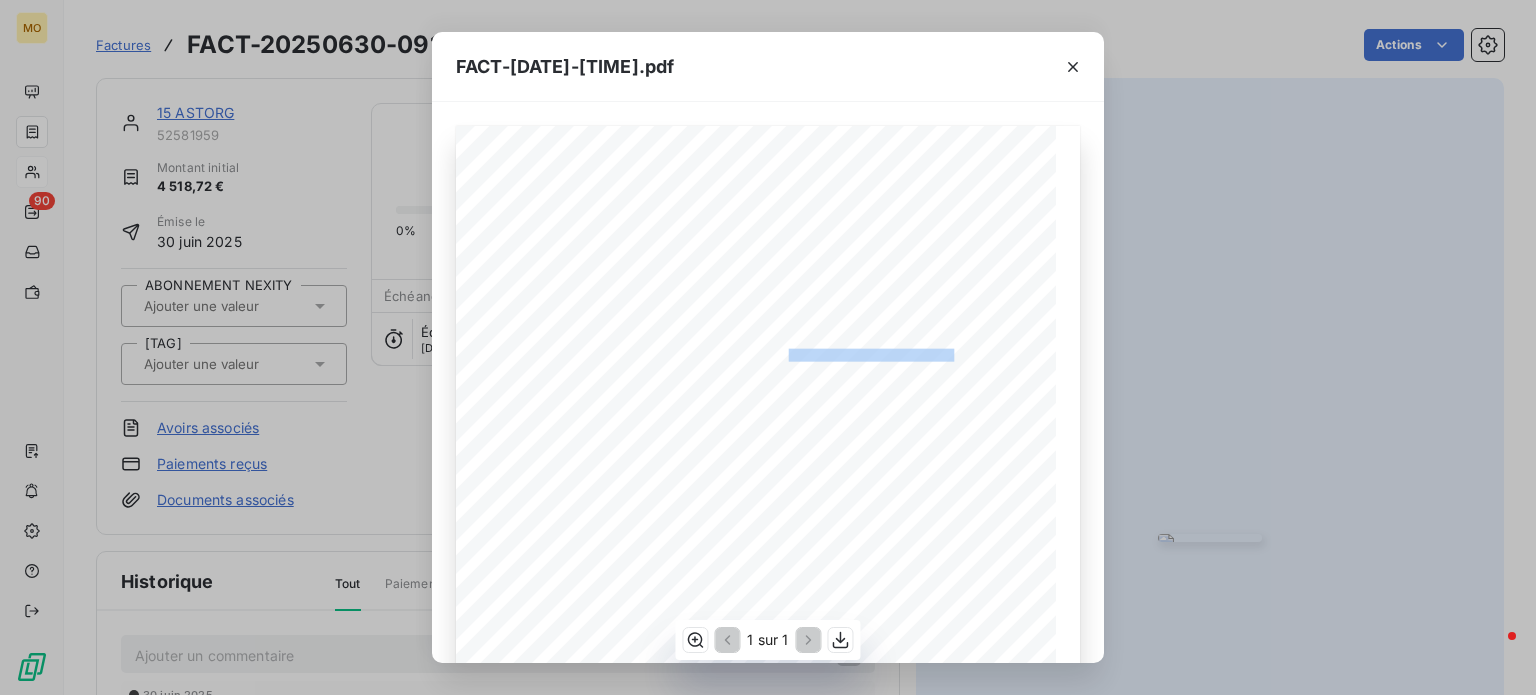 drag, startPoint x: 755, startPoint y: 355, endPoint x: 920, endPoint y: 357, distance: 165.01212 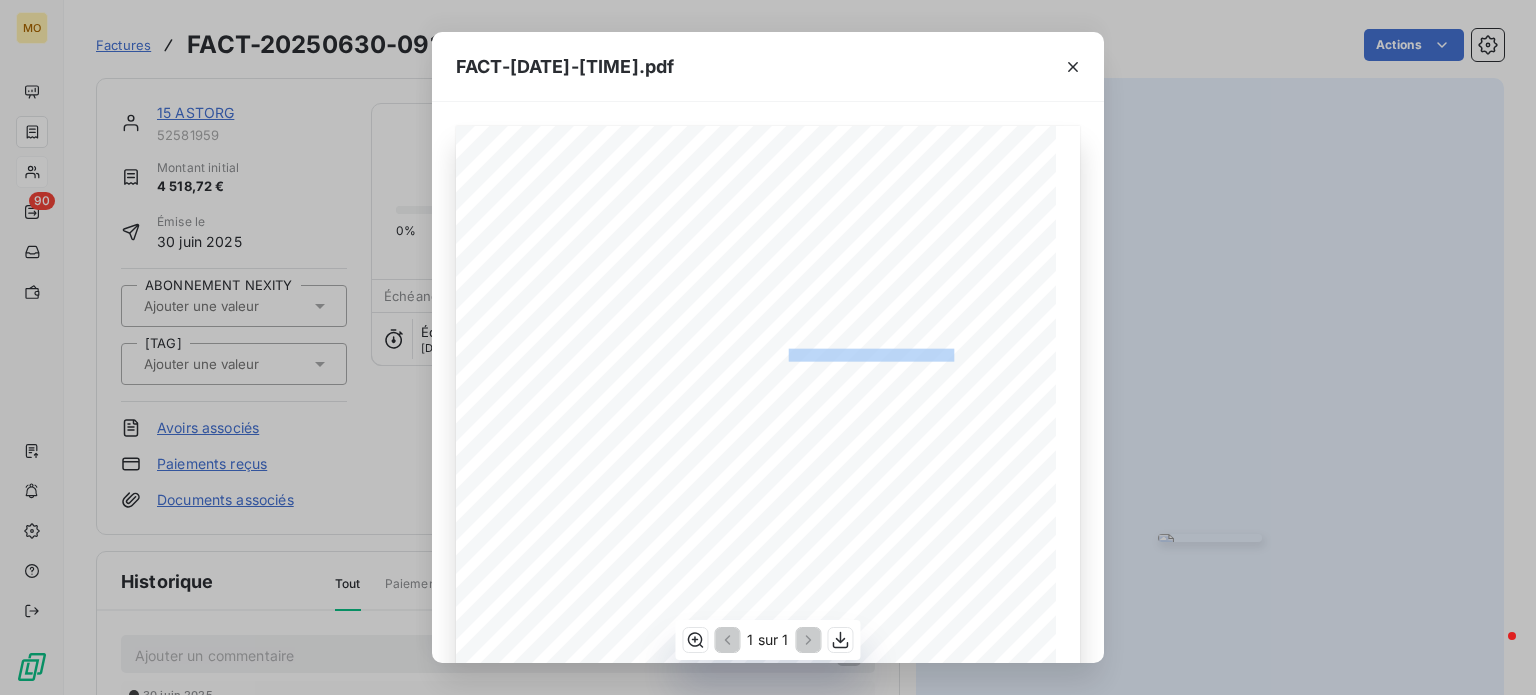 click on "Objet : Assistance opérationnelle : [NUMBER] [NAME] [POSTAL_CODE] [CITY] Placage partie commune R3 phase 2" at bounding box center (0, 0) 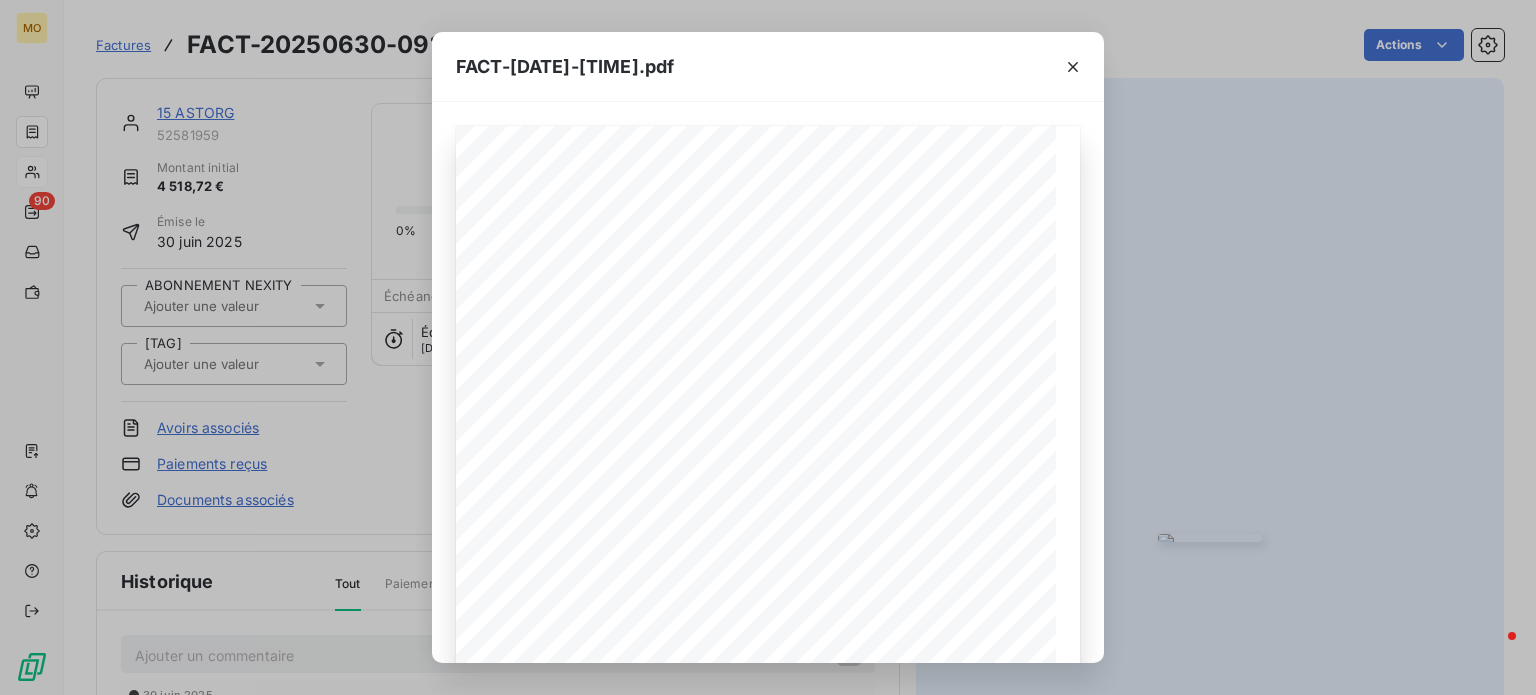 click on "FACT-[DATE]-[TIME].pdf [NUMBER] [NAME] [POSTAL_CODE] [CITY] [COUNTRY] Votre contact : [FIRST] [LAST] Mobile : [PHONE] Email : [EMAIL] Facture d'acompte FACT-[DATE]-[TIME] En date du : [DATE] [NUMBER] [NAME] [NUMBER] [NAME] [POSTAL_CODE] [CITY] [COUNTRY] Objet : Assistance opérationnelle : [NUMBER] [NAME] [POSTAL_CODE] [CITY] Placage partie commune R3 phase 2 Description   PU HT   TVA   Total HT Facture d‘acompte sur Devis DEV-[DATE]-[TIME]   [PRICE]   [PERCENTAGE] ([PRICE]) [PRICE] Total net HT   [PRICE] € TVA [PERCENTAGE]%   [PRICE] € Montant total TTC   [PRICE] € Total à régler   [PRICE] € Moyen de règlement :   chèque, virement bancaire Délai de règlement :   à [DAYS] jours Date limite de règlement :   [DATE] Banque :   [BANK] - Compte de chèques ****[LAST_FOUR_DIGITS] BIC : [BIC] IBAN : [IBAN] Intervention réalisée par notre artisan partenaire. acceptée et ses conditions de paiement agréées. Aucun escompte pour paiement anticipé ne sera accordé." at bounding box center [768, 347] 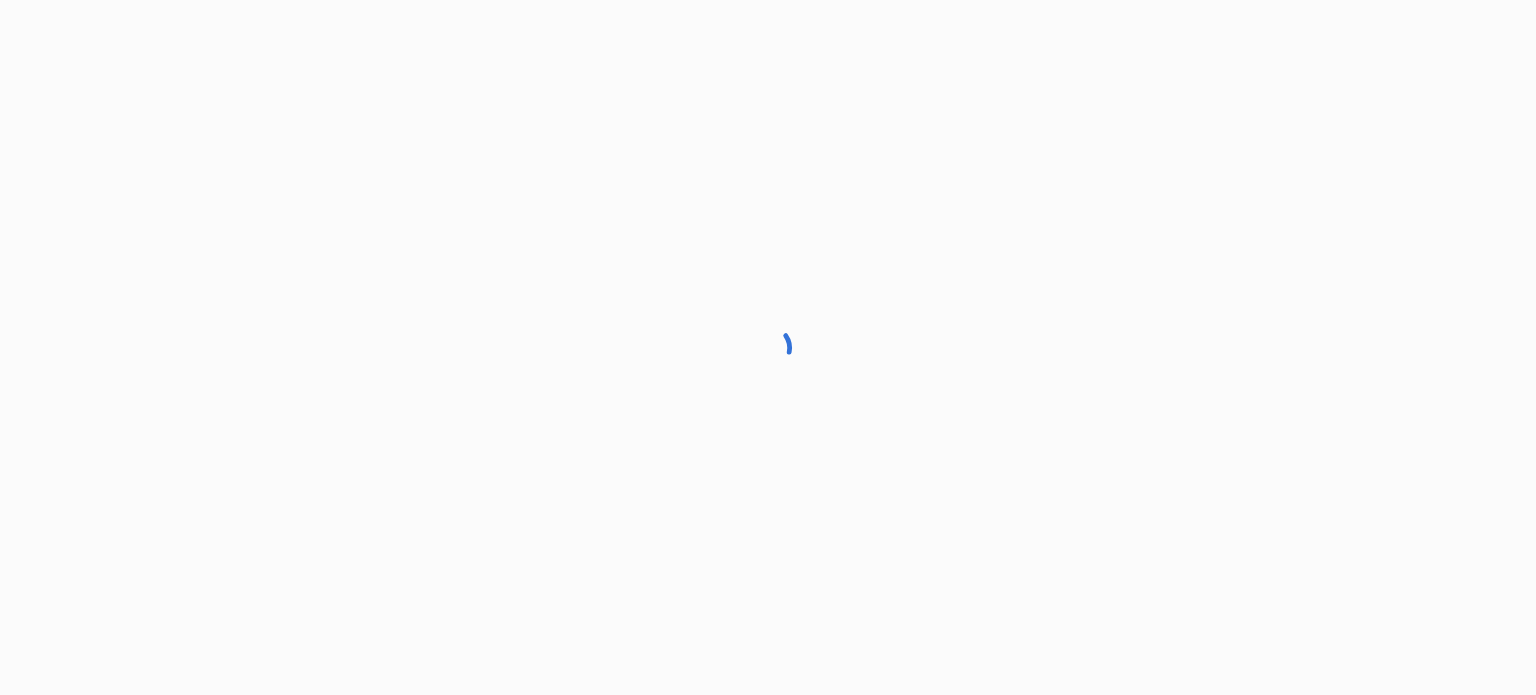 scroll, scrollTop: 0, scrollLeft: 0, axis: both 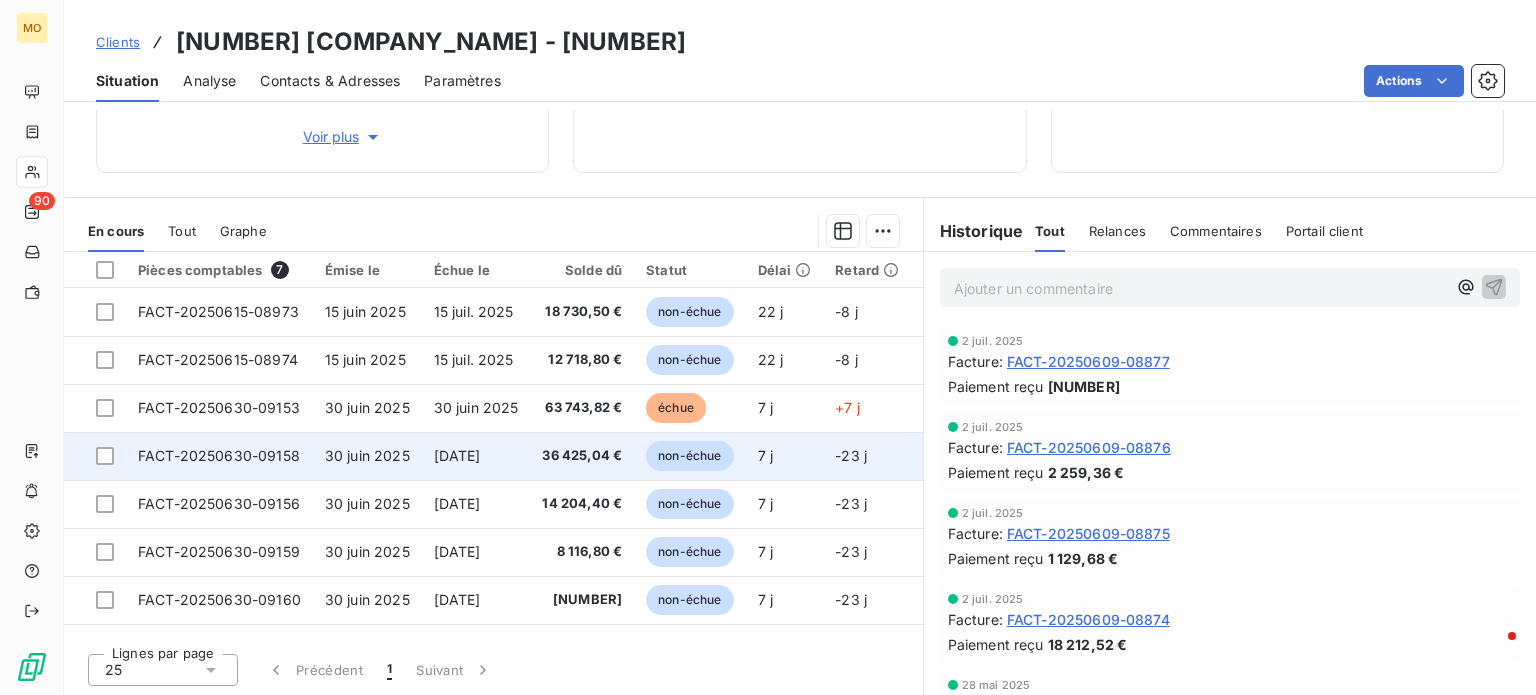 click on "FACT-20250630-09158" at bounding box center [219, 312] 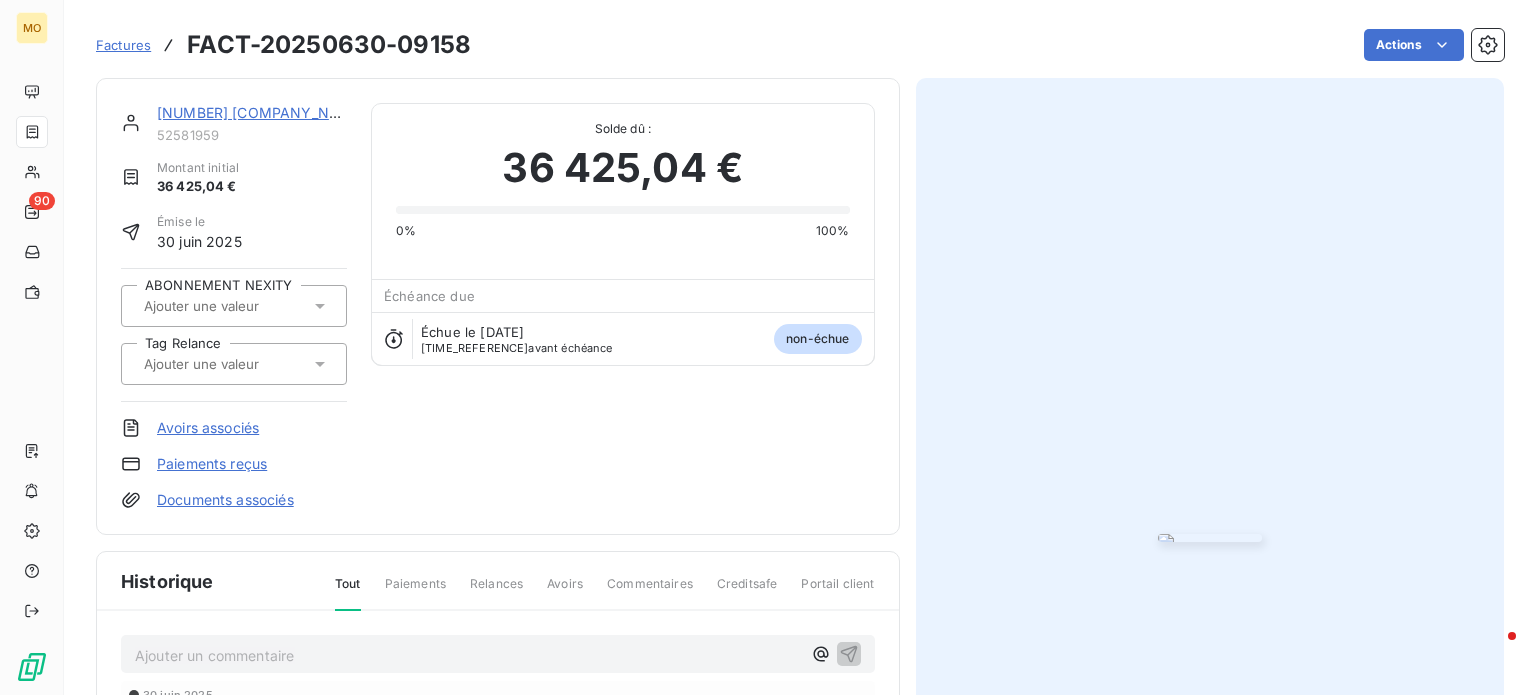 click at bounding box center (1210, 538) 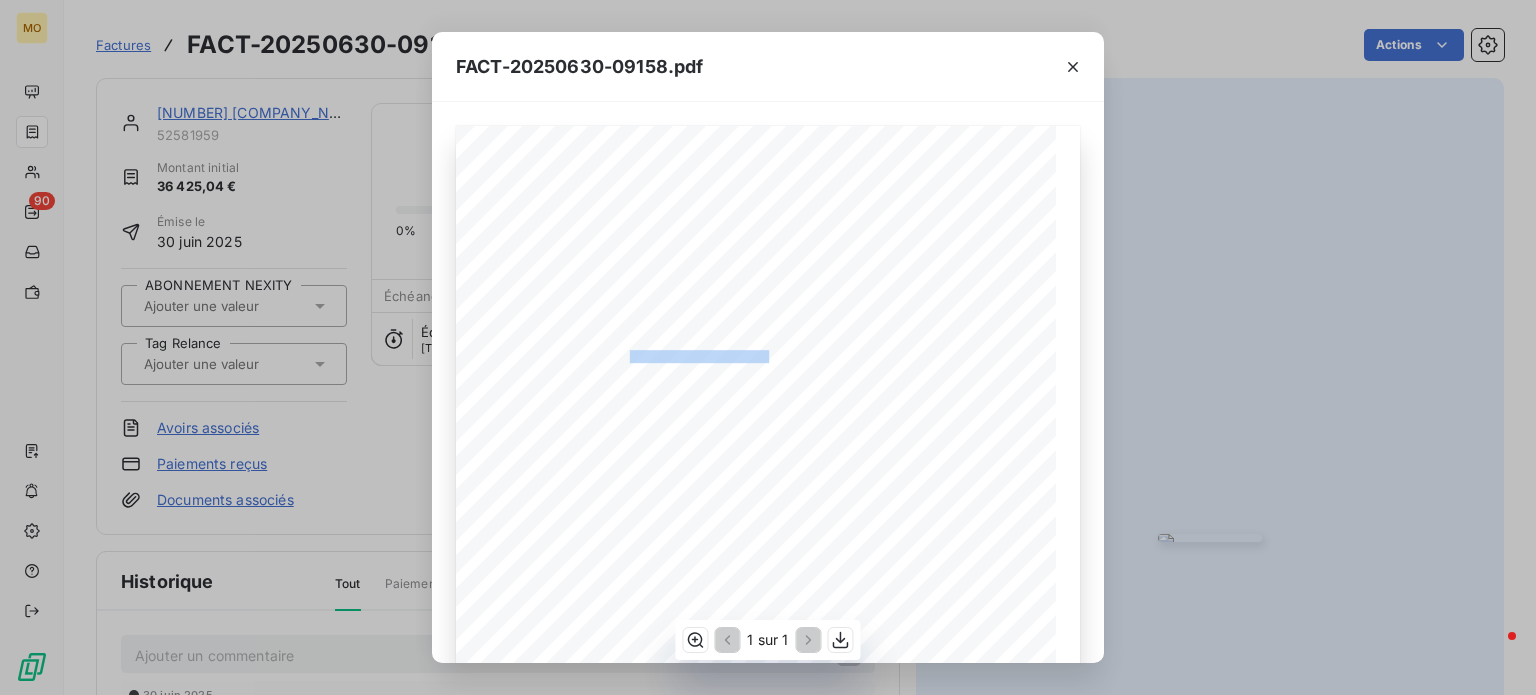 drag, startPoint x: 623, startPoint y: 357, endPoint x: 760, endPoint y: 355, distance: 137.0146 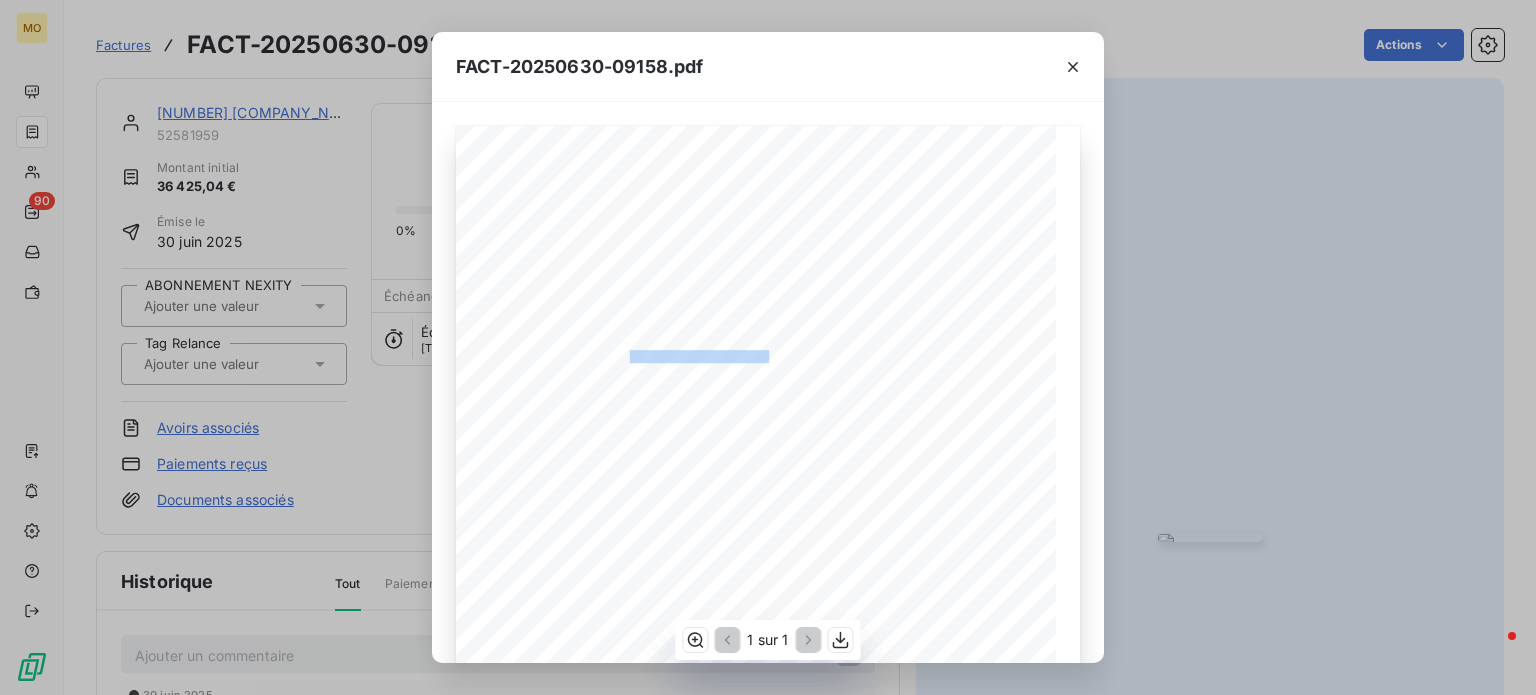 click on "Objet : Assistance opérationnelle : Menuiserie R3 appartement 1/2/3" at bounding box center [0, 0] 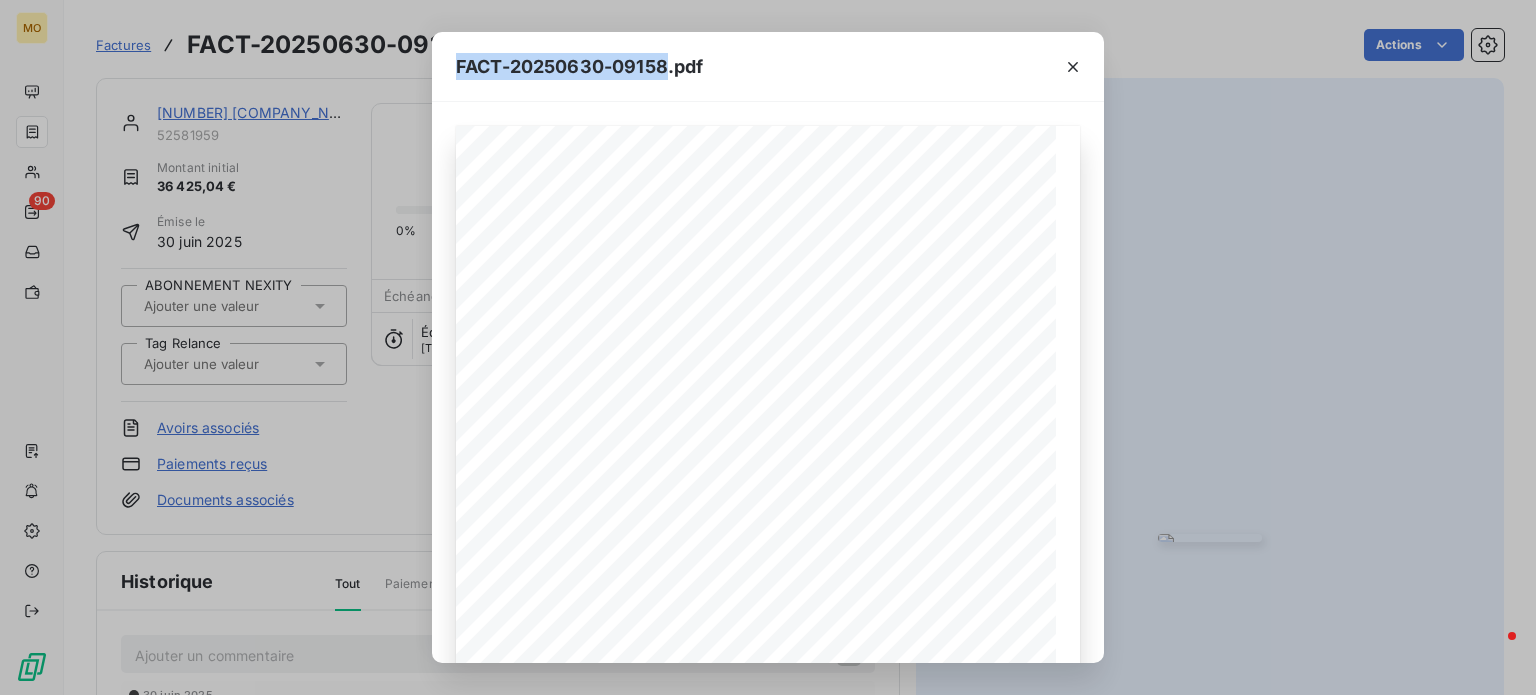 drag, startPoint x: 664, startPoint y: 71, endPoint x: 451, endPoint y: 70, distance: 213.00235 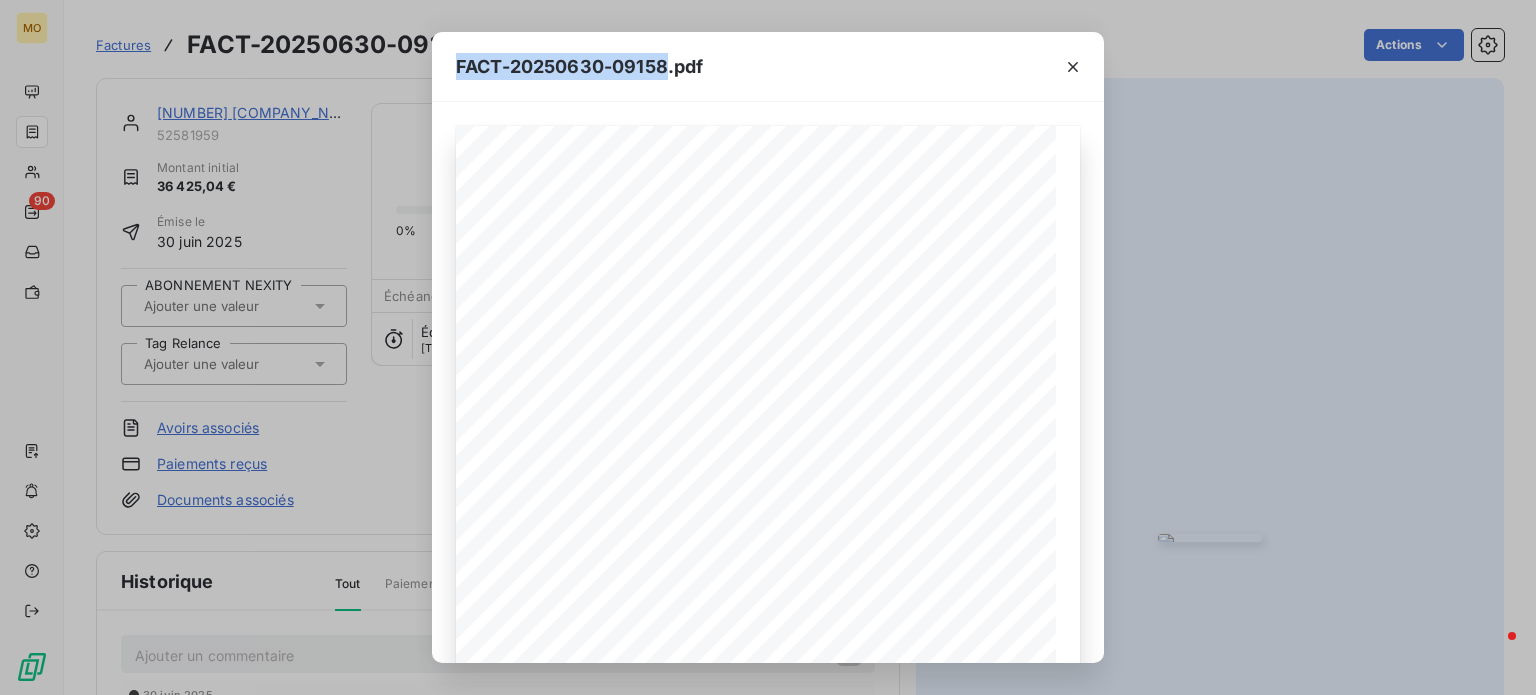 click on "FACT-20250630-09158.pdf" at bounding box center (768, 67) 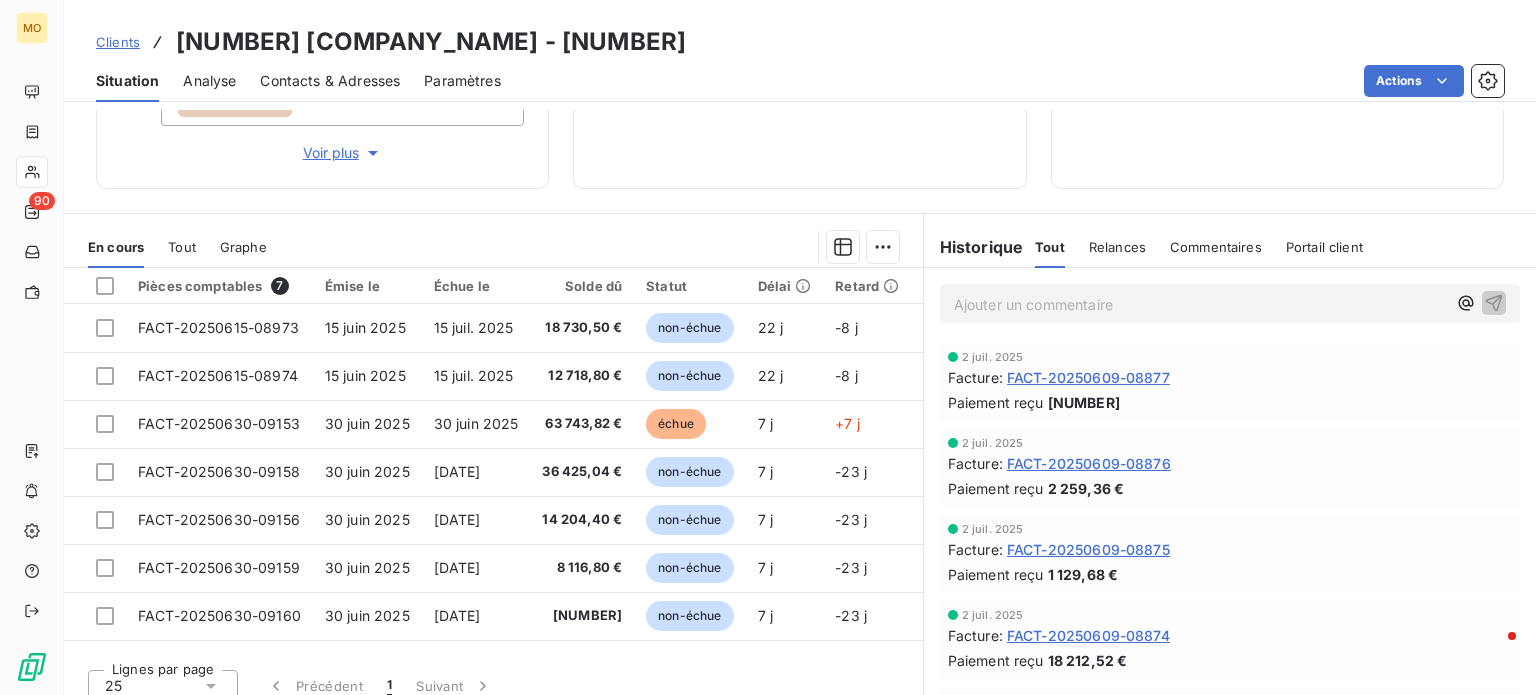 scroll, scrollTop: 296, scrollLeft: 0, axis: vertical 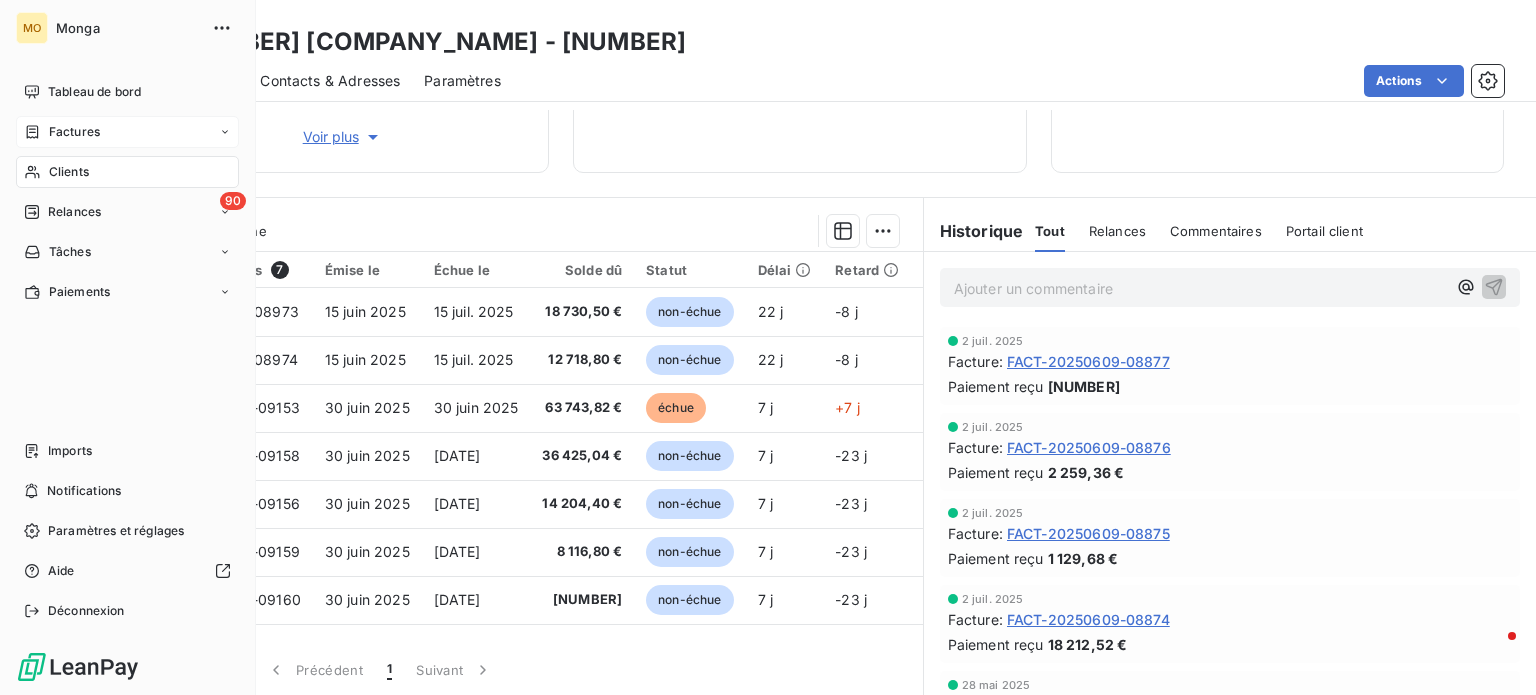 click on "Factures" at bounding box center [127, 132] 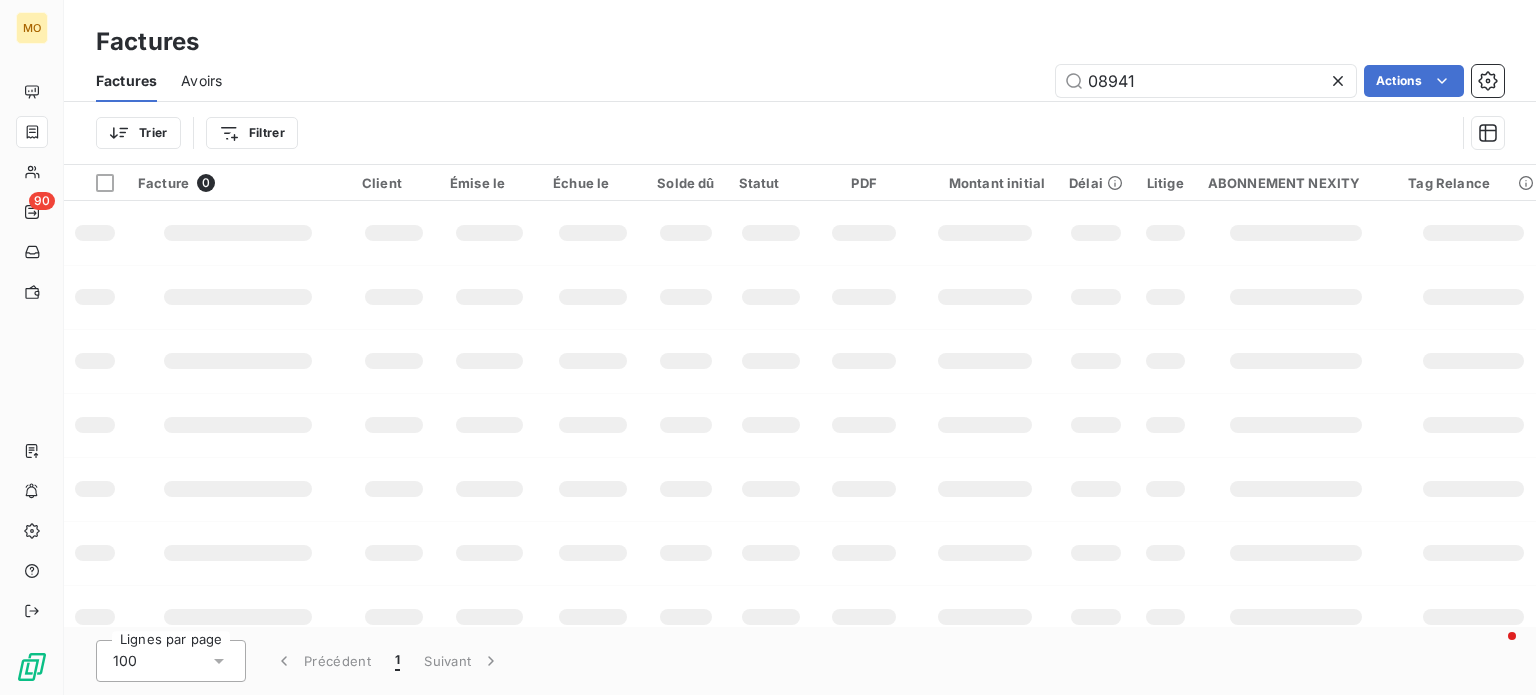 drag, startPoint x: 1196, startPoint y: 90, endPoint x: 860, endPoint y: 87, distance: 336.0134 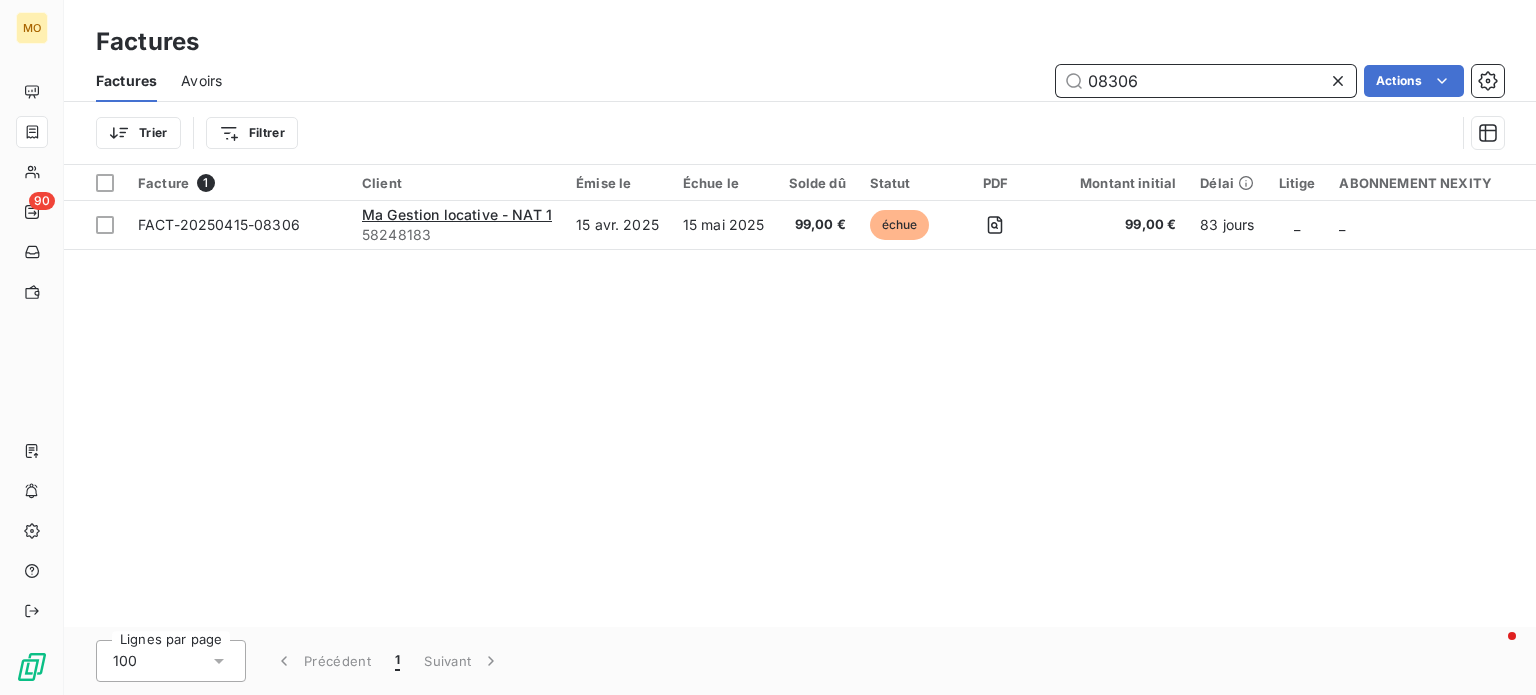 drag, startPoint x: 1170, startPoint y: 78, endPoint x: 939, endPoint y: 86, distance: 231.13849 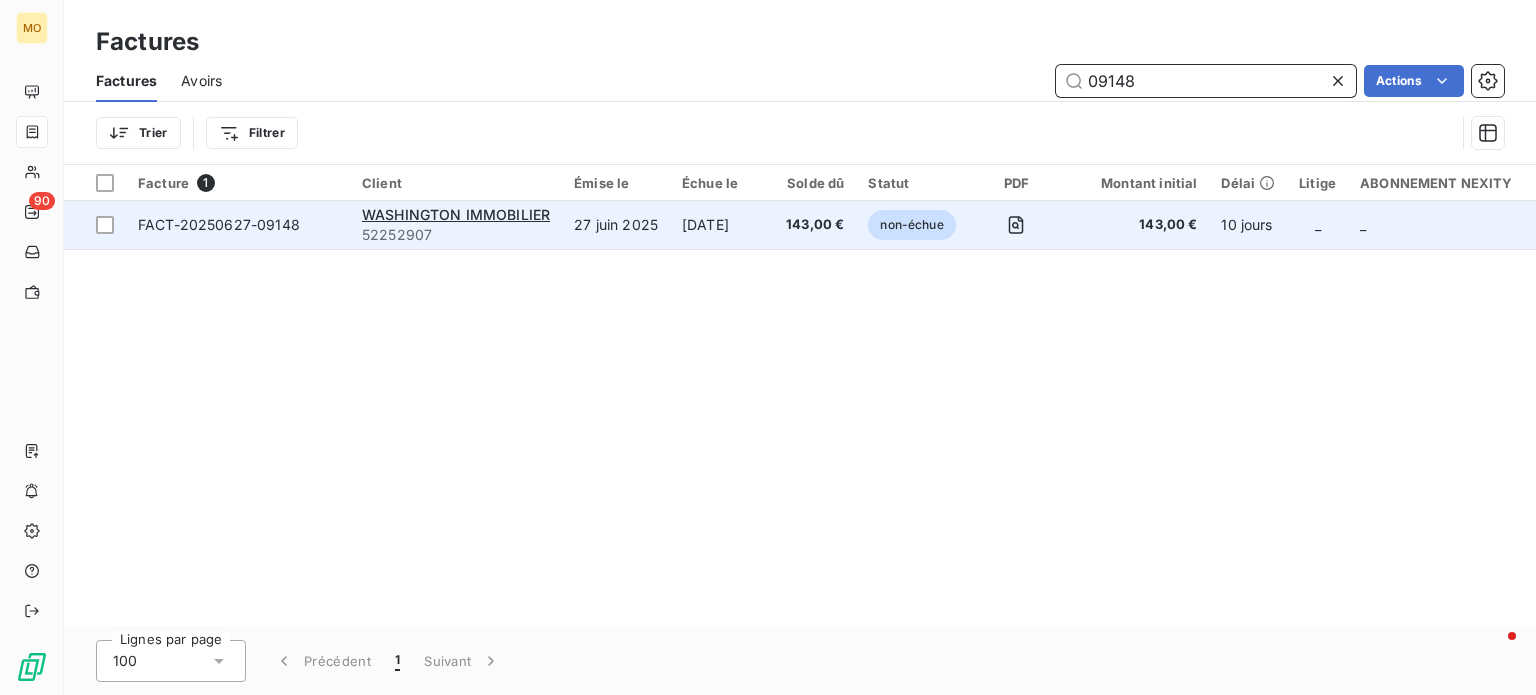 type on "09148" 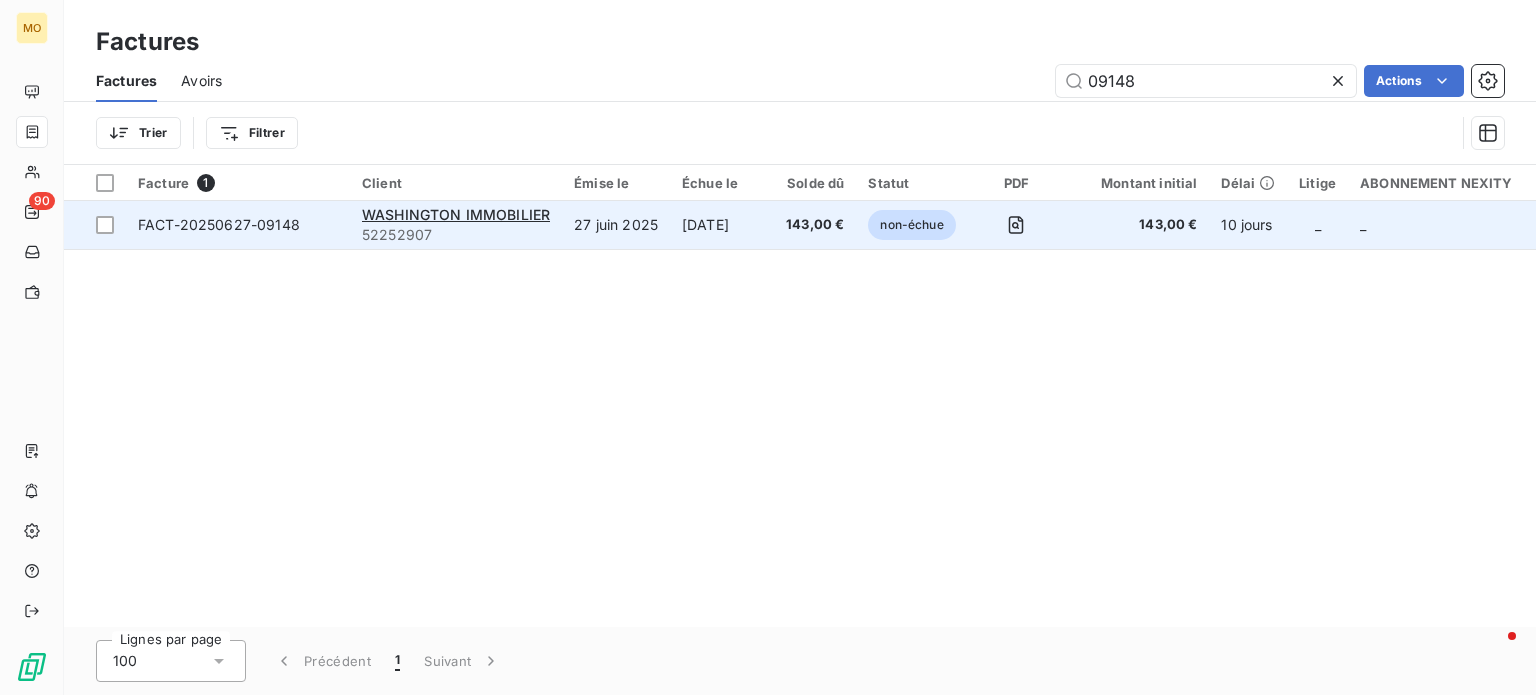 click on "FACT-20250627-09148" at bounding box center (219, 224) 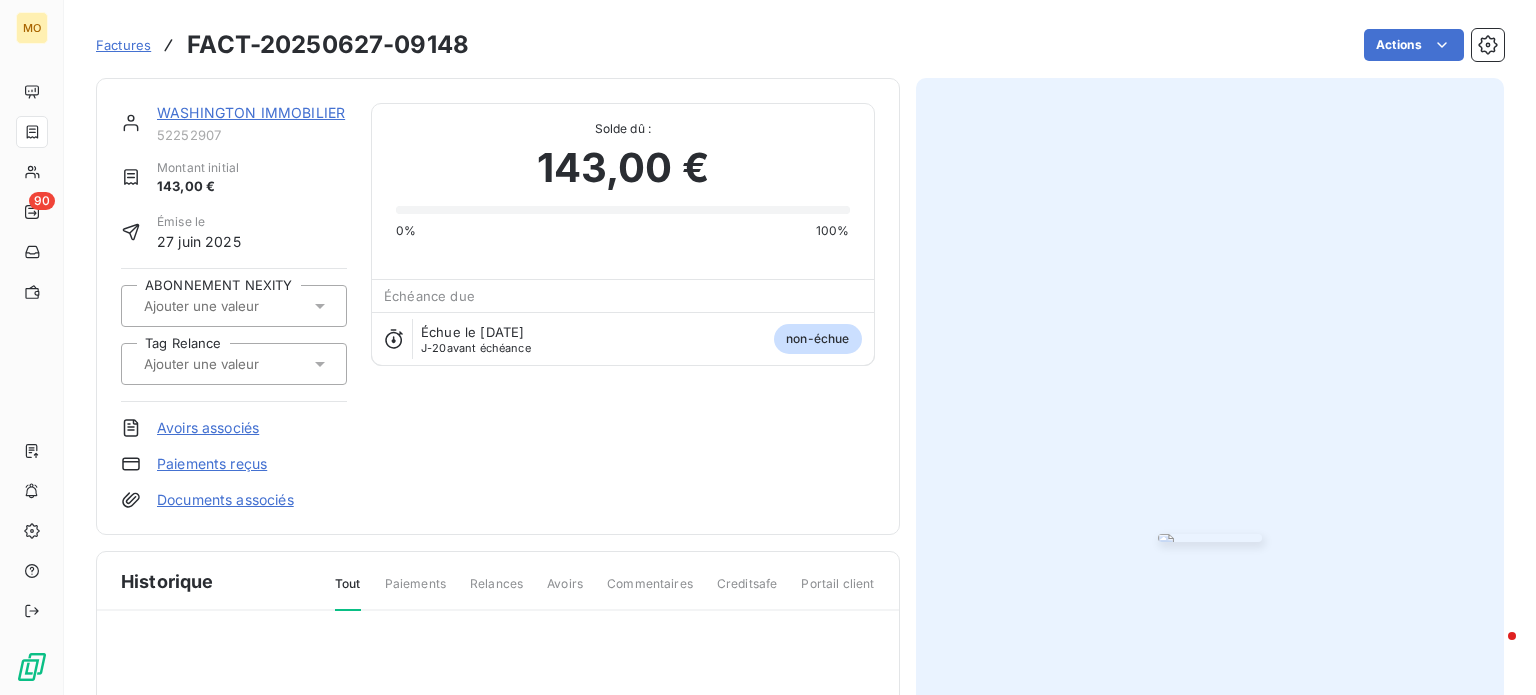 click at bounding box center [1210, 538] 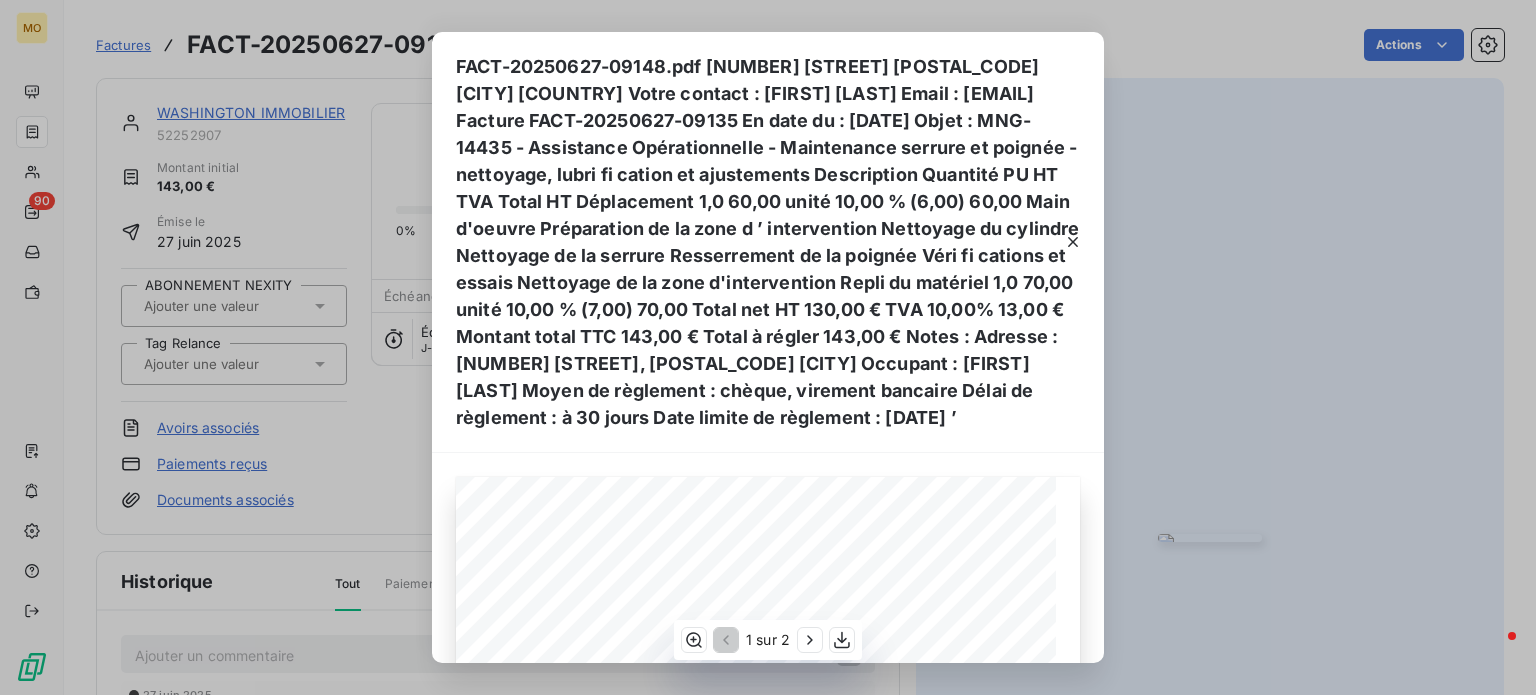 click on "MNG - 12548 - Assistance opérationnelle - Changement du conduit d'évacuation du lave linge percé" at bounding box center [0, 0] 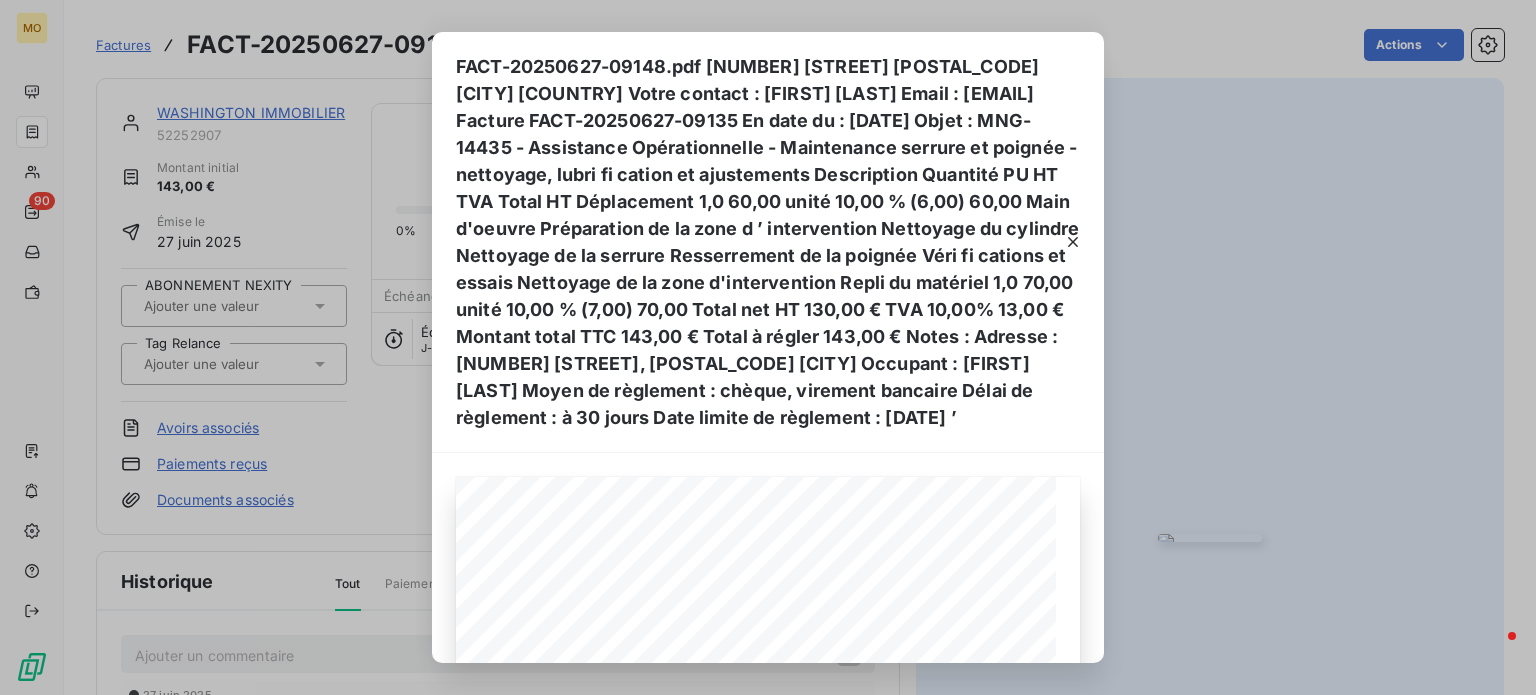 click on "[FILE] [NUMBER] [ADDRESS], [POSTAL_CODE] [CITY] [COUNTRY] Votre contact : [FIRST] [LAST] Mobile : [PHONE] Email : [EMAIL] Facture [FILE] En date du : [DATE] Objet : [NUMBER] - Assistance opérationnelle - Changement du conduit d'évacuation du lave linge percé Description Quantité PU HT TVA Total HT Déplacement : 1,0 60,00 unité 10,00 % (6,00) 60,00 Main d' œ uvre : Déconnexion de l'alimentation électrique du lave-linge. 1,0 10,00 unité 10,00 % (1,00) 10,00 Déconnexion de l'arrivée d'eau et du siphon. 1,0 5,00 unité 10,00 % (0,50) 5,00 Fermeture de la vanne d'eau pour éviter les fuites durant l'intervention. 1,0 5,00 unité 10,00 % (0,50) 5,00 Retrait de la conduite d'eau endommagée 1,0 5,00 unité 10,00 % (0,50) 5,00 Fourniture et mise en place de la nouvelle conduite 1,0 10,00 unité 10,00 % (1,00) 10,00 Fourniture et changement de tuyaux d ’ alimentation d'eau 1,0 10,00 unité 10,00 % (1,00) 10,00 1,0" at bounding box center (768, 347) 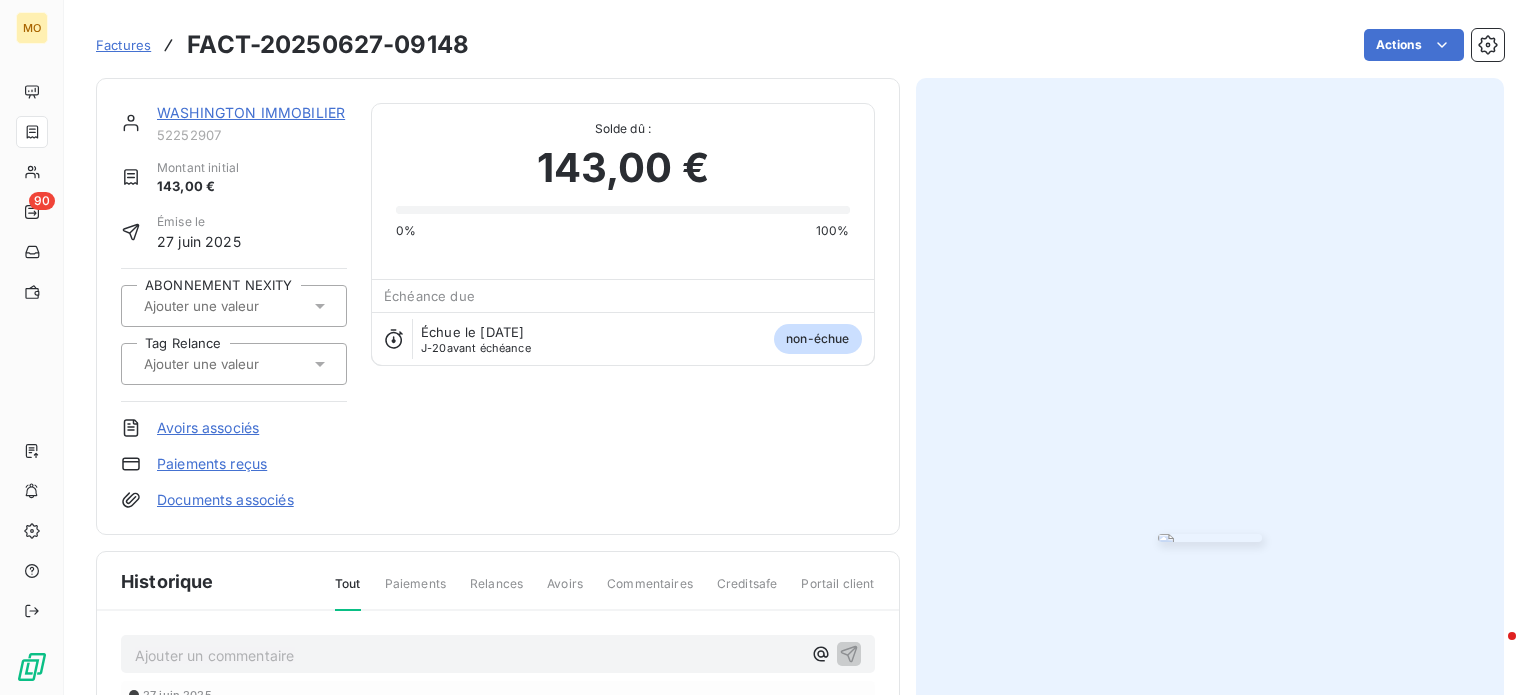click at bounding box center [32, 132] 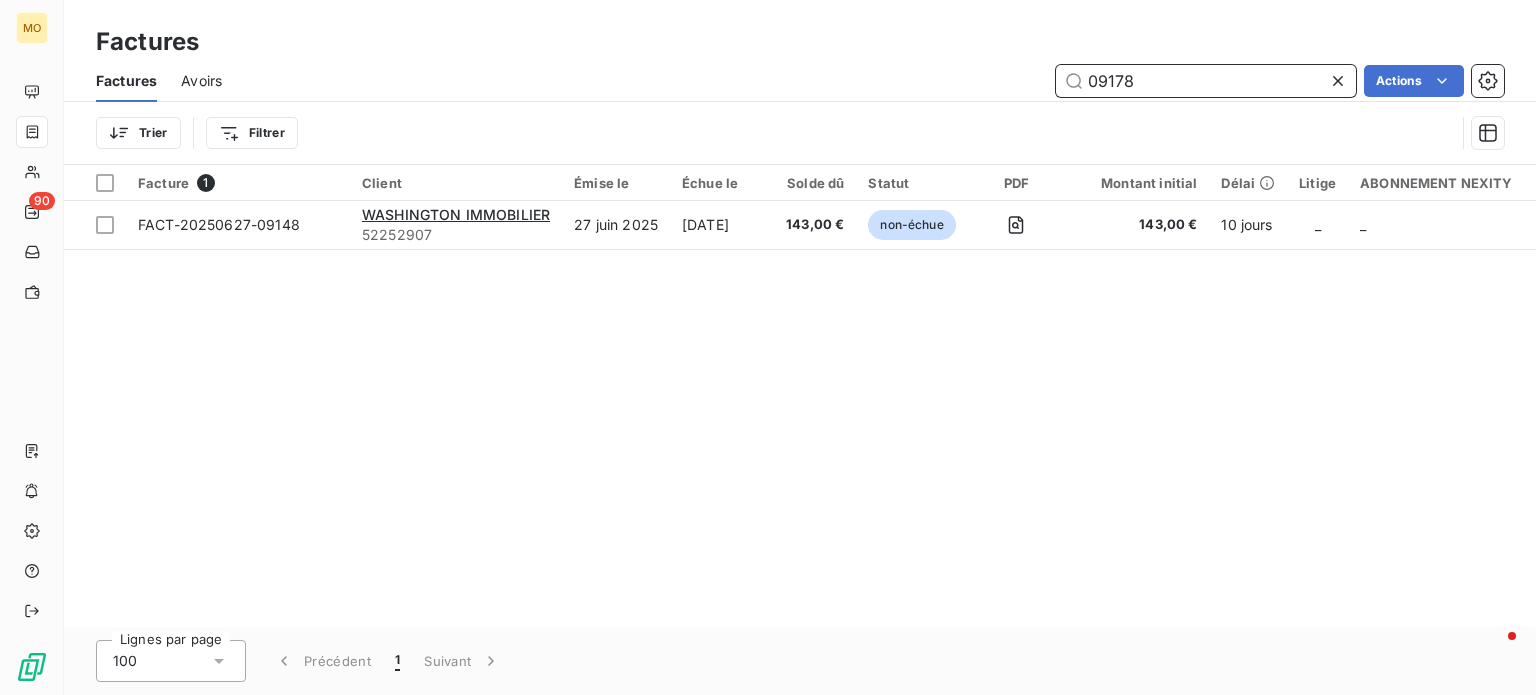 type on "09178" 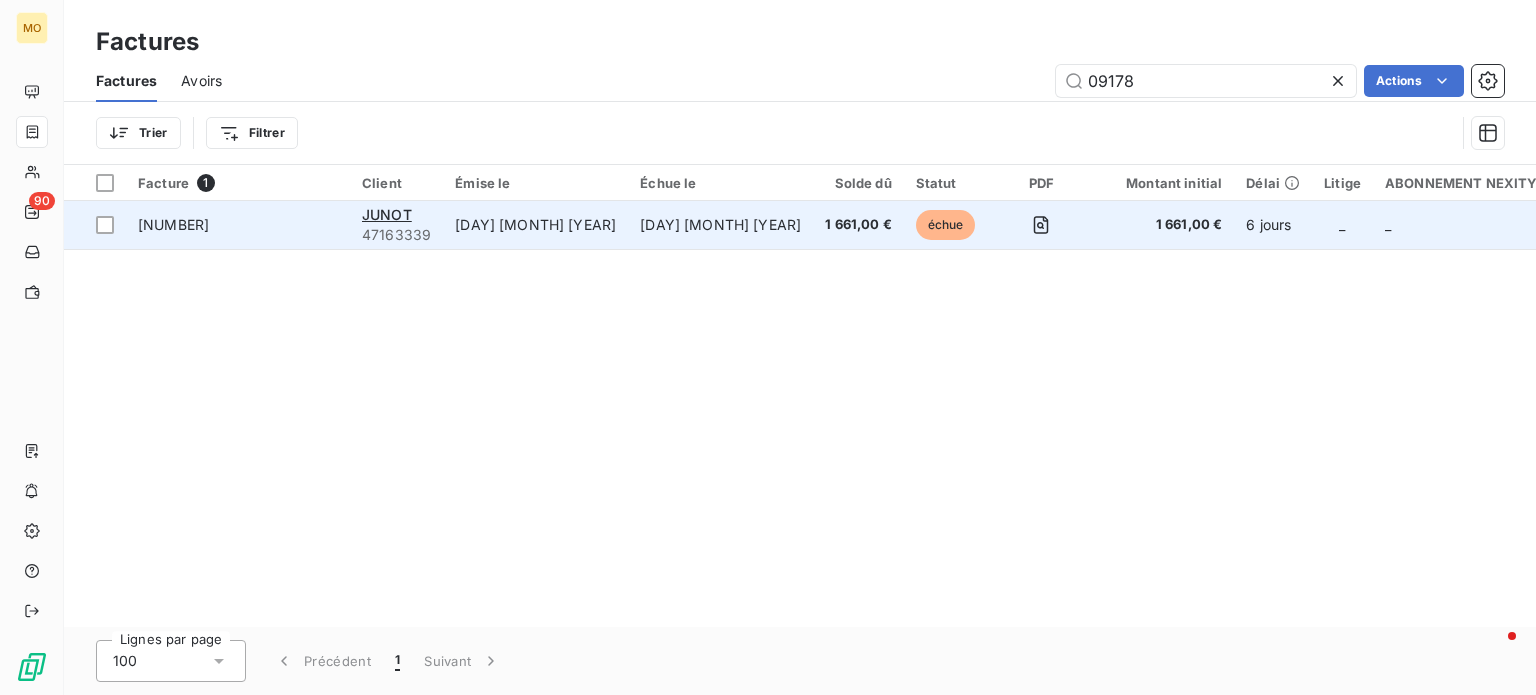click on "[NUMBER]" at bounding box center (238, 225) 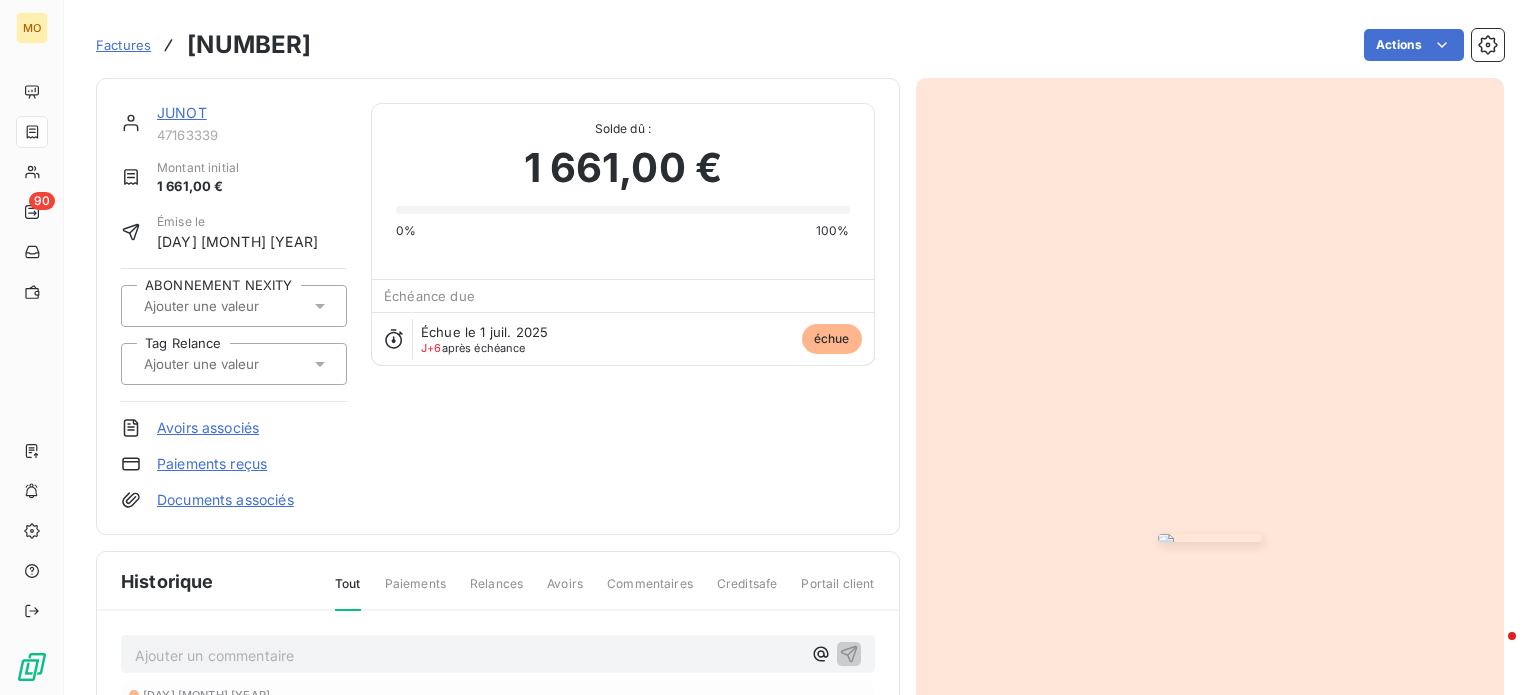 click at bounding box center (1210, 538) 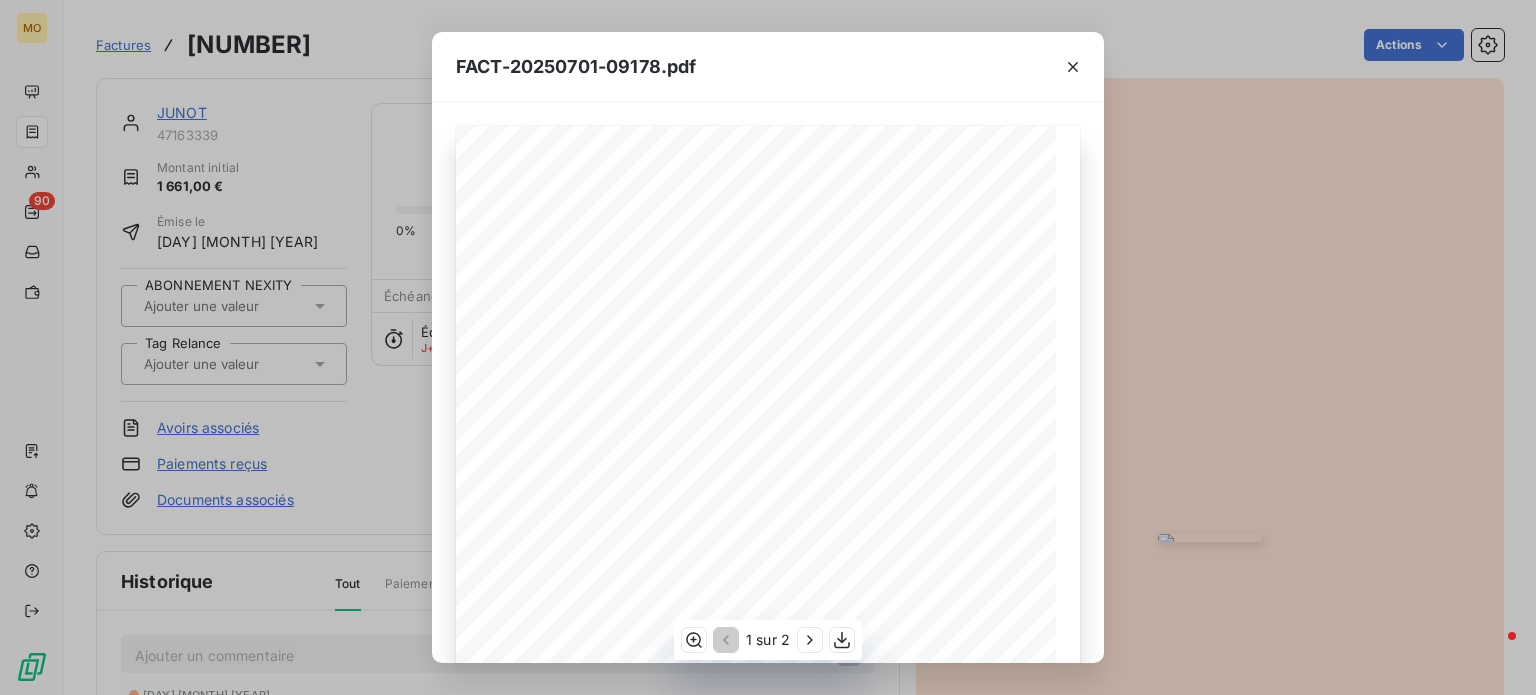 click on "MNG-14242 - Assistance opérationnelle - Changement de chauffe-eau" at bounding box center (0, 0) 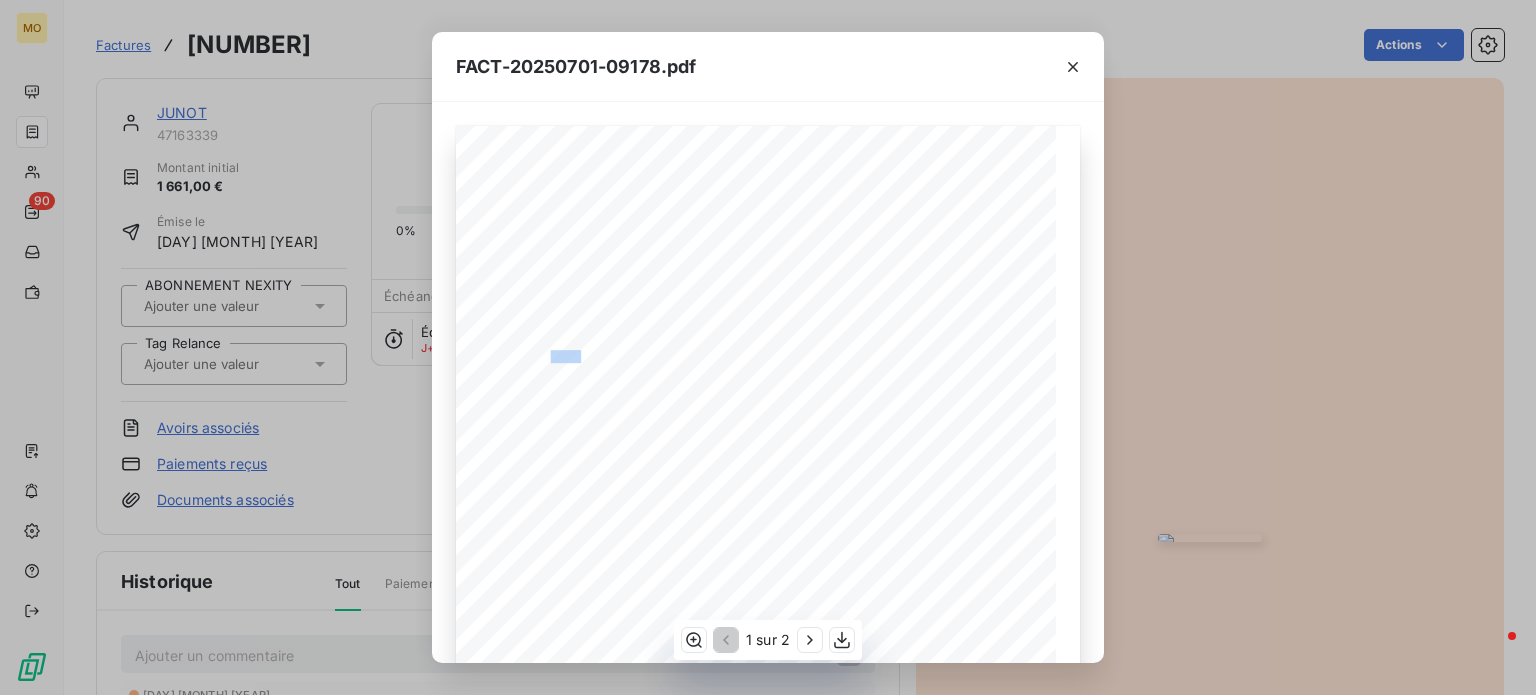 click on "MNG-14242 - Assistance opérationnelle - Changement de chauffe-eau" at bounding box center (0, 0) 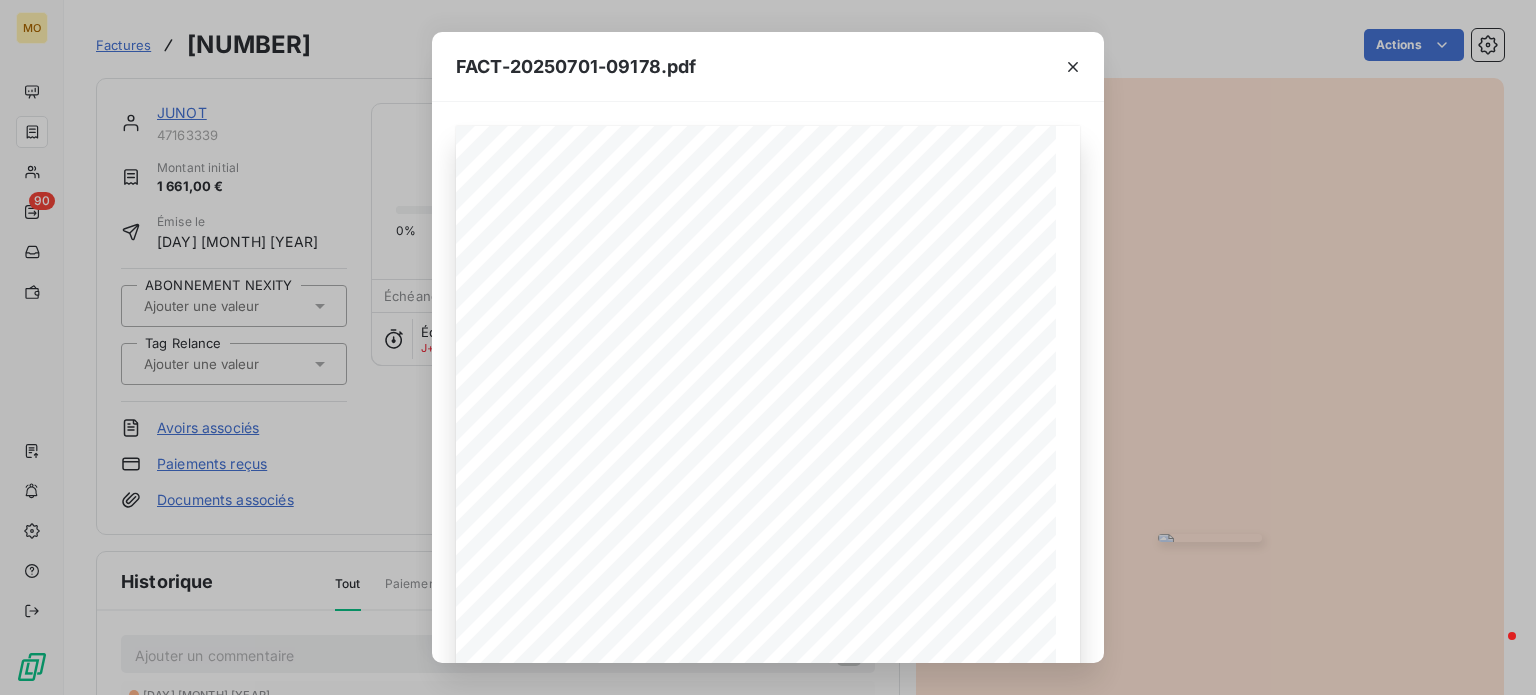click on "[FILE] [NUMBER] [NUMBER] [ADDRESS], [POSTAL_CODE] [CITY] [COUNTRY] Votre contact : [FIRST] [LAST] Mobile : [PHONE] Email : [EMAIL] Facture [FILE] En date du : [DATE] TVA Intracommunautaire : [VAT_NUMBER] Objet : [NUMBER] - Assistance opérationnelle - Changement de chauffe-eau Description Quantité PU HT TVA Total HT Déplacement : 1,0 60,00 unité 10,00 % (6,00) 60,00 Main d' œ uvre : Préparation du chantier Vidange du chauffe-eau défectueux Dépose du chauffe-eau Installation du nouveau chauffe-eau Installation du groupe de sécurité Raccordement Remise en eau Véri fi cation du bon fonctionnement Nettoyage des lieux Repli du matériel Fournitures : Chauffe-eau Atlantic 100 L Groupe de sécurité 1,0 1 450,00 unité 10,00 % (145,00) 1 450,00 Total net HT 1 510,00 € TVA 10,00% 151,00 € Montant total TTC 1 661,00 € Total à régler 1 661,00 € Notes : Adresse : [NUMBER] [STREET], [POSTAL_CODE] [CITY] à la commande" at bounding box center [768, 347] 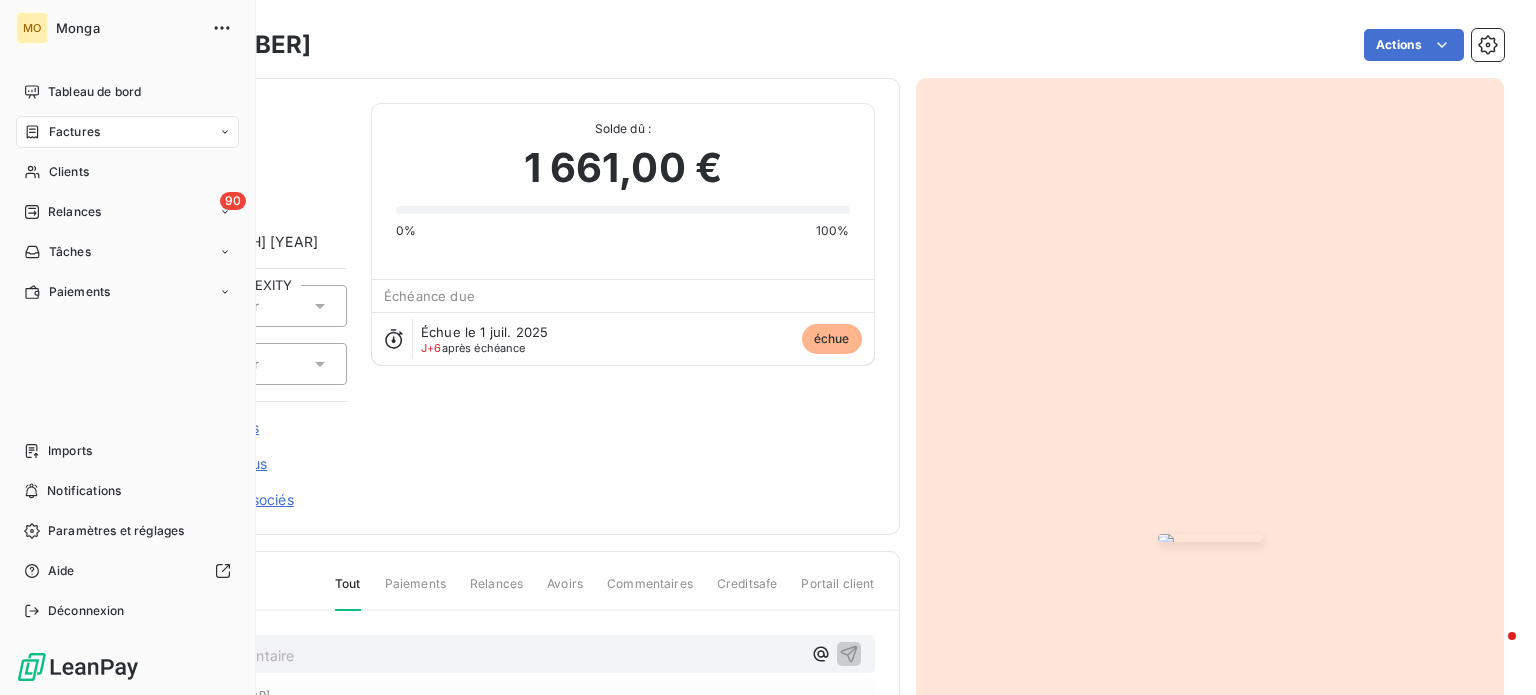 click on "Factures" at bounding box center [74, 132] 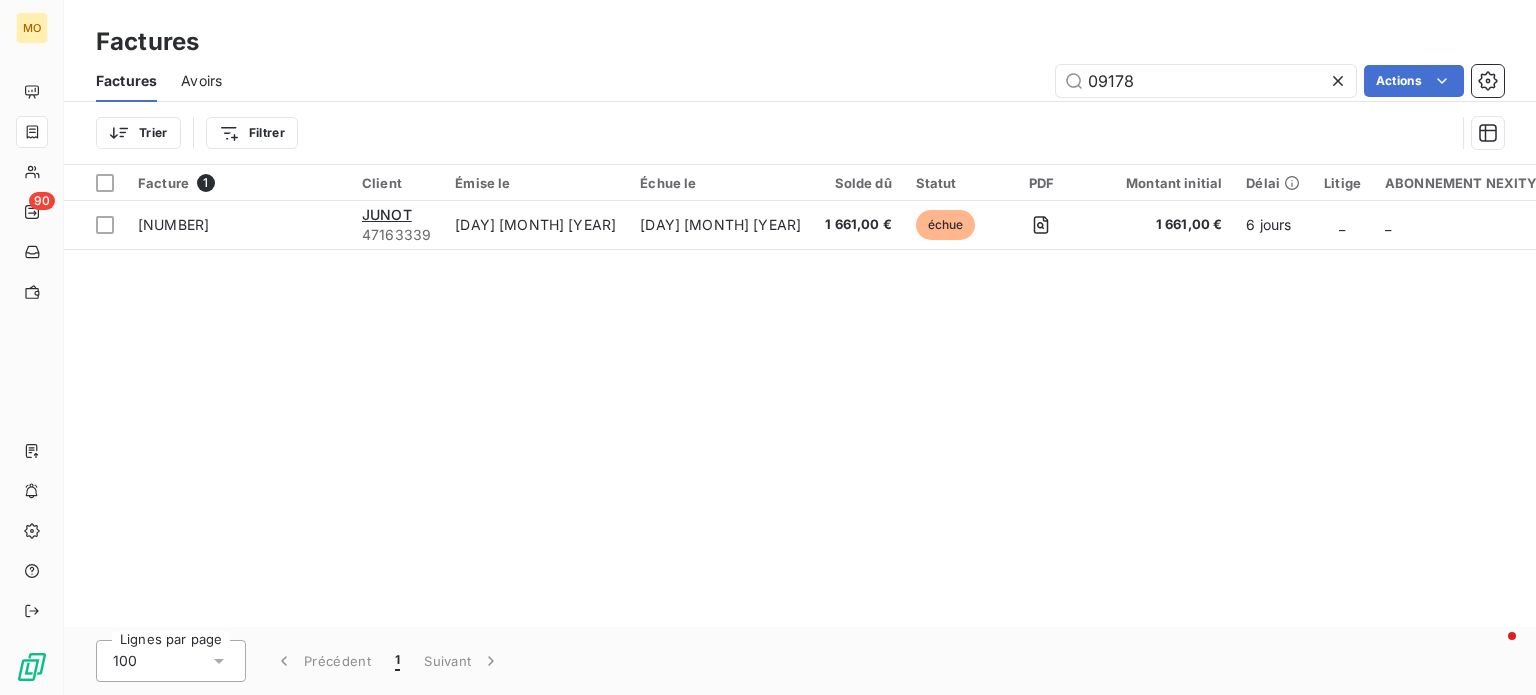 drag, startPoint x: 1147, startPoint y: 95, endPoint x: 944, endPoint y: 68, distance: 204.78769 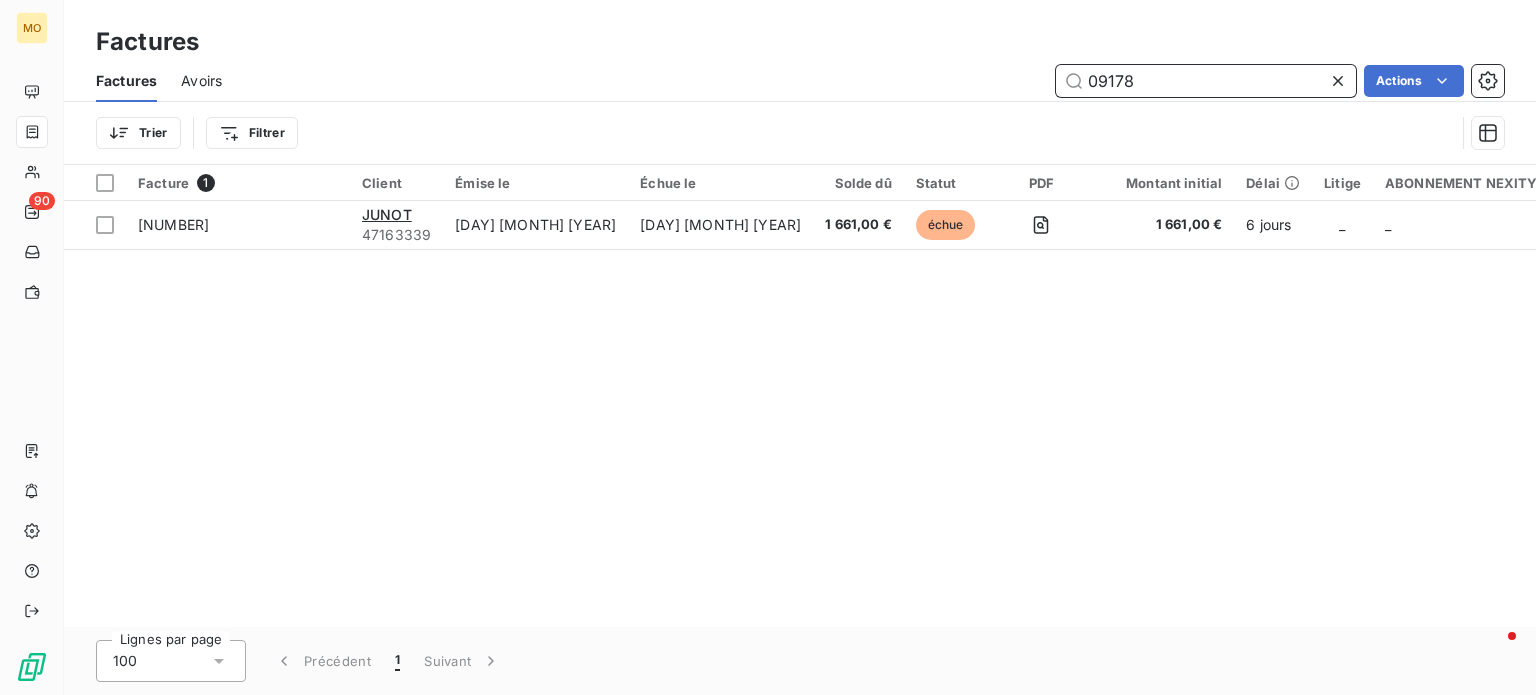drag, startPoint x: 1198, startPoint y: 79, endPoint x: 980, endPoint y: 79, distance: 218 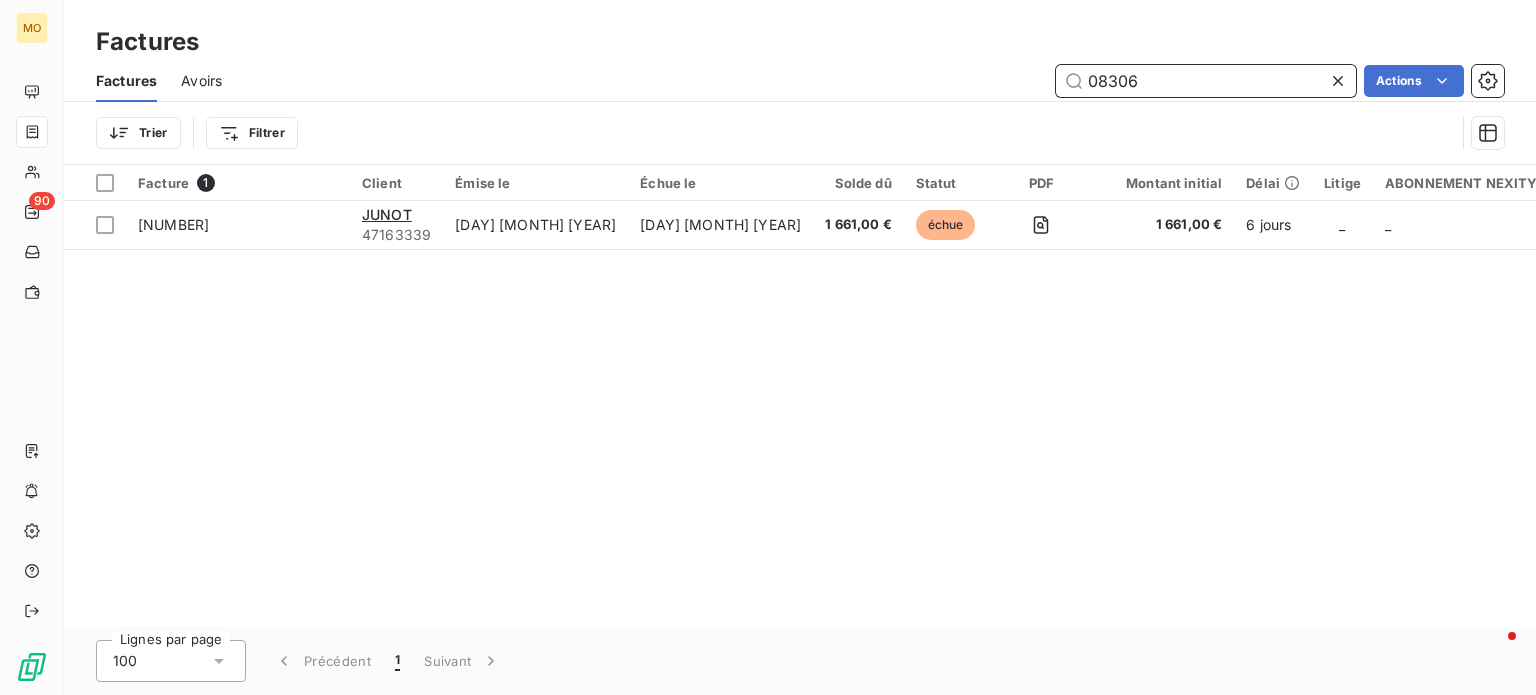 type on "08306" 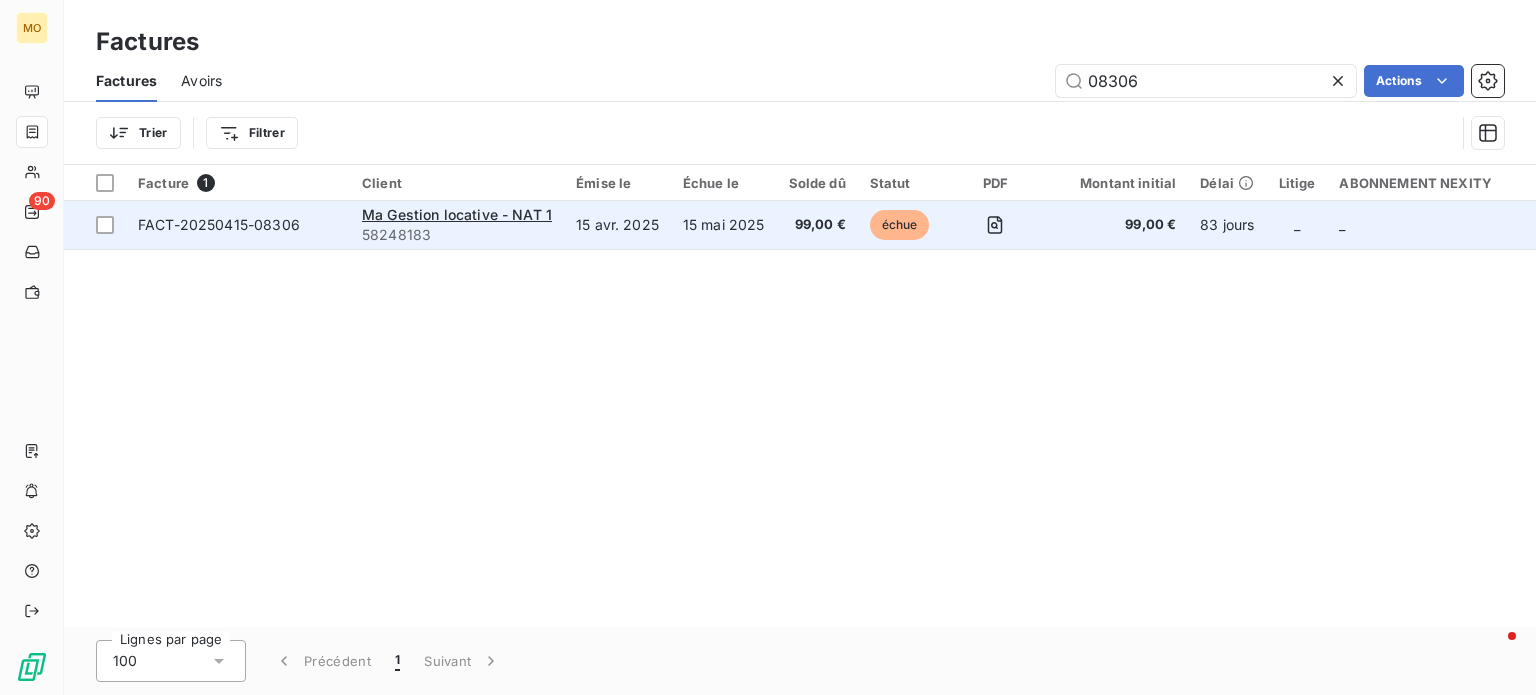 click on "FACT-20250415-08306" at bounding box center (219, 225) 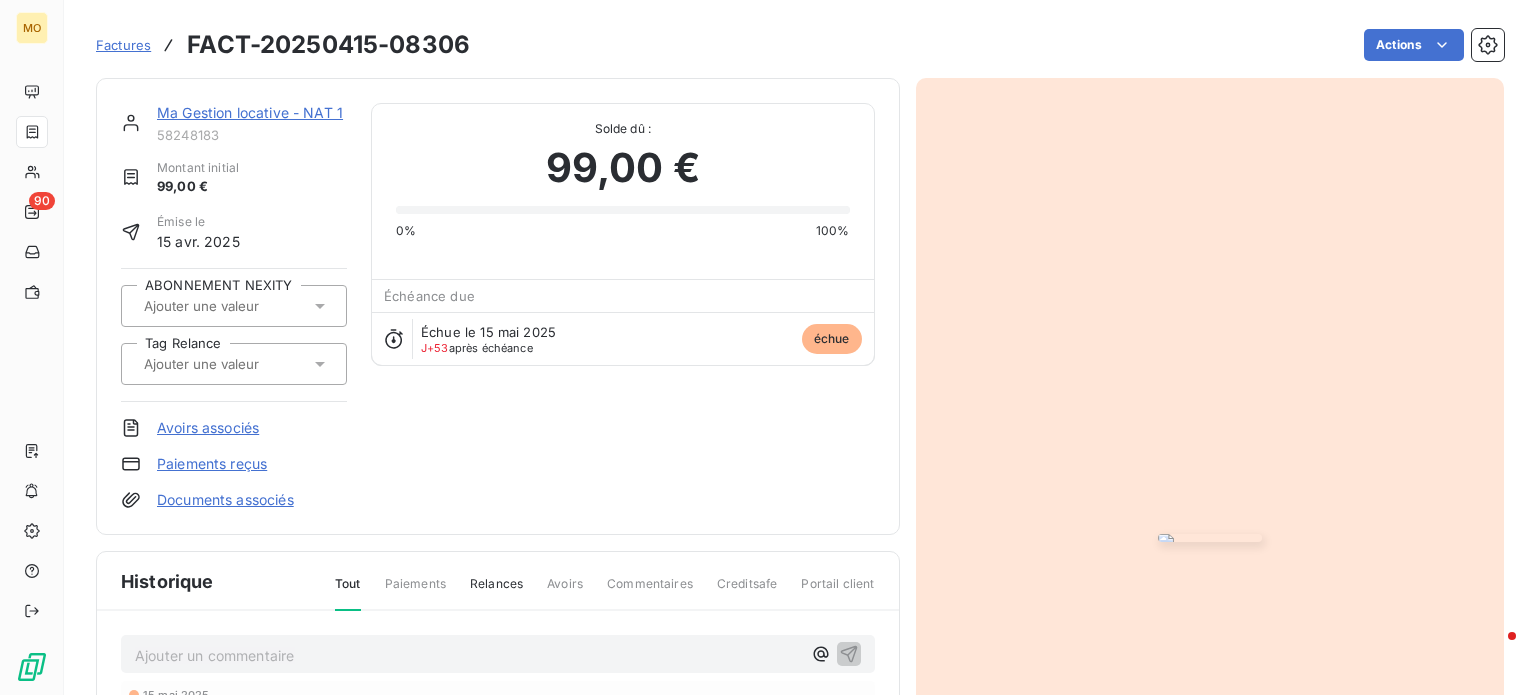 click at bounding box center (1210, 538) 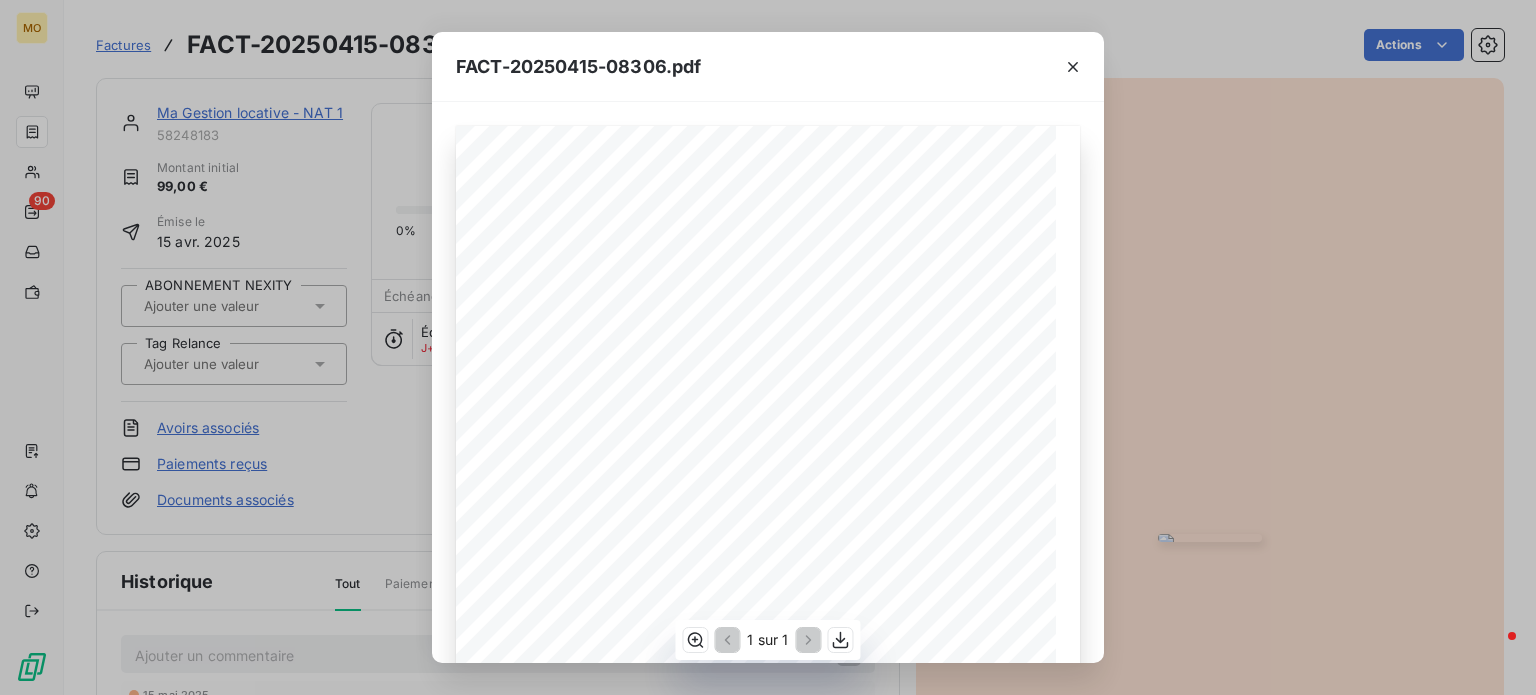 click on "MNG-12670 - Assistance opérationnelle - Diagnostic plaque de Cuisson SIEMENS" at bounding box center [0, 0] 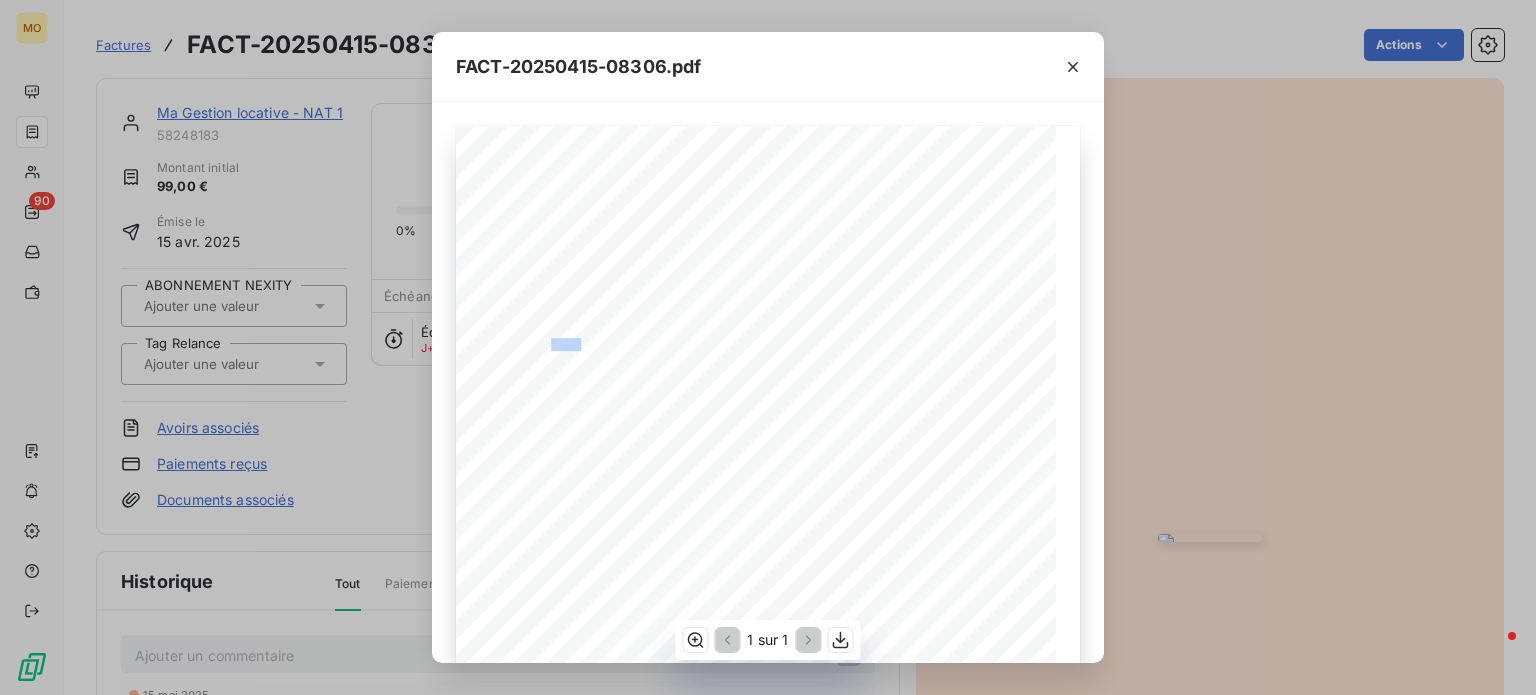 click on "MNG-12670 - Assistance opérationnelle - Diagnostic plaque de Cuisson SIEMENS" at bounding box center (0, 0) 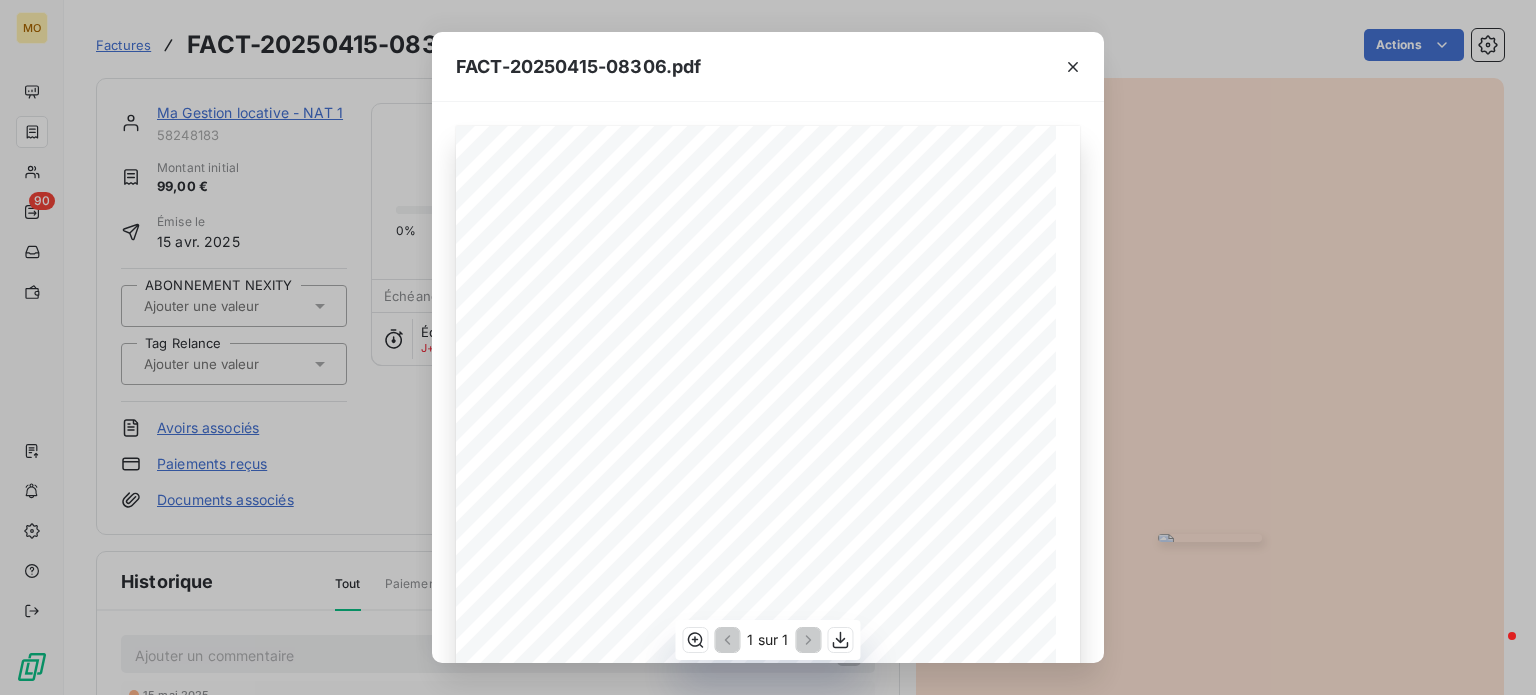 click on "MNG-12670 - Assistance opérationnelle - Diagnostic plaque de Cuisson SIEMENS" at bounding box center (0, 0) 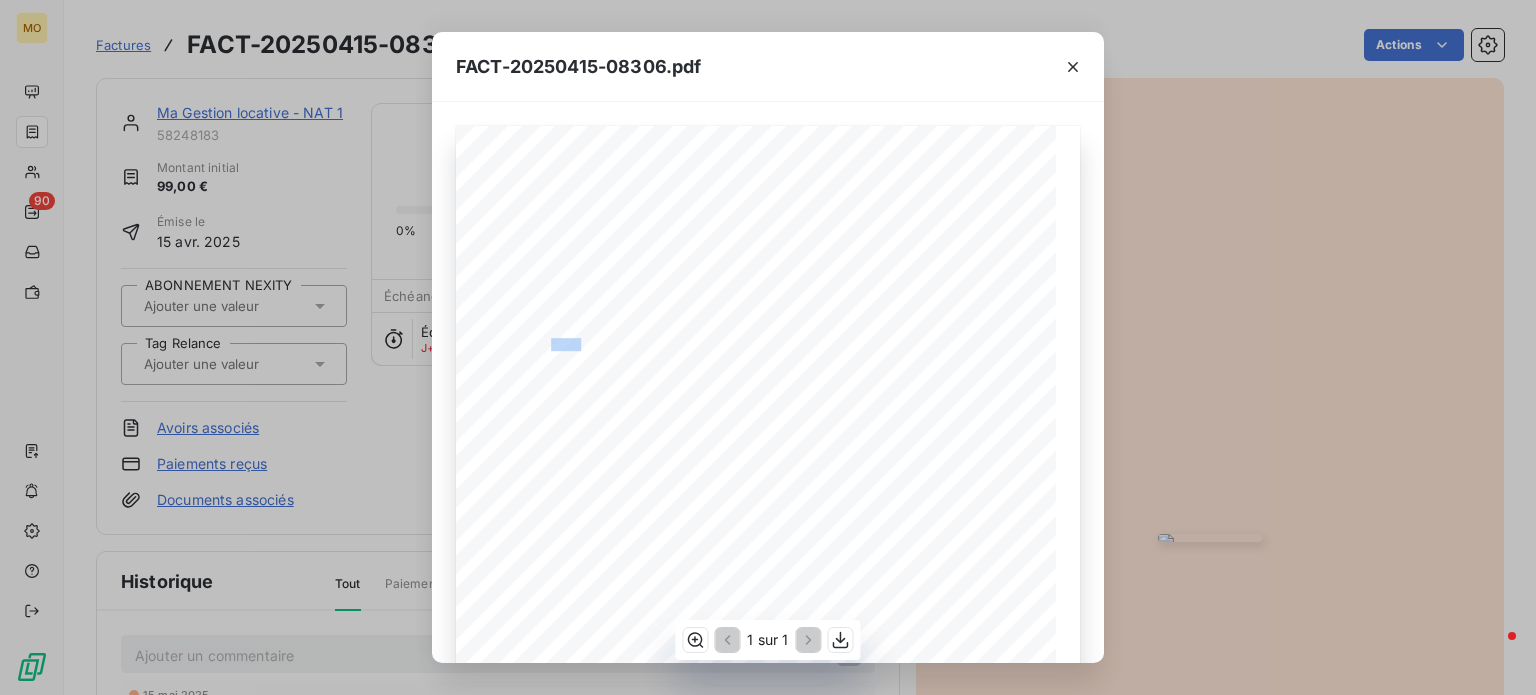 click on "MNG-12670 - Assistance opérationnelle - Diagnostic plaque de Cuisson SIEMENS" at bounding box center [0, 0] 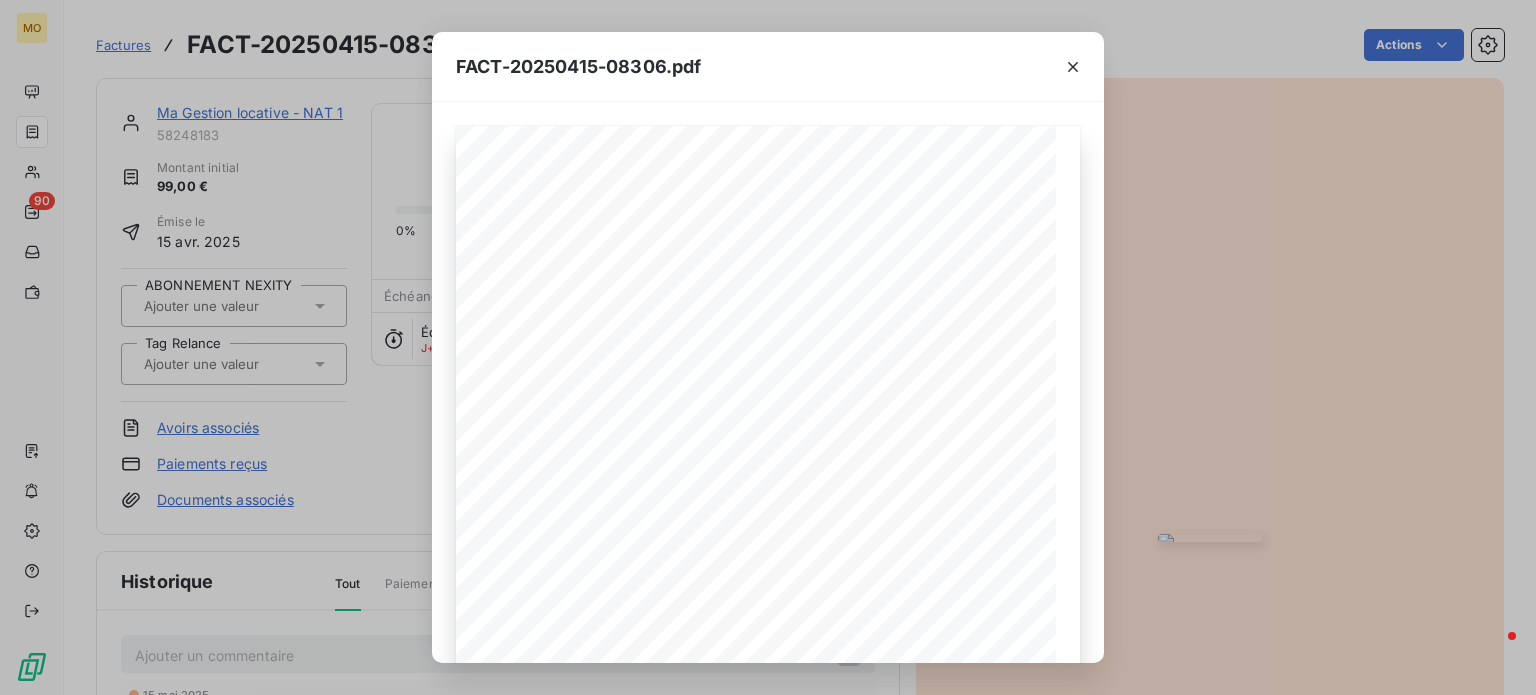 click on "FACT-20250415-08306.pdf [NUMBER] [STREET], [POSTAL_CODE], [CITY] Votre contact : [FIRST] [LAST] Email : [EMAIL] Facture FACT-20250415-08306 En date du : [DATE] Objet : MNG-12670 - Assistance opérationnelle - Diagnostic plaque de Cuisson SIEMENS Description Quantité PU HT TVA Total HT Diagnostic + déplacement 1,0 90,00 unité 10,00 % (9,00) 90,00 Total net HT 90,00 € TVA 10,00% 9,00 € Montant total TTC 99,00 € Total à régler 99,00 € Notes : Adresse : [NUMBER] [STREET], [POSTAL_CODE], [CITY] Moyen de règlement : chèque, virement bancaire Délai de règlement : à 30 jours Date limite de règlement : [DATE] Banque : BNP Paribas - Compte de chèques ****[NUMBER] BIC : BNPAFRPPXXX IBAN : FR76 3000 4015 5800 0102 0924 964 Intervention réalisée par notre artisan partenaire. Conformément aux aux articles 3 et 5 de la loi du 31 décembre 1975, le partenaire a été présenté au maître d ’ le taux d ’ ’ ’ France" at bounding box center [768, 347] 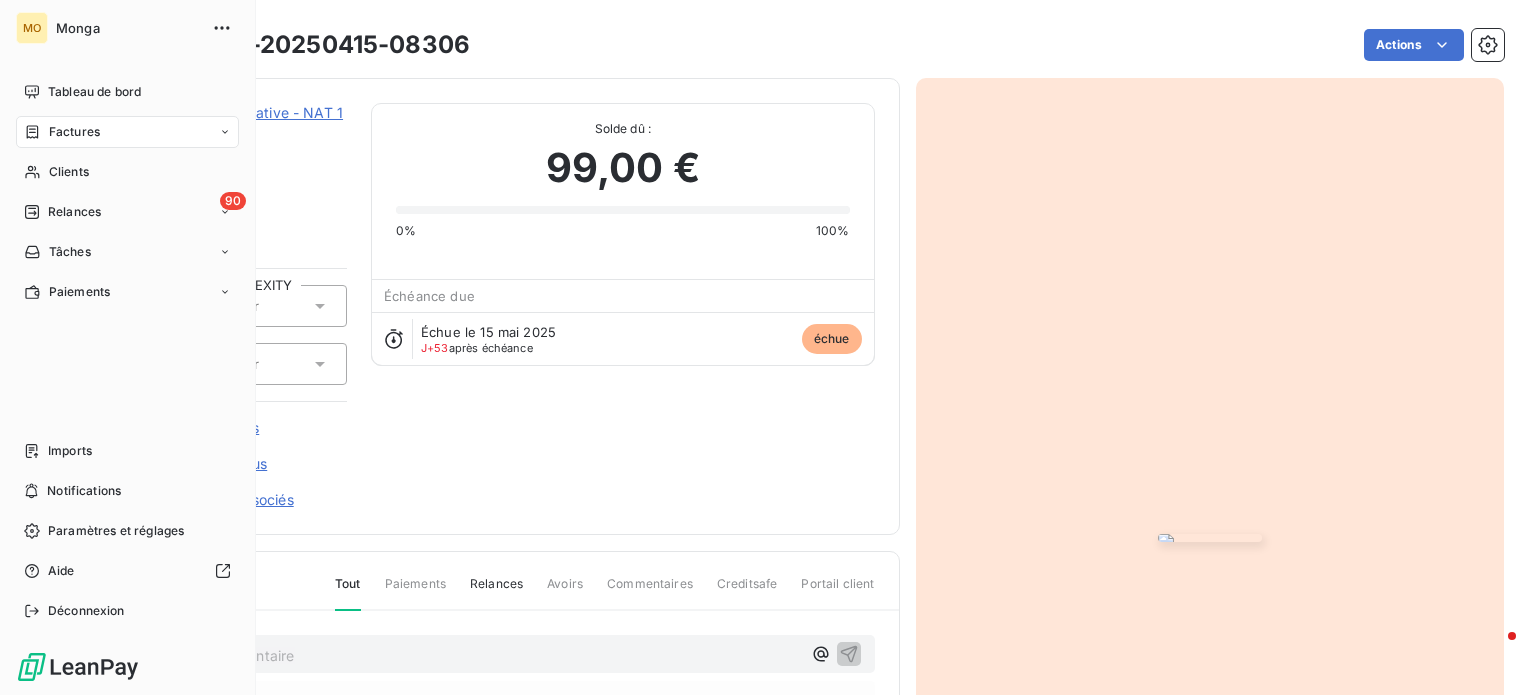 click on "Factures" at bounding box center (74, 132) 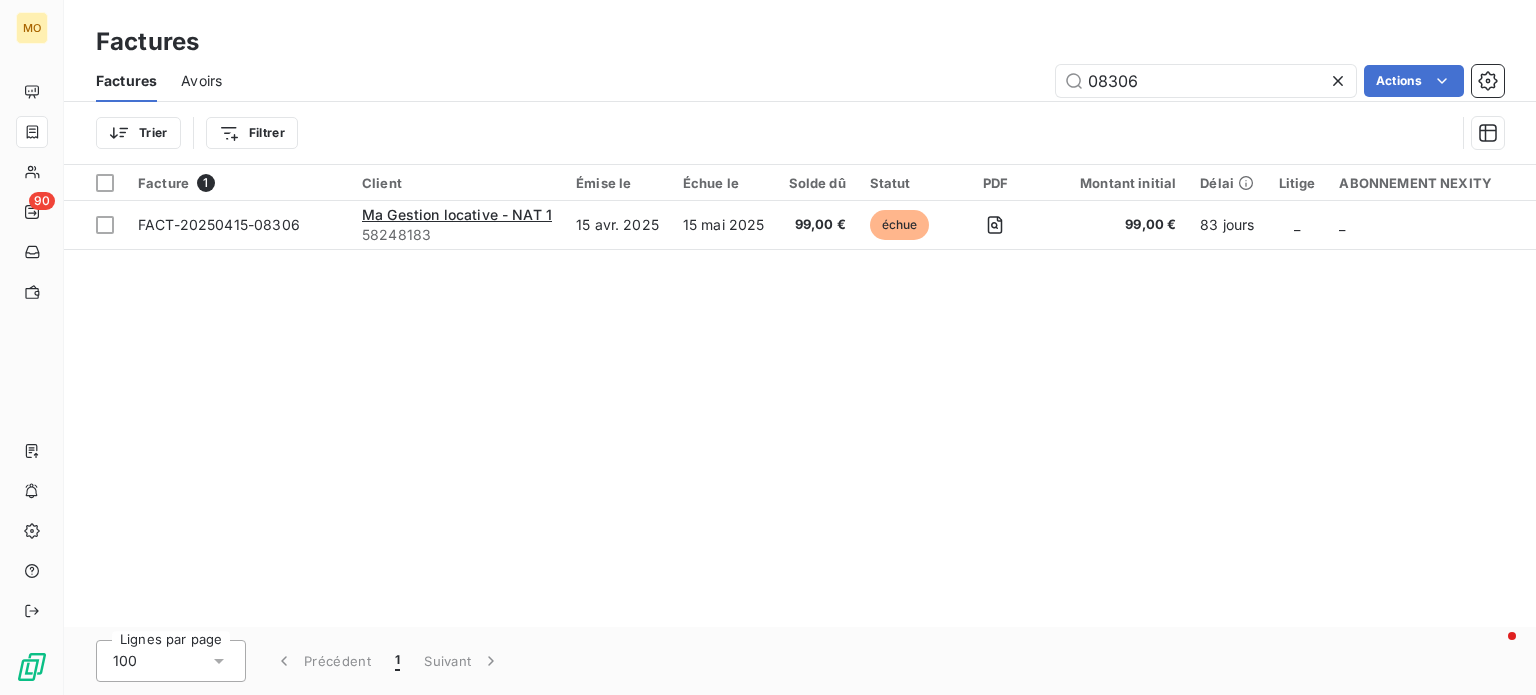drag, startPoint x: 1176, startPoint y: 75, endPoint x: 964, endPoint y: 63, distance: 212.33936 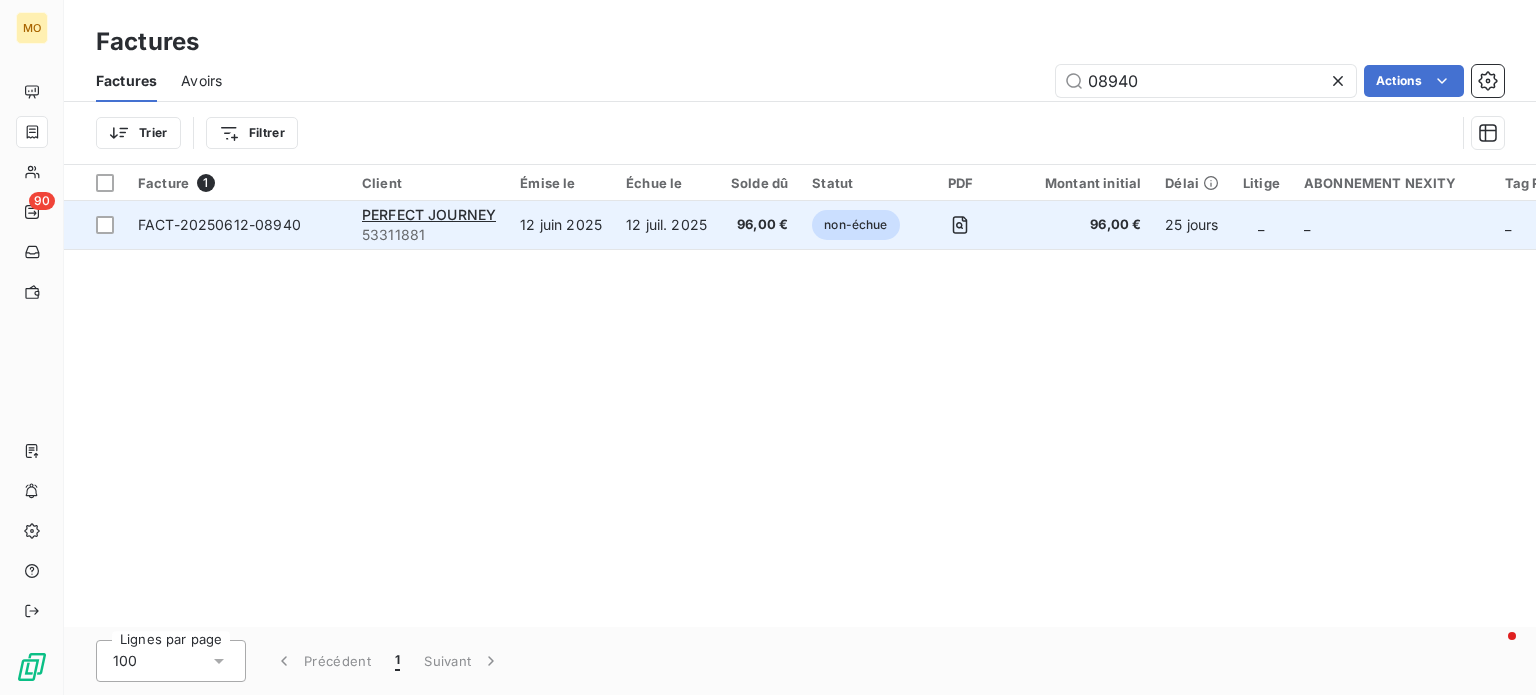 type on "08940" 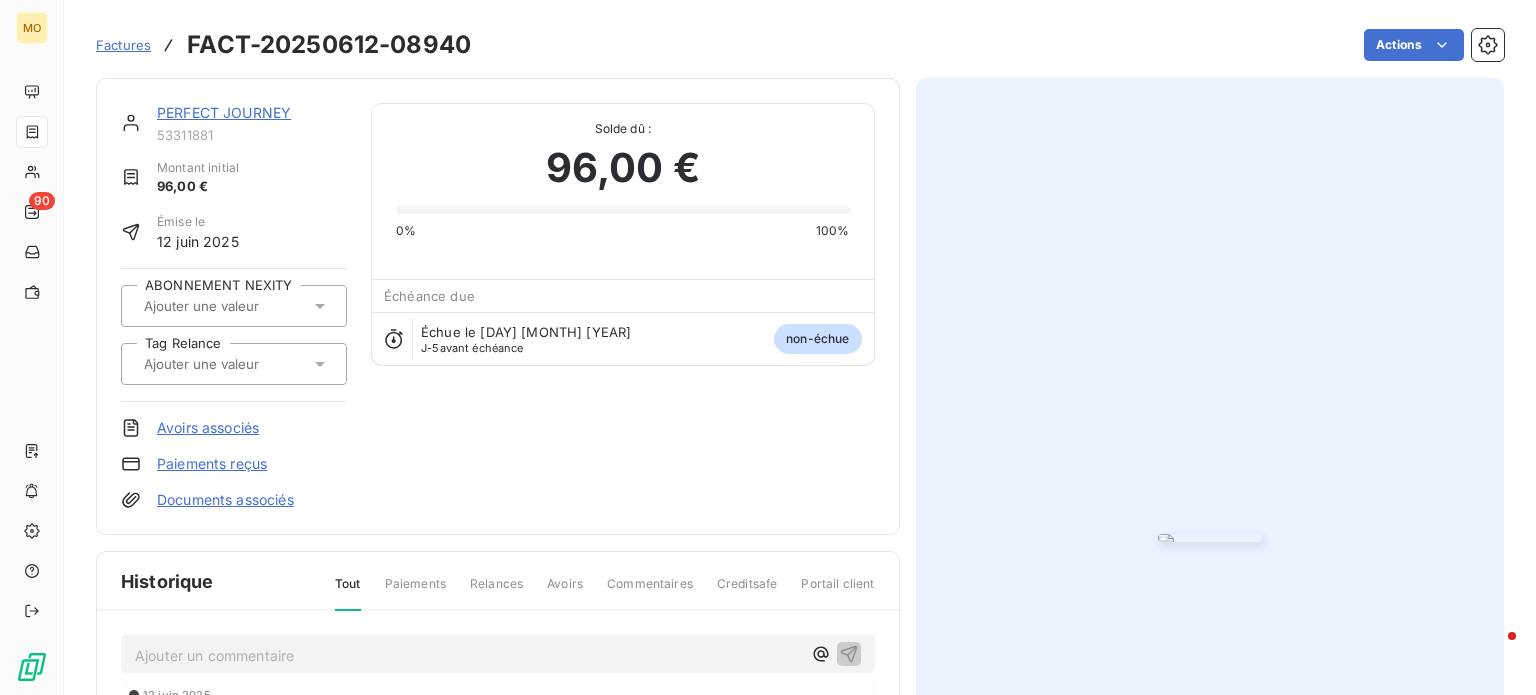 click at bounding box center [1210, 538] 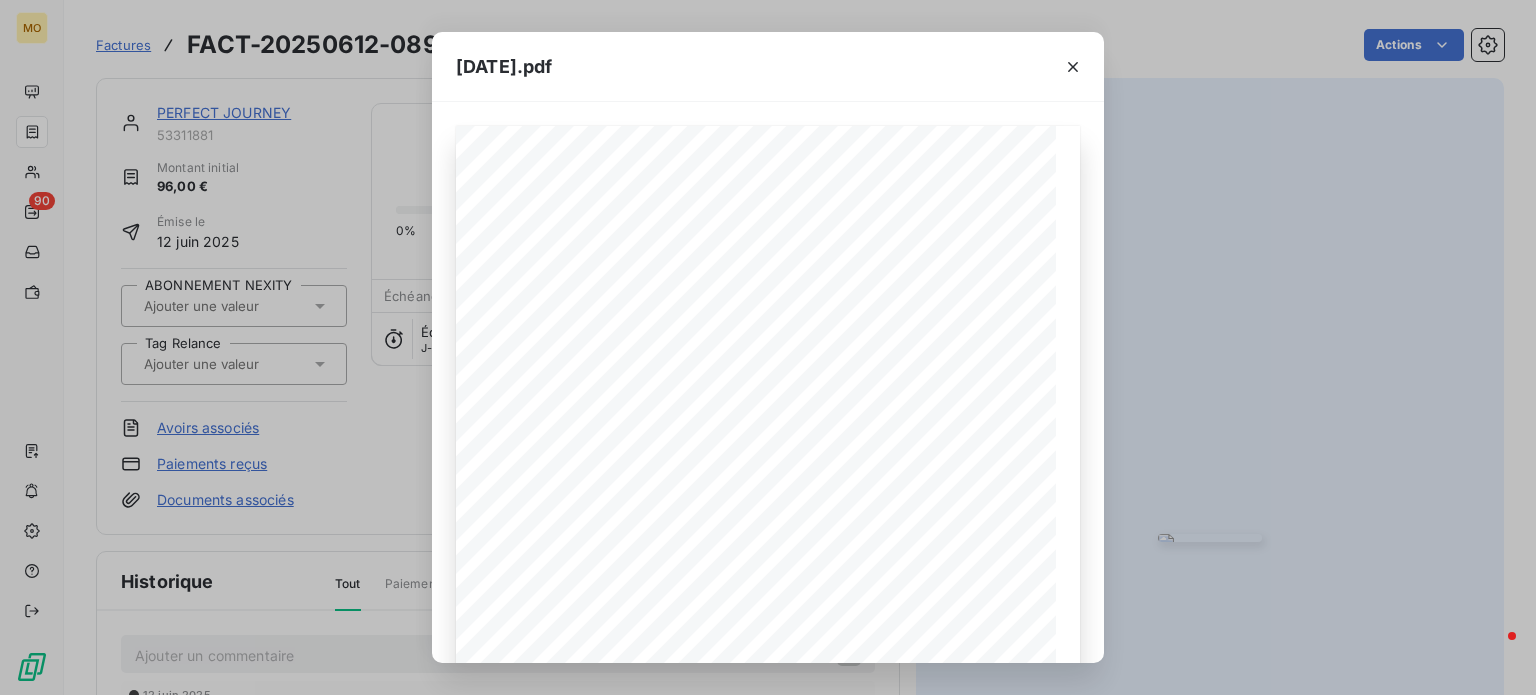 click on "FACT-20250612-08940.pdf [NUMBER] [STREET] [POSTAL_CODE] [CITY] France Votre contact : [FIRST] [LAST] Email : [EMAIL] Facture FACT-20250612-08940 En date du : [DATE] Objet : ABONNEMENT MENSUEL MONGA Description Quantité PU HT TVA Total HT Forfait Starter Pack Tertiaire < 1250 m² 1,0 80,00 forfaitaire 20,00 % (16,00) 80,00 Total net HT 80,00 € TVA 20,00% 16,00 € Montant total TTC 96,00 € Total à régler 96,00 € Notes : Période : [DATE] au [DATE] Moyen de règlement : chèque, virement bancaire Délai de règlement : à 30 jours Date limite de règlement : [DATE] Banque : BNP Paribas - Compte de chèques ****[NUMBER] BIC : BNPAFRPPXXX IBAN : FR76 3000 4015 5800 0102 0924 964 Intervention réalisée par notre artisan partenaire. Conformément aux aux articles 3 et 5 de la loi du 31 décembre 1975, le partenaire a été présenté au maître d ’ ouvrage sa présence est acceptée et ses conditions de paiement agréées. le taux d" at bounding box center [768, 347] 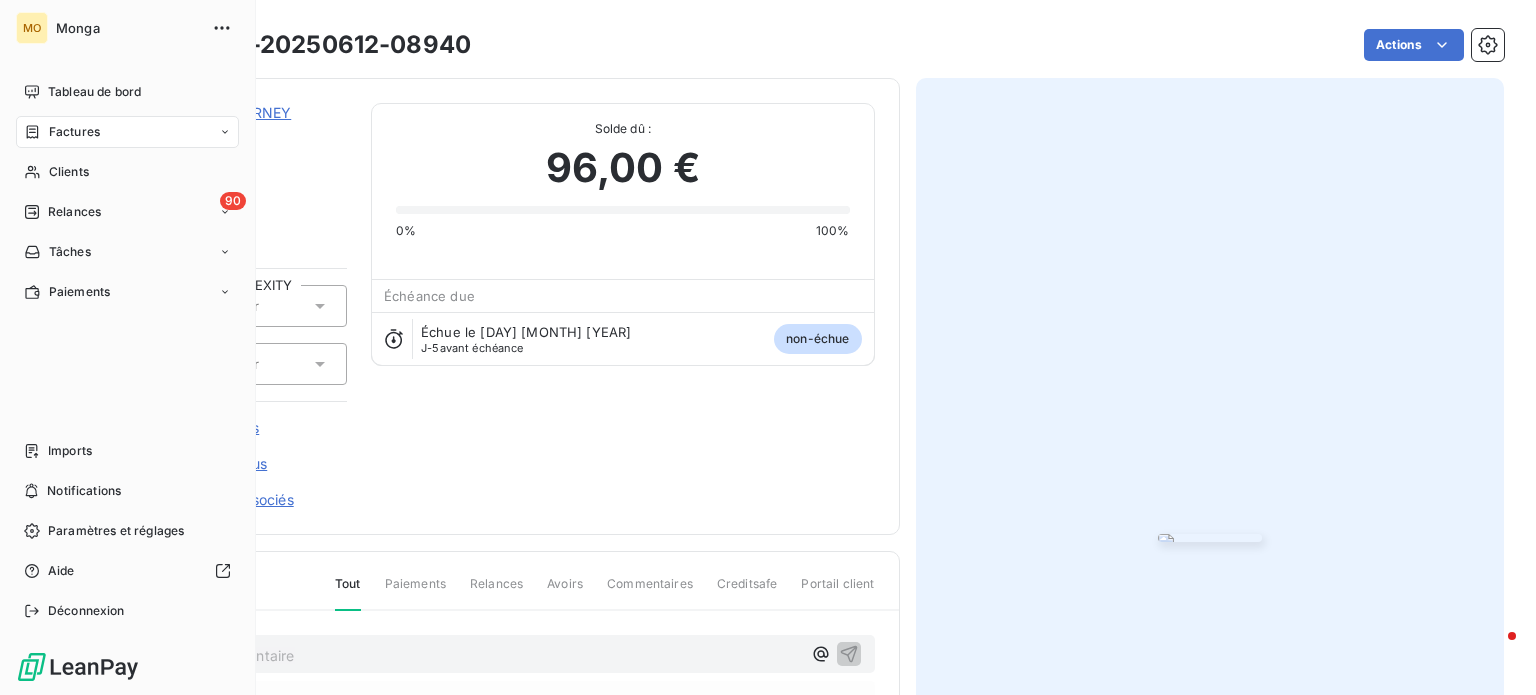 click on "Factures" at bounding box center [74, 132] 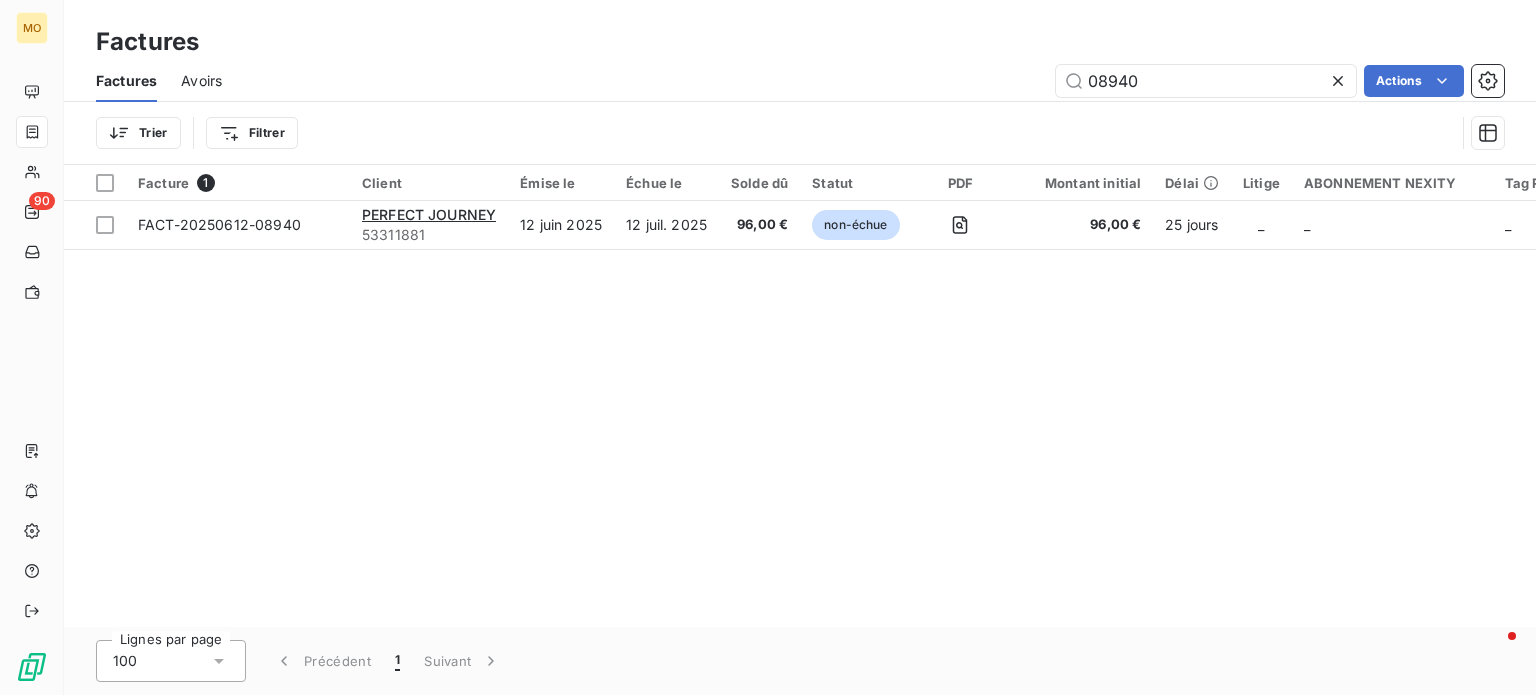 drag, startPoint x: 1158, startPoint y: 83, endPoint x: 820, endPoint y: 78, distance: 338.037 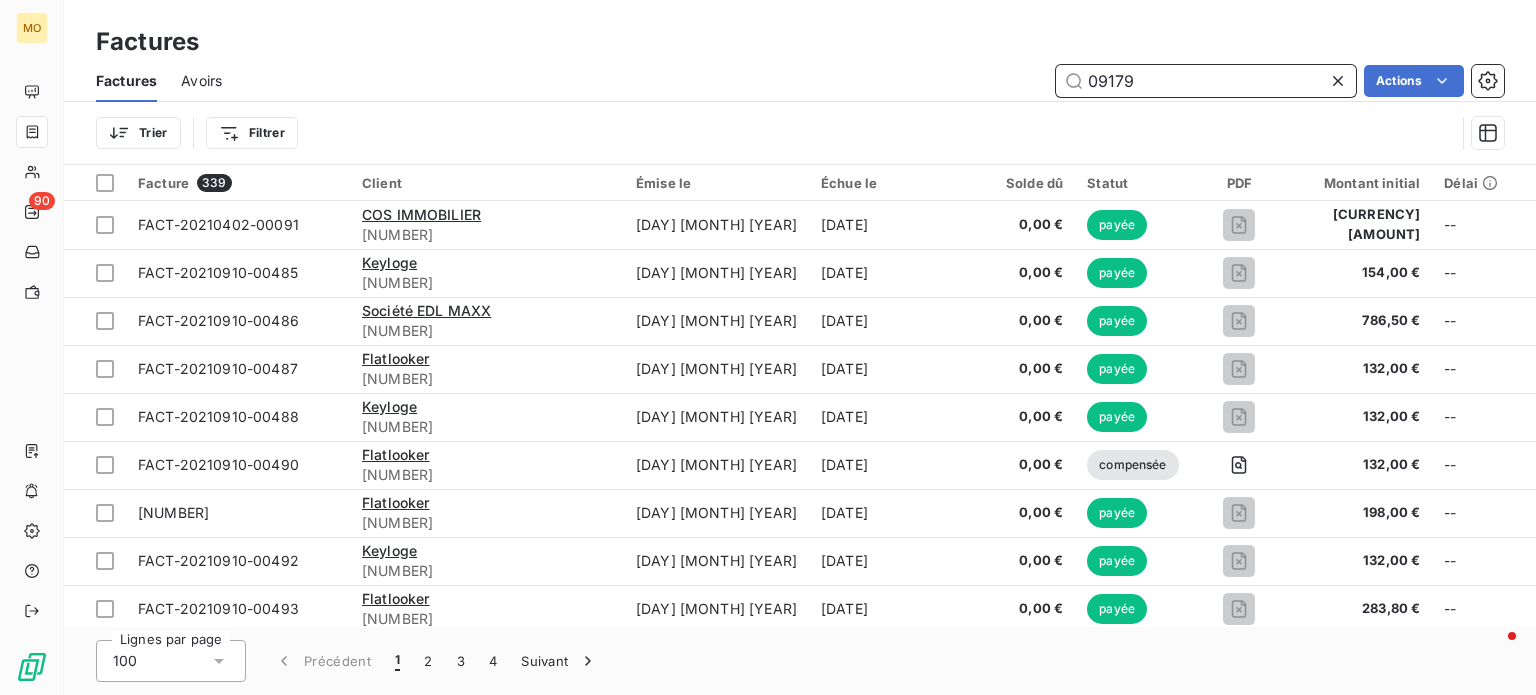 type on "09179" 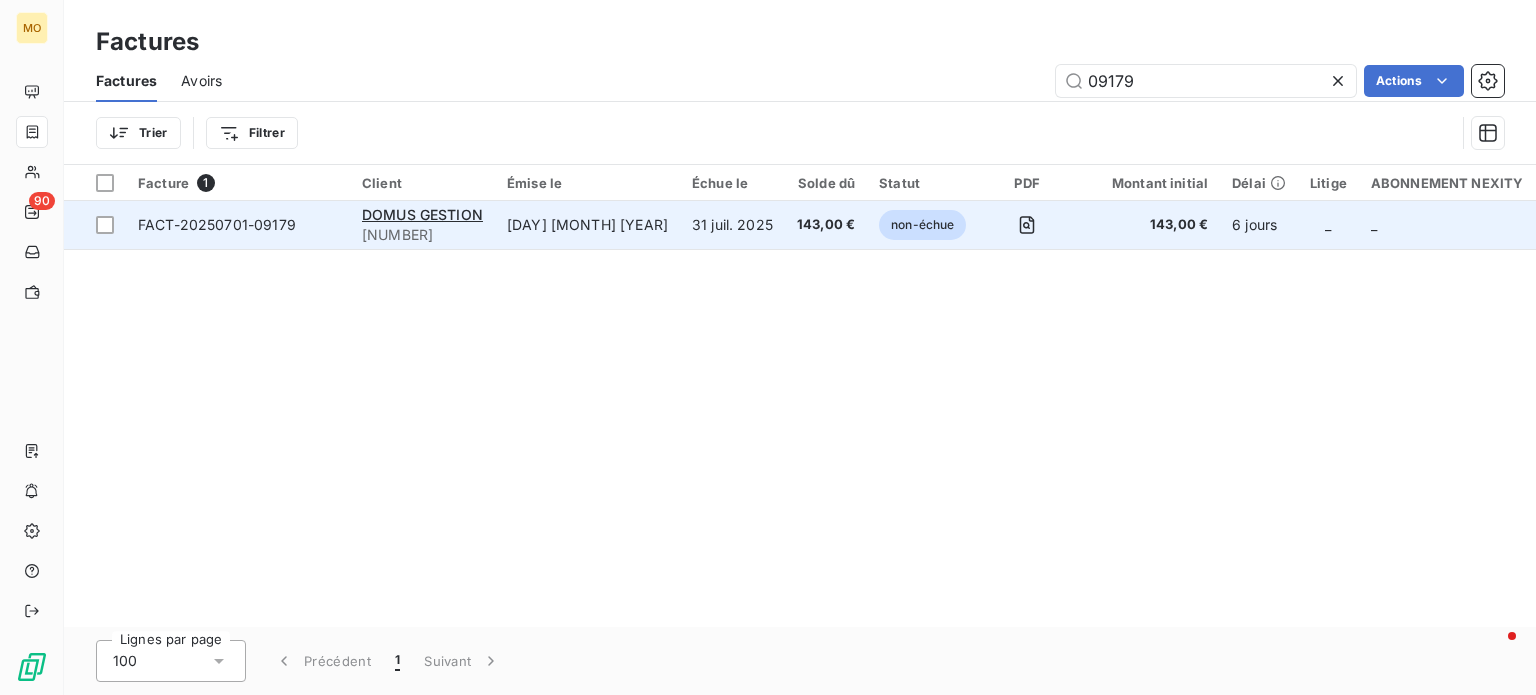 click on "FACT-20250701-09179" at bounding box center (238, 225) 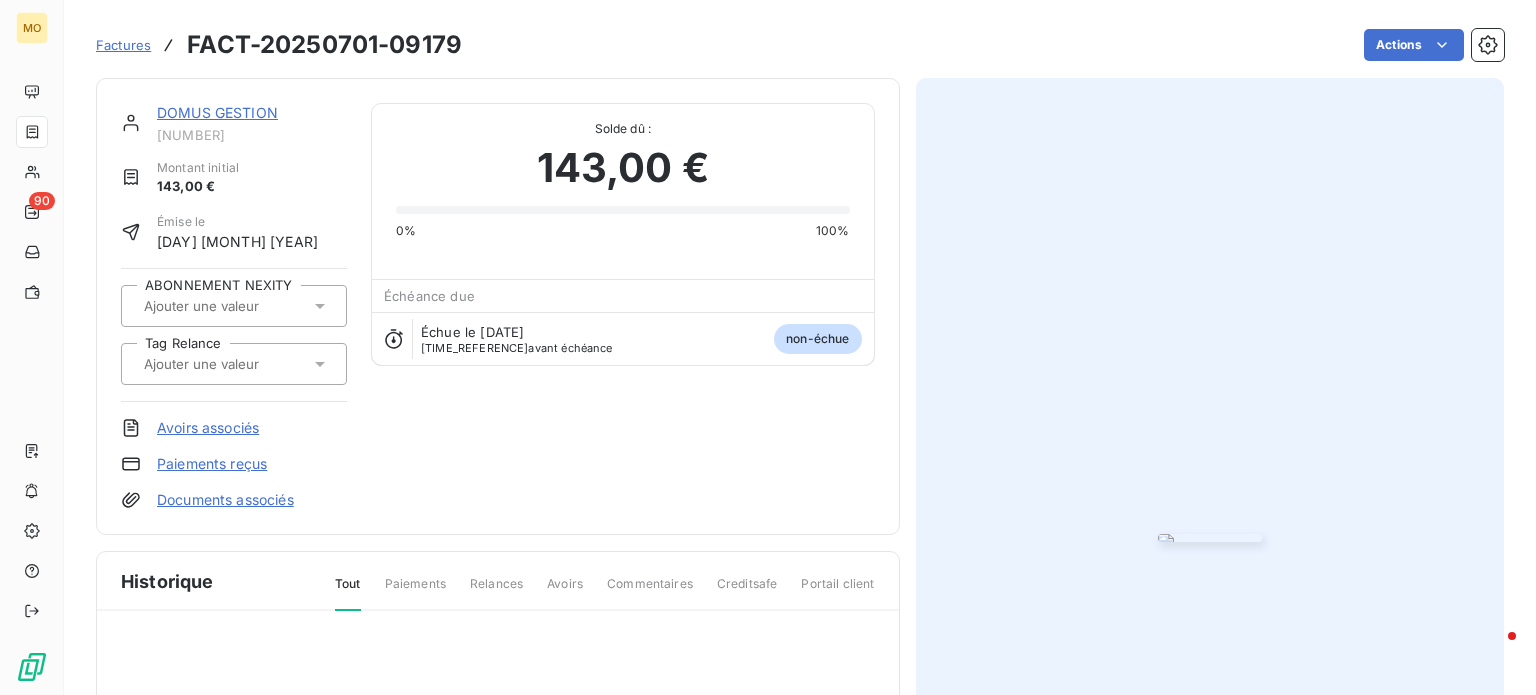 click at bounding box center (1210, 538) 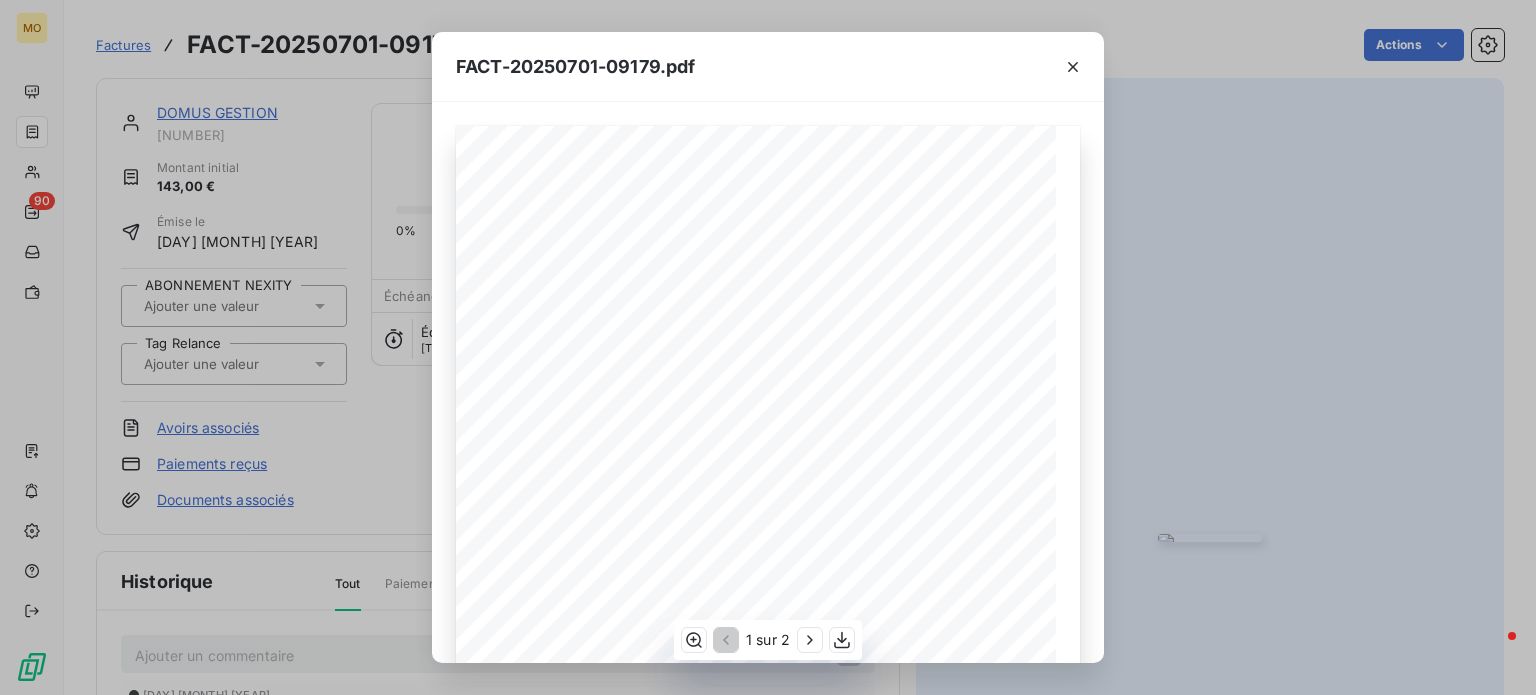 click on "MNG-14188 - Assistance opérationnelle - Diagnostic lave-vaisselle et frigo" at bounding box center [0, 0] 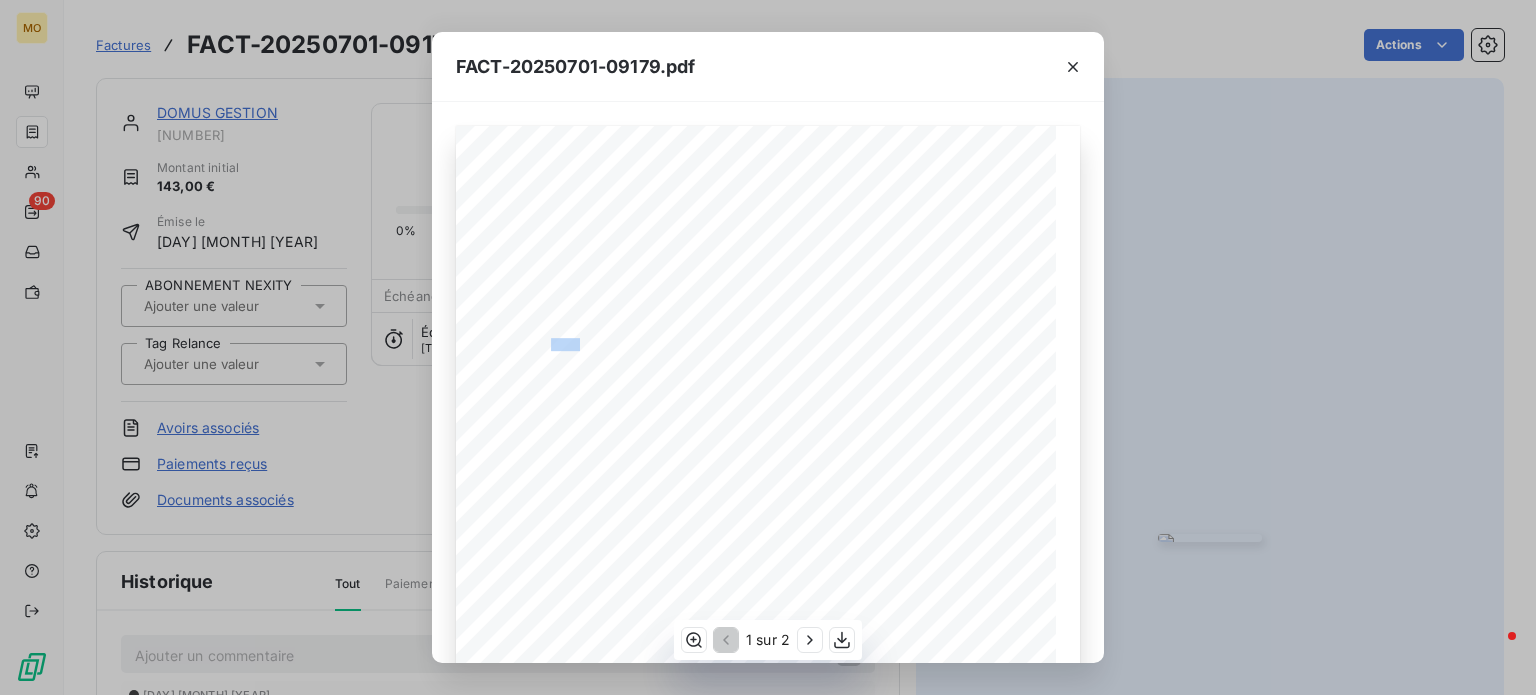 click on "MNG-14188 - Assistance opérationnelle - Diagnostic lave-vaisselle et frigo" at bounding box center (0, 0) 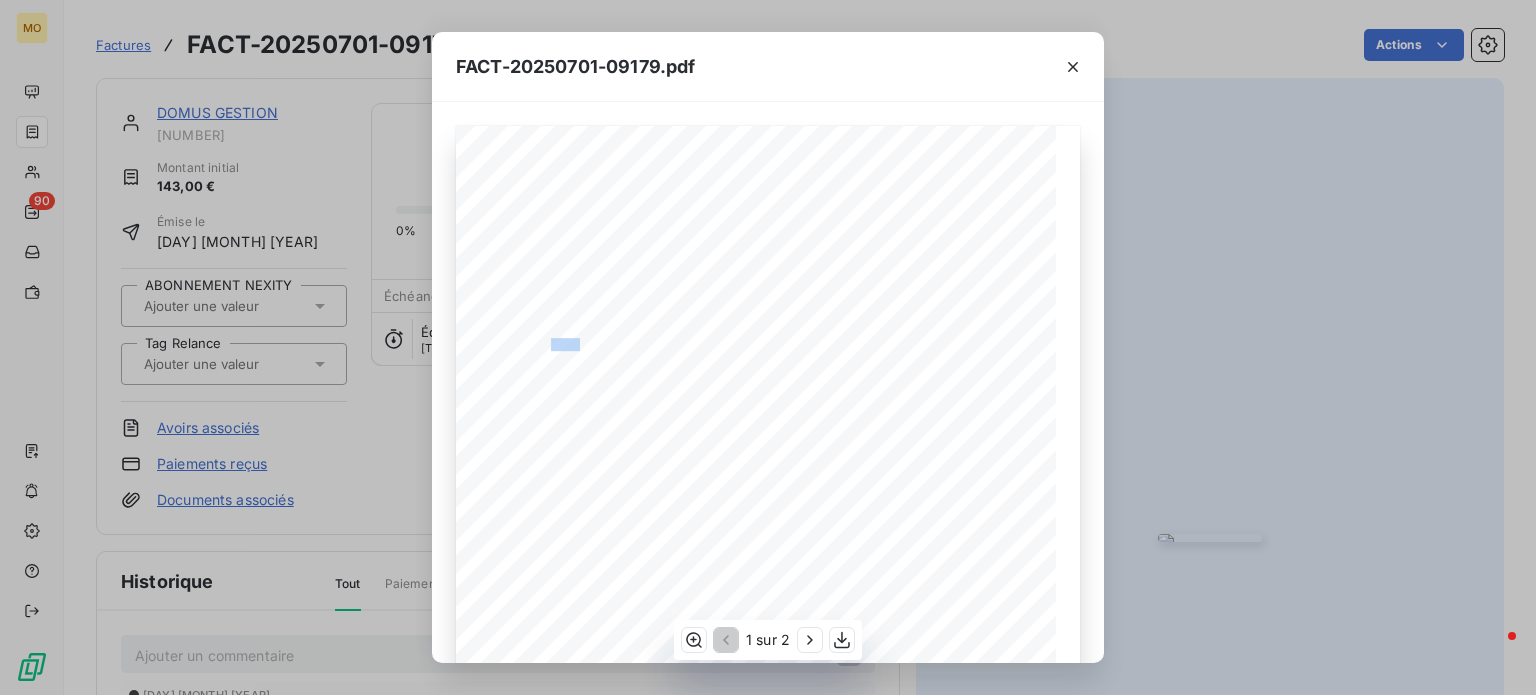 copy on "14188" 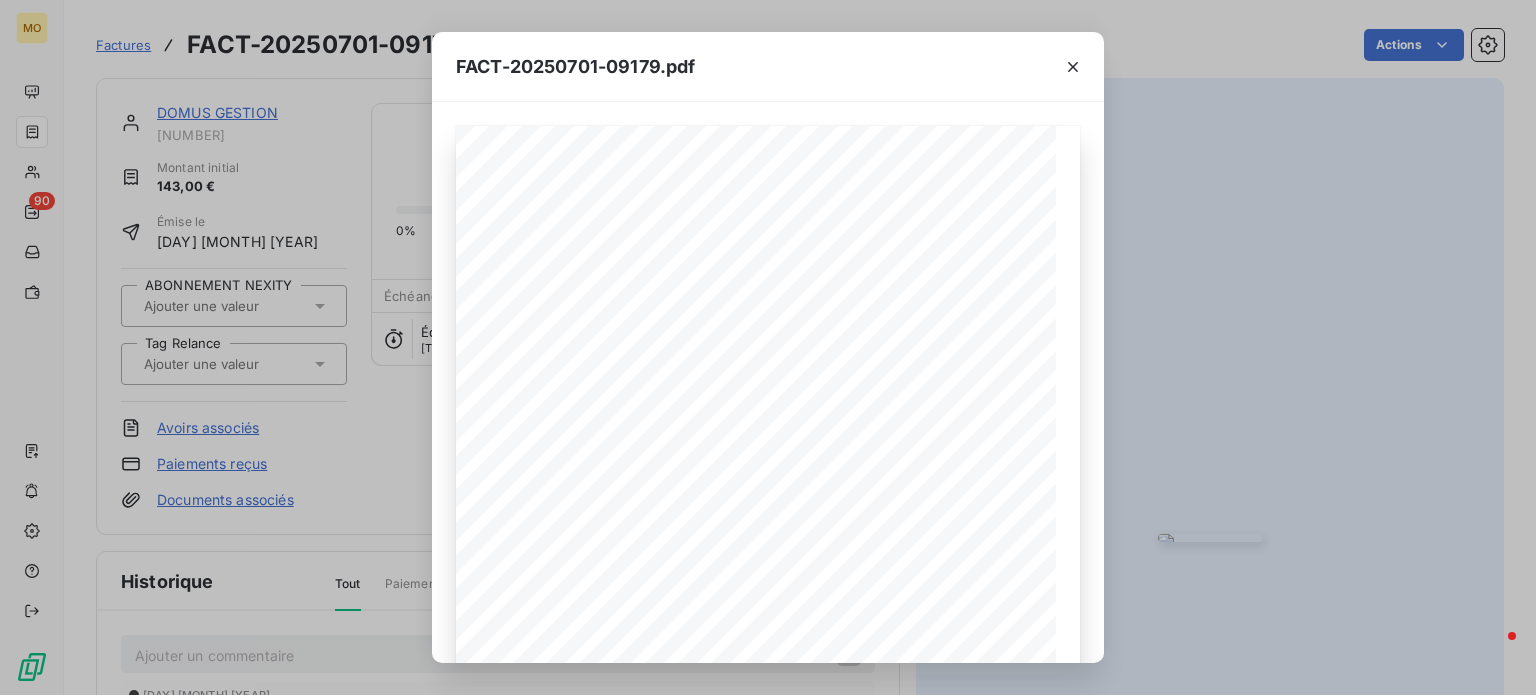 click on "FACT-20250701-09179.pdf [NUMBER] [STREET] [POSTAL_CODE] [CITY] [COUNTRY] Votre contact : [FIRST] [LAST] Email : [EMAIL] Facture FACT-20250701-09179 En date du : [DATE] Objet : MNG-14188 - Assistance opérationnelle - Diagnostic lave-vaisselle et frigo Description Quantité PU HT TVA Total HT Déplacement : 1,0 60,00 unité 10,00 % (6,00) 60,00 Main d' œ uvre : Diagnostic lave-vaisselle : Recherche de panne Identi fi cation du code d'erreur O17 Solution apportée concernant le code d'erreur Résolution du souci lié au code d'erreur Diagnostic du moteur : Pompe surchauffe Conclusion : Pompe à remplacer Diagnostic frigo : Joint défectueux Conclusion : Joint à refaire 1,0 70,00 unité 10,00 % (7,00) 70,00 Total net HT 130,00 € TVA 10,00% 13,00 € Montant total TTC 143,00 € Total à régler 143,00 € Notes : Adresse : [NUMBER] [STREET], [POSTAL_CODE] [CITY] Propriétaire : [FIRST] [LAST] Occupant : [FIRST] [LAST] Moyen de règlement : à 30 jours" at bounding box center (768, 347) 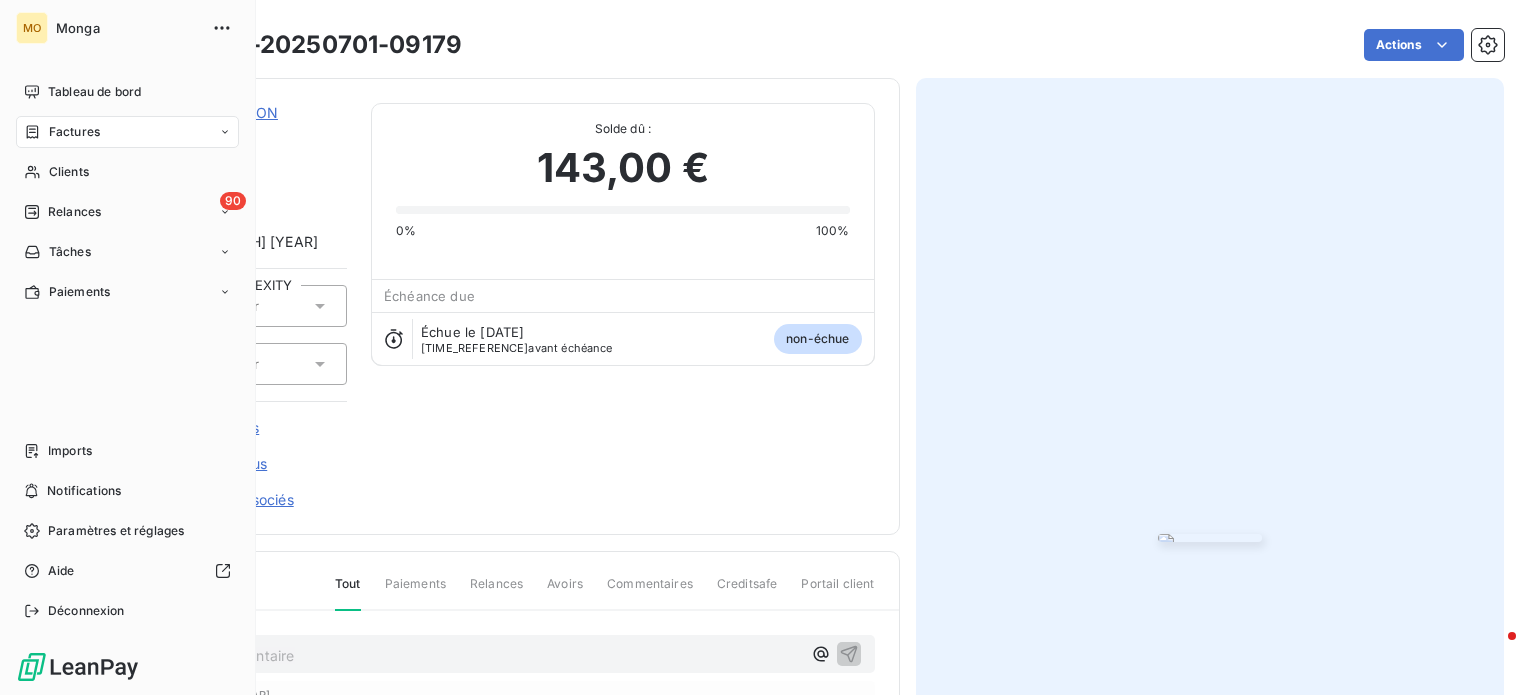 click on "Factures" at bounding box center (62, 132) 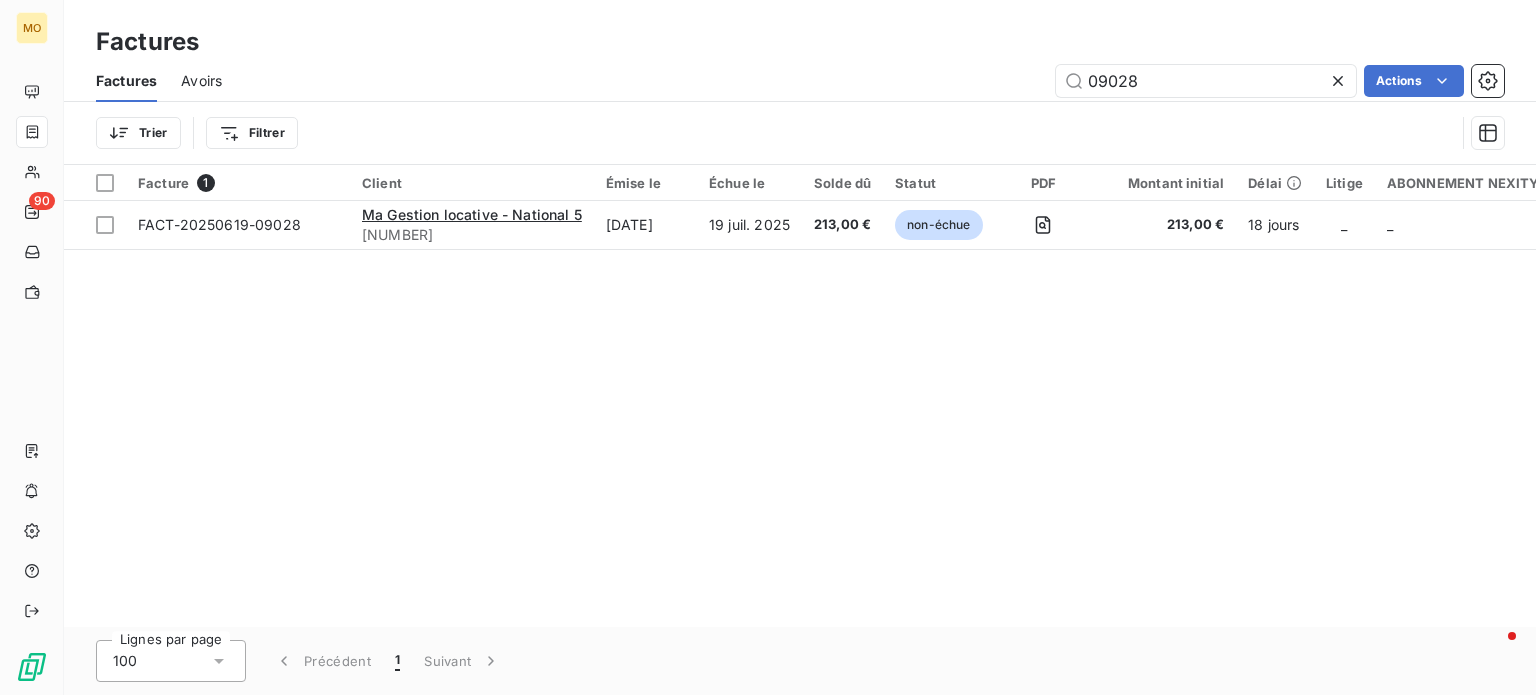 click on "Ma Gestion locative - National 5 [ACCOUNT_NUMBER] [DATE] [DATE] [PRICE] non-échue [PRICE] [NUMBER] jours _ _ _ -12 j" at bounding box center (800, 396) 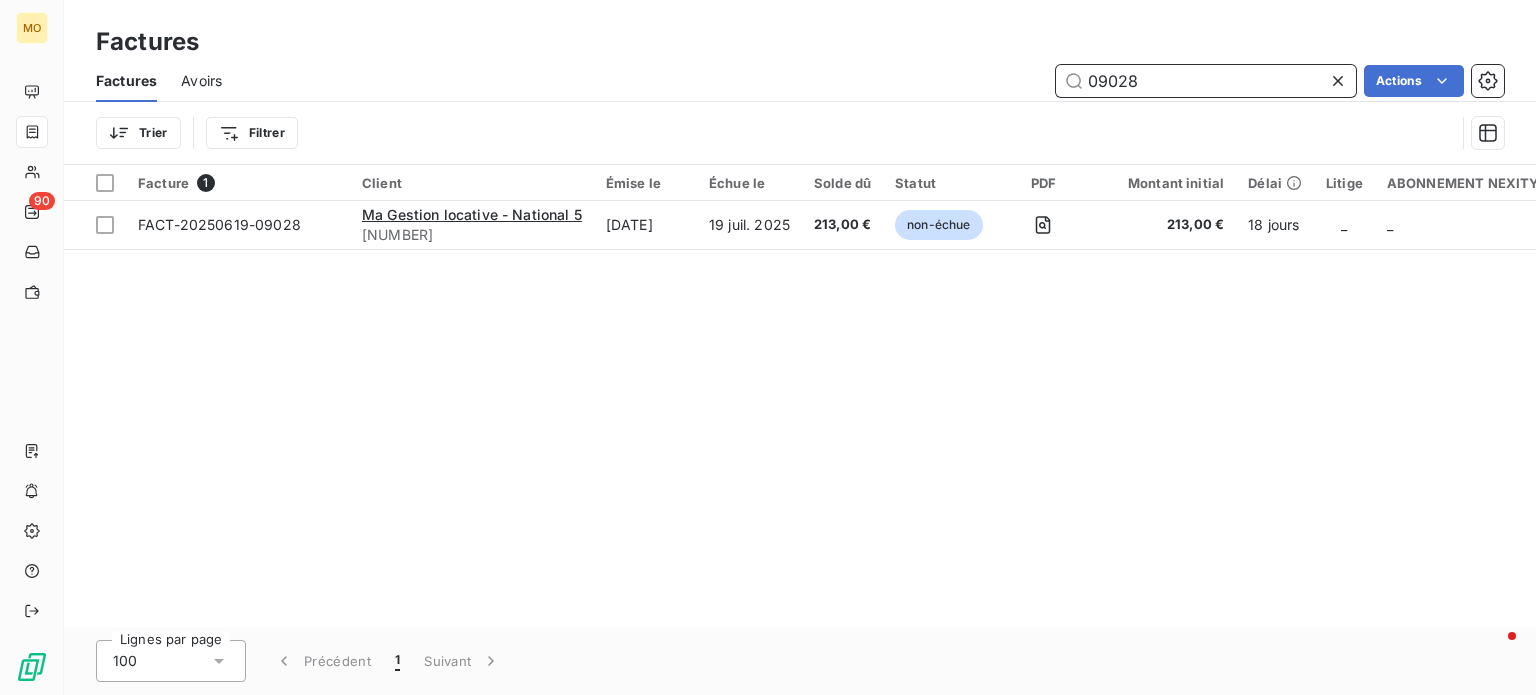 click on "09028" at bounding box center [1206, 81] 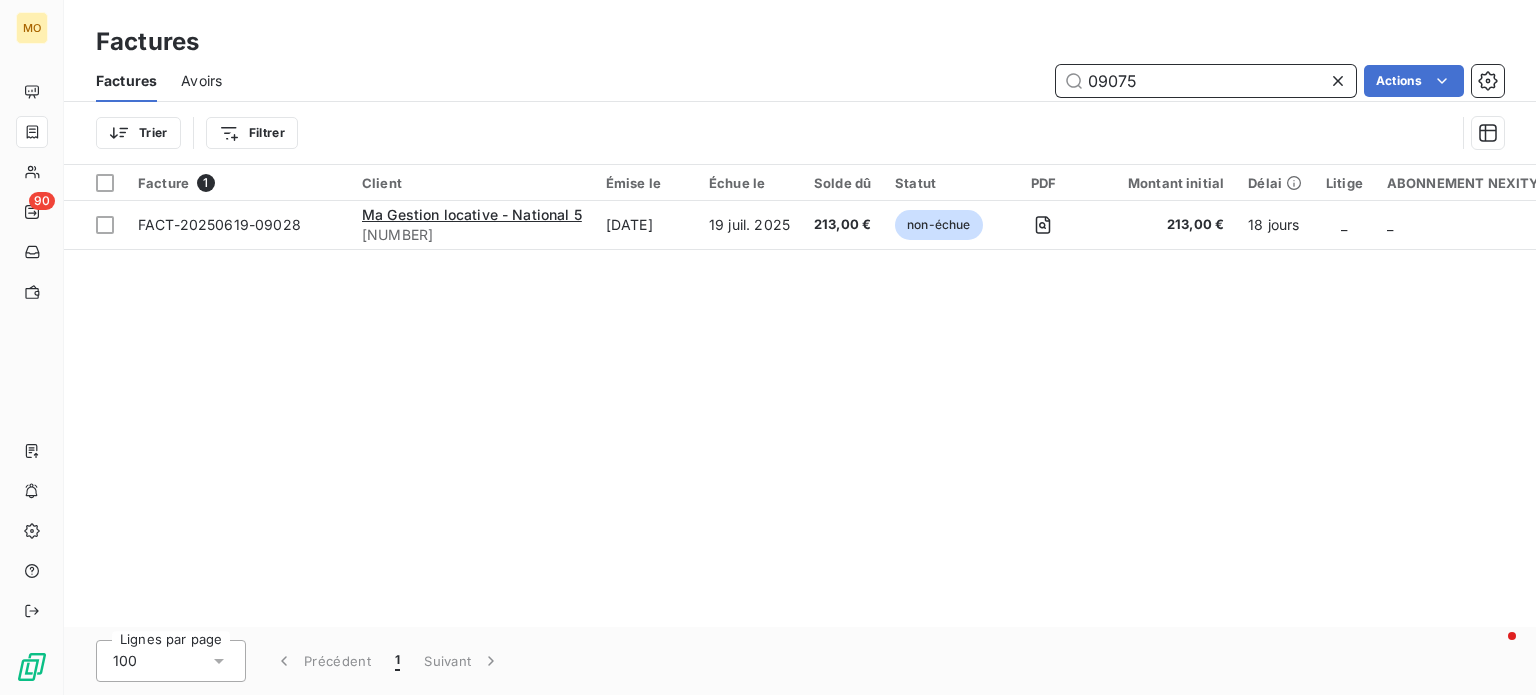 type on "09075" 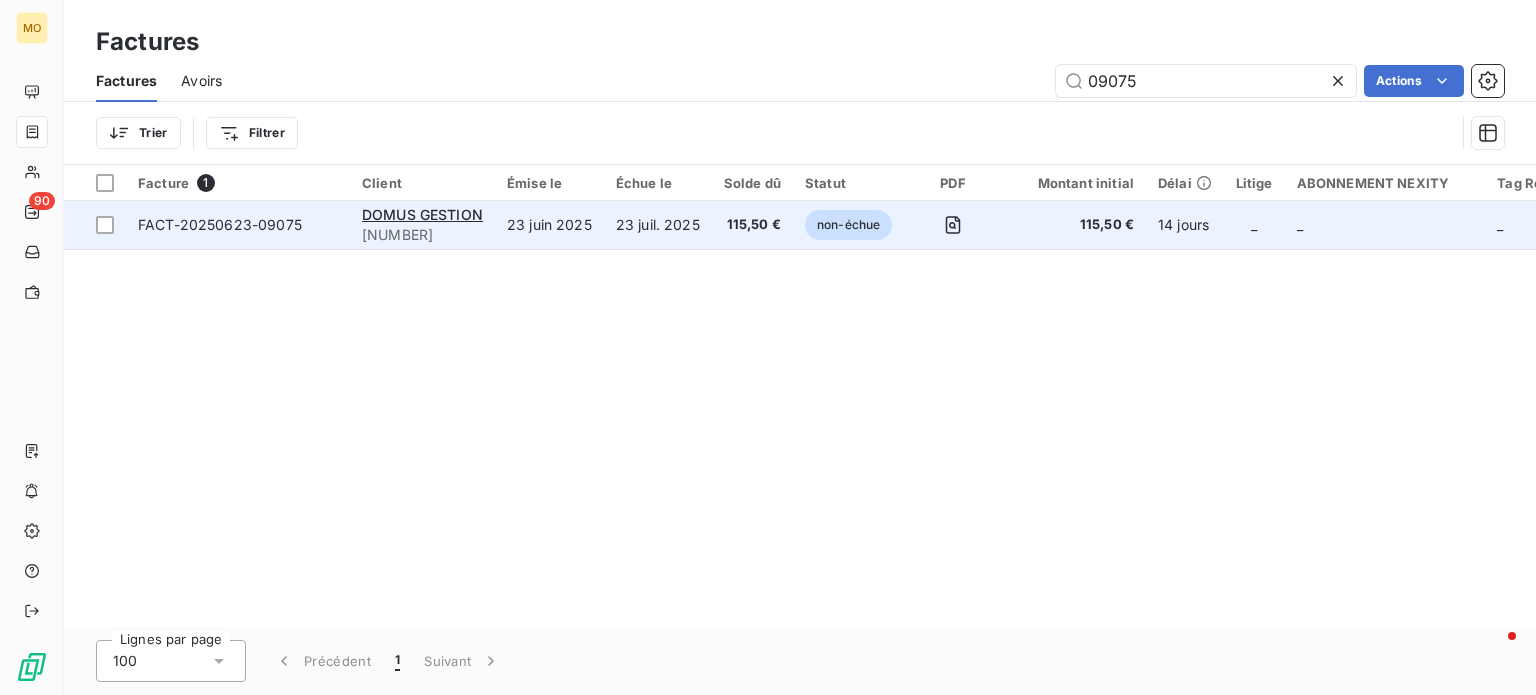 click on "FACT-20250623-09075" at bounding box center [220, 224] 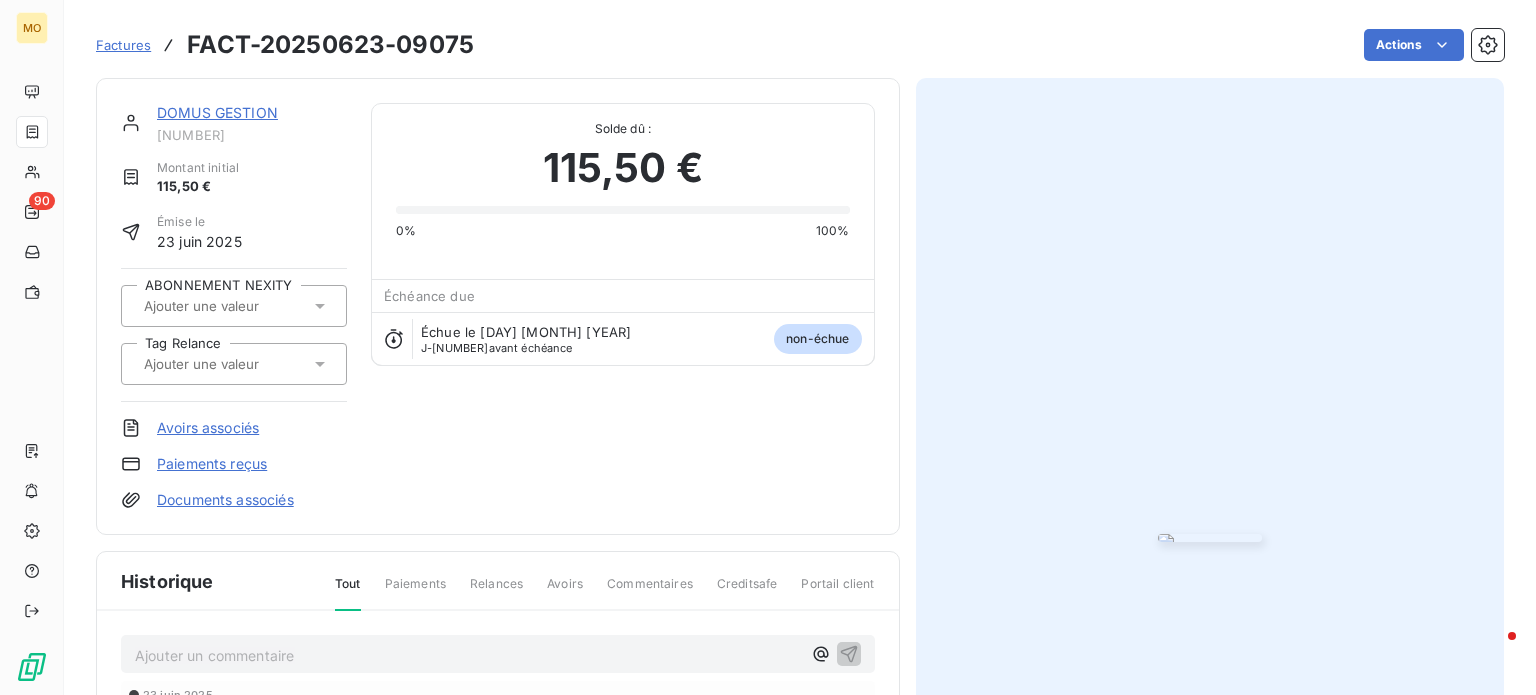 click at bounding box center [1210, 538] 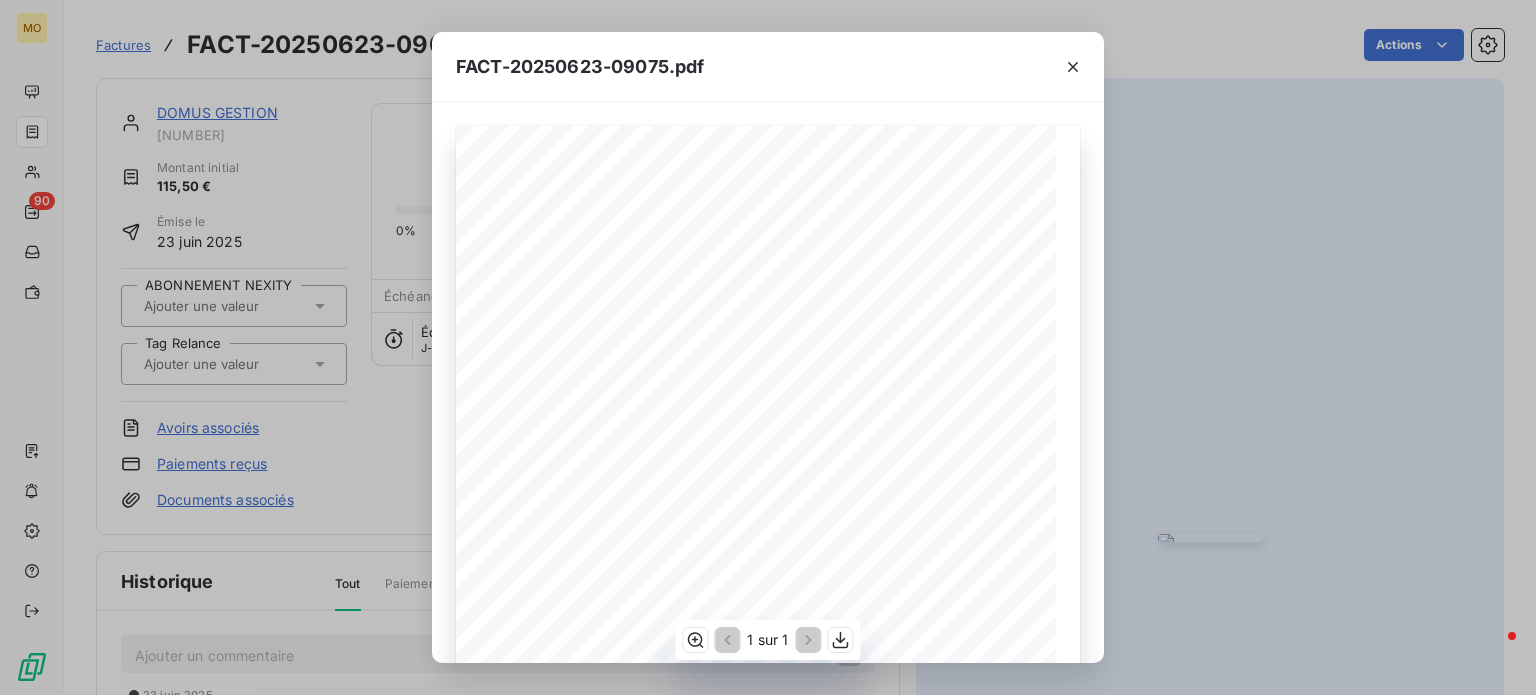 click on "MNG-14227 - Assistance opérationnelle - Réparation provisoire" at bounding box center (0, 0) 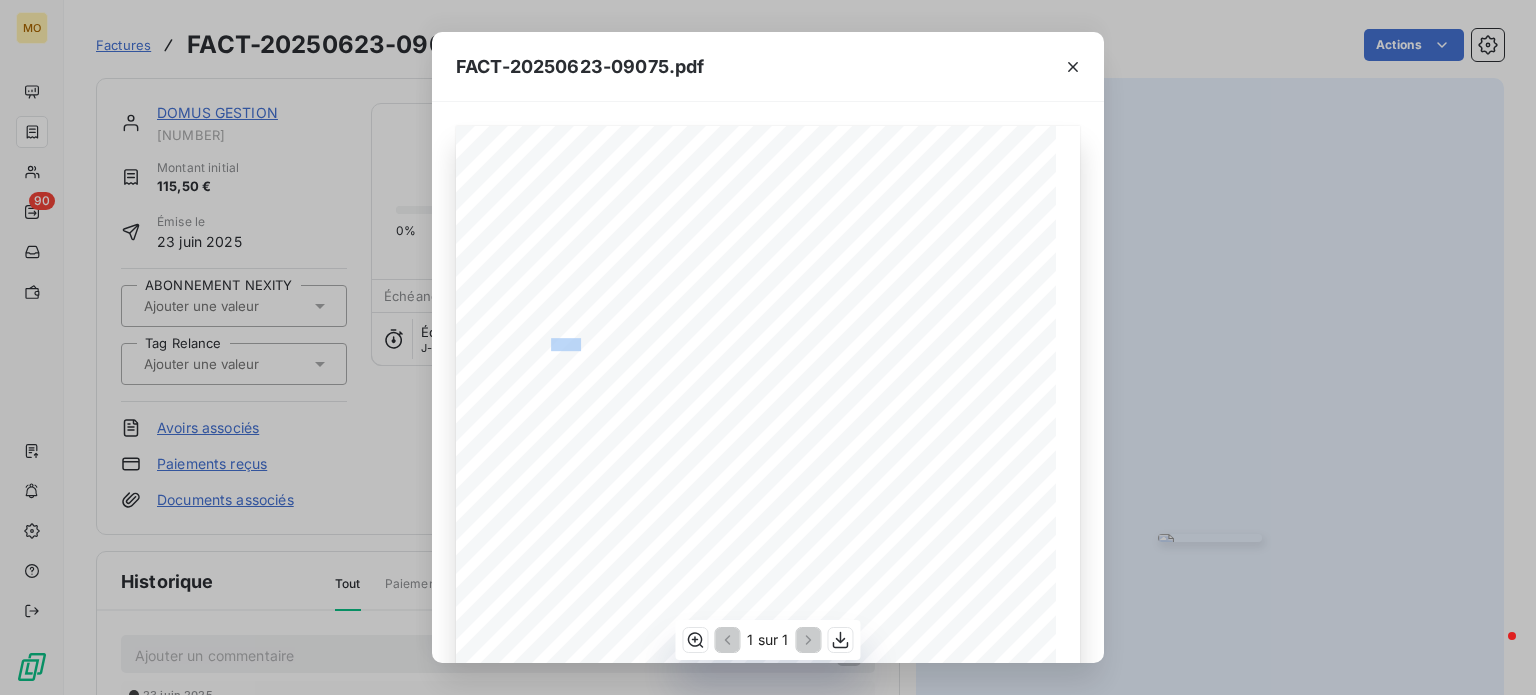 click on "MNG-14227 - Assistance opérationnelle - Réparation provisoire" at bounding box center [0, 0] 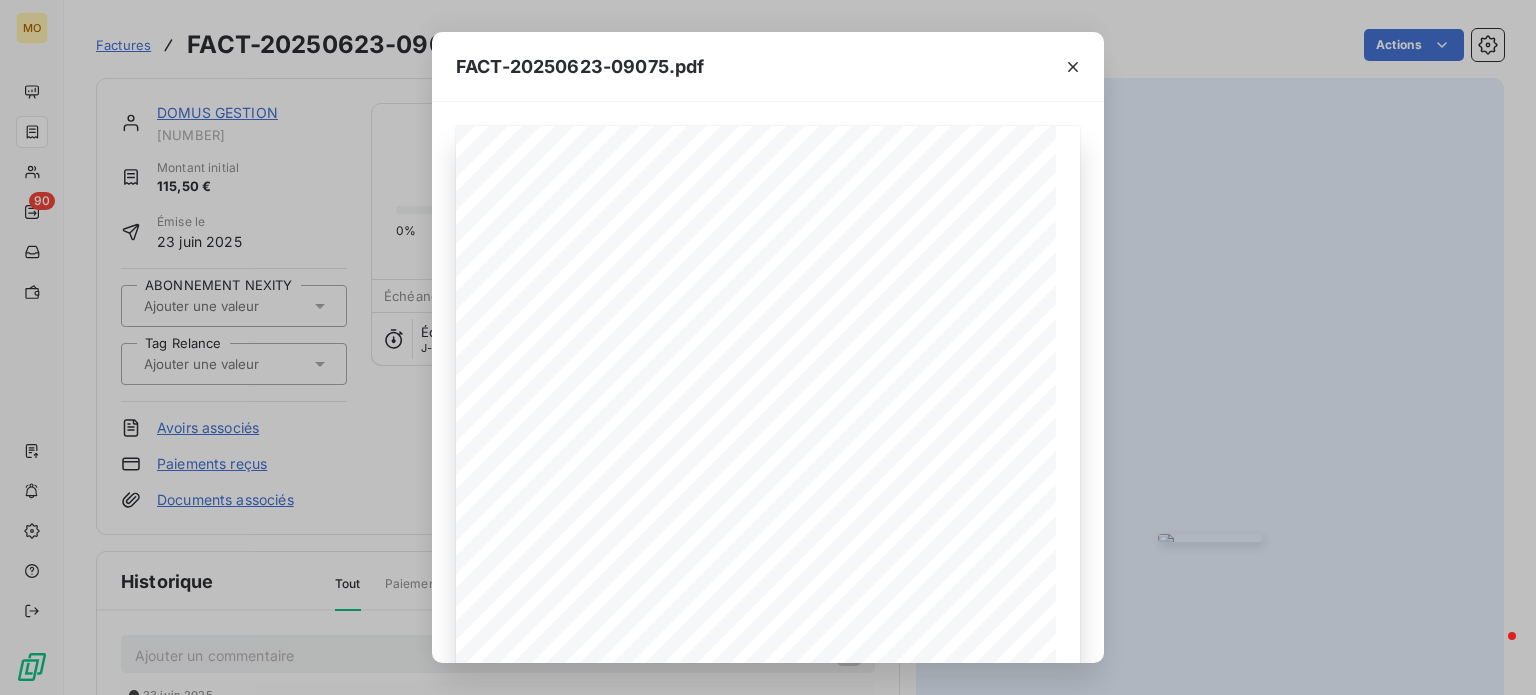 click on "FACT-20250623-09075.pdf 119 bis rue de Colombes 92600 Asnieres sur Seine France Votre contact : [FIRST] [LAST] Email : [EMAIL] Facture FACT-20250623-09075 En date du : 23/06/2025 Objet : MNG-14227 - Assistance opérationnelle - Réparation provisoire Description Quantité PU HT TVA Total HT Forfait recherche de fuite et réparation provisoire : Recherche : Recherche de fuite sous l évier Conclusion : Évacuation du trop-plein défectueuse et fuyante Réparation provisoire : Resserrement du trop-plein de l évier Mise en place correcte de l évacuation au niveau de la bonde de l évier a fin de stopper provisoirement la fuite 1,0 105,00 unité 10,00 % (10,50) 105,00 Total net HT 105,00 € TVA 10,00% 10,50 € Montant total TTC 115,50 € Total à régler 115,50 € Notes : Adresse : 166 avenue de Suffren, 75015 Paris Propriétaire : [FIRST] [LAST] Moyen de règlement : chèque, virement bancaire Délai de règlement :" at bounding box center [768, 347] 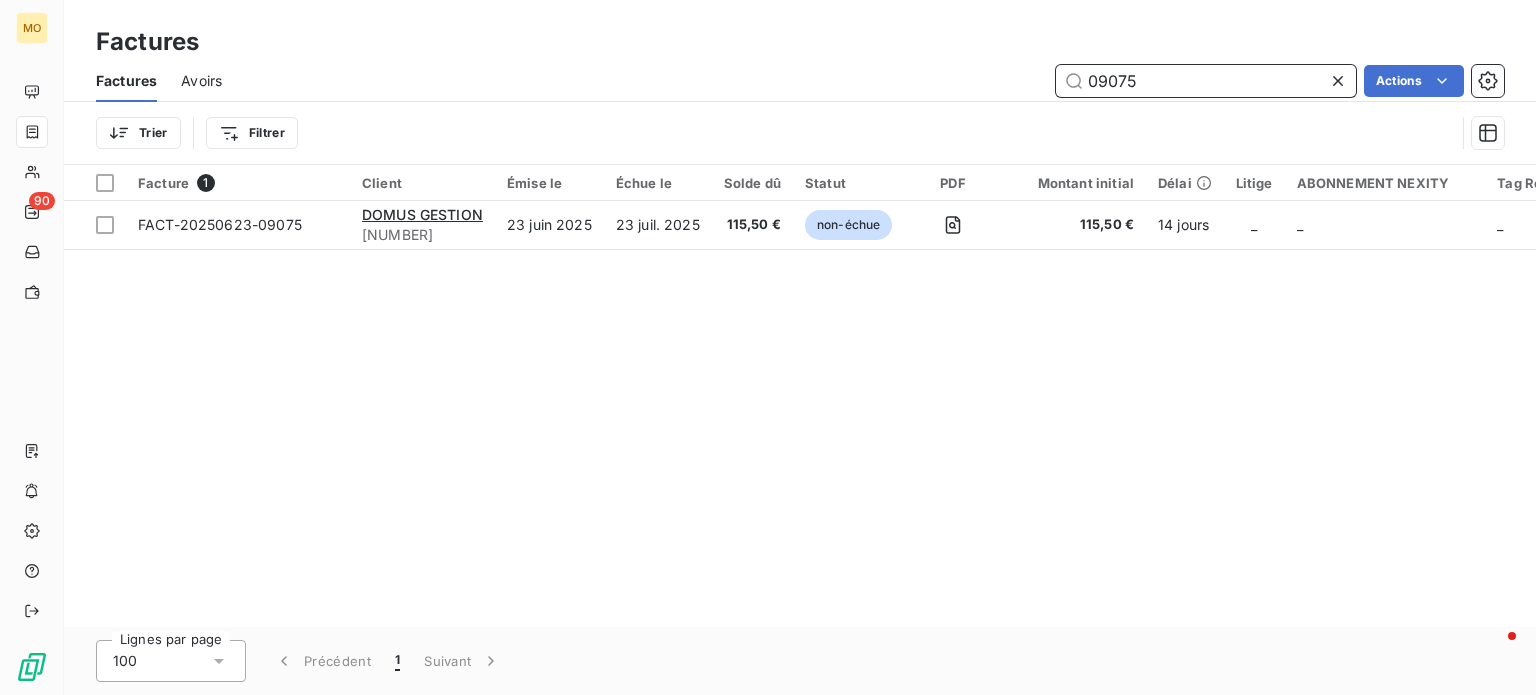 drag, startPoint x: 1165, startPoint y: 86, endPoint x: 936, endPoint y: 94, distance: 229.1397 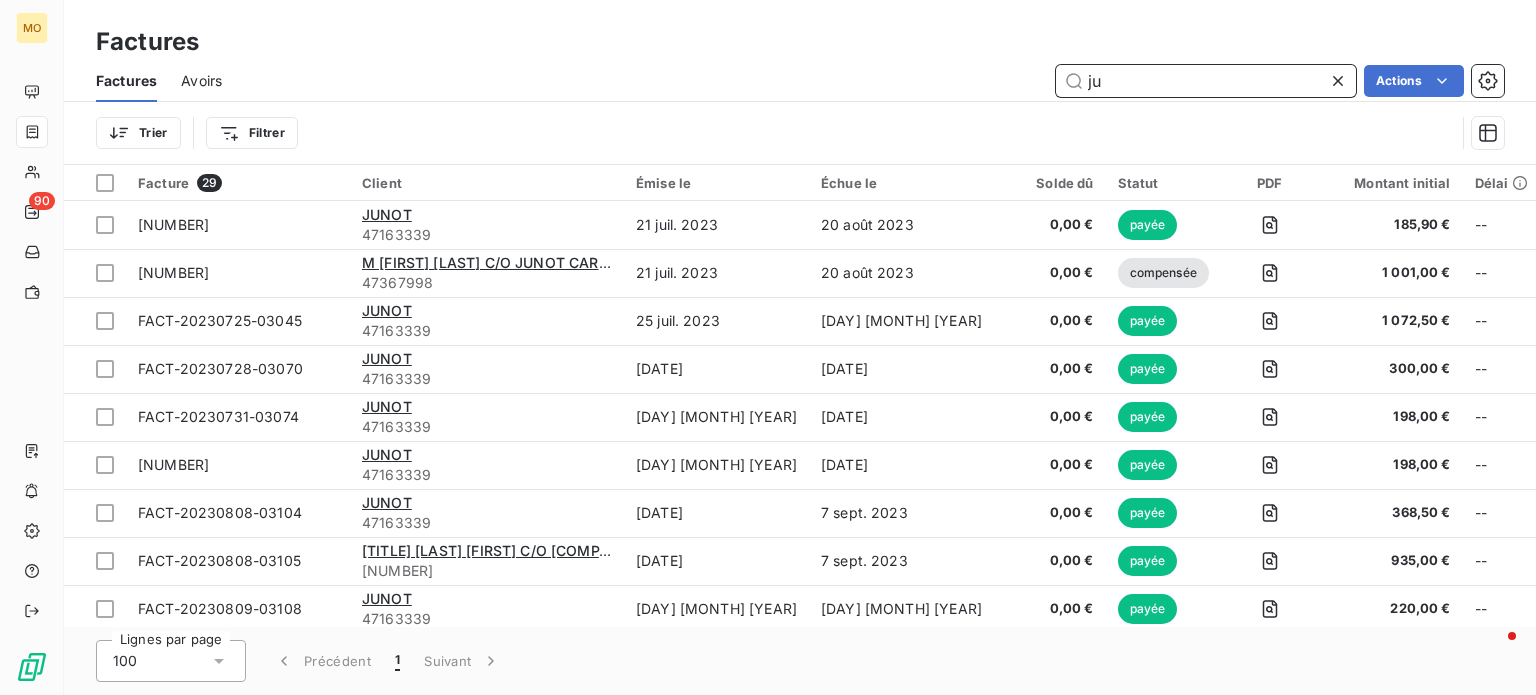 type on "j" 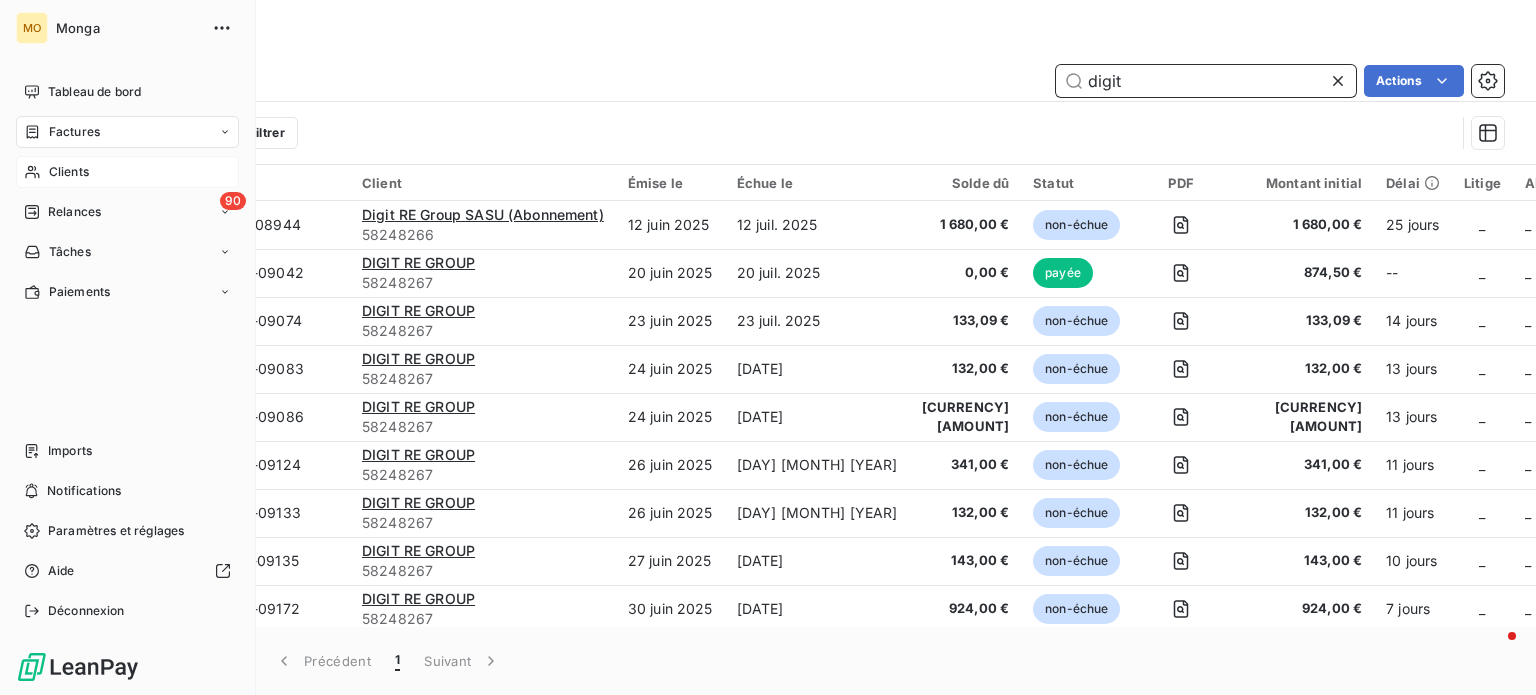 type on "digit" 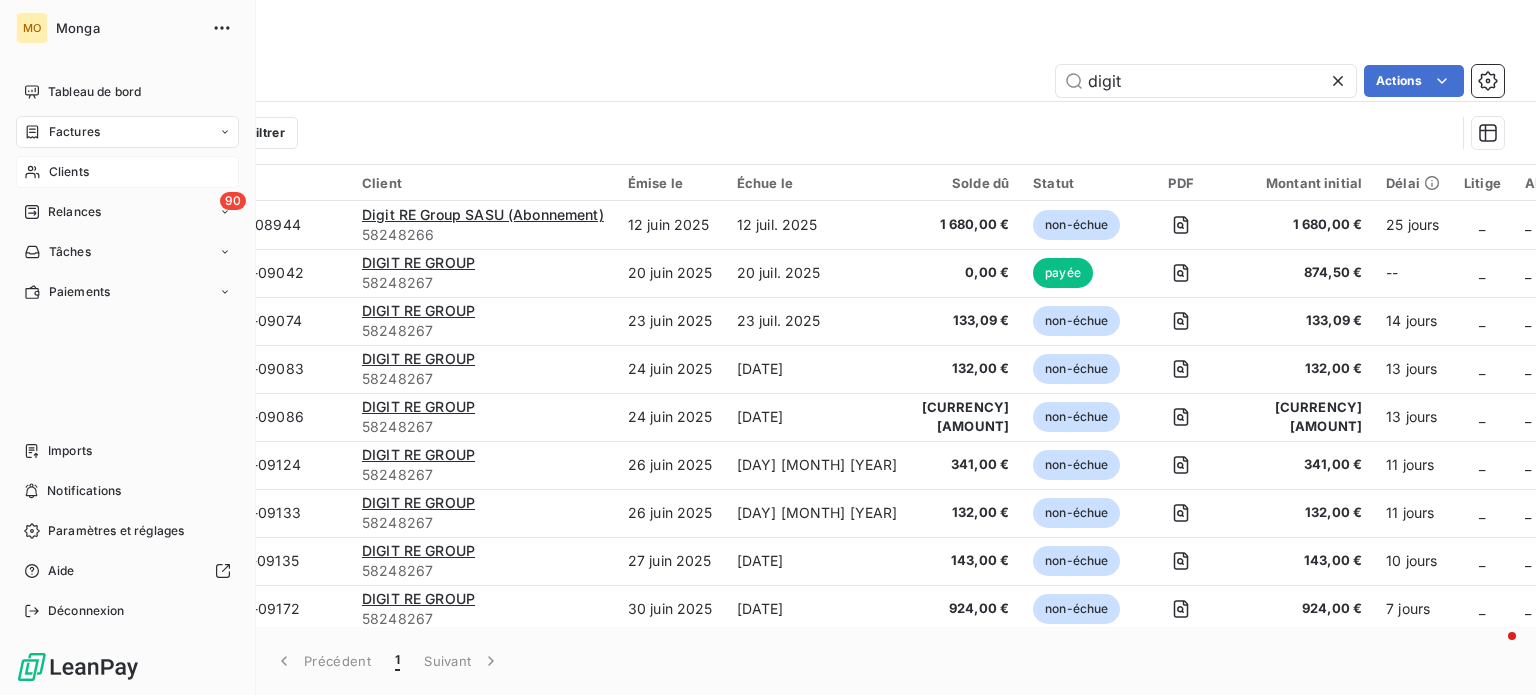 click on "Clients" at bounding box center (69, 172) 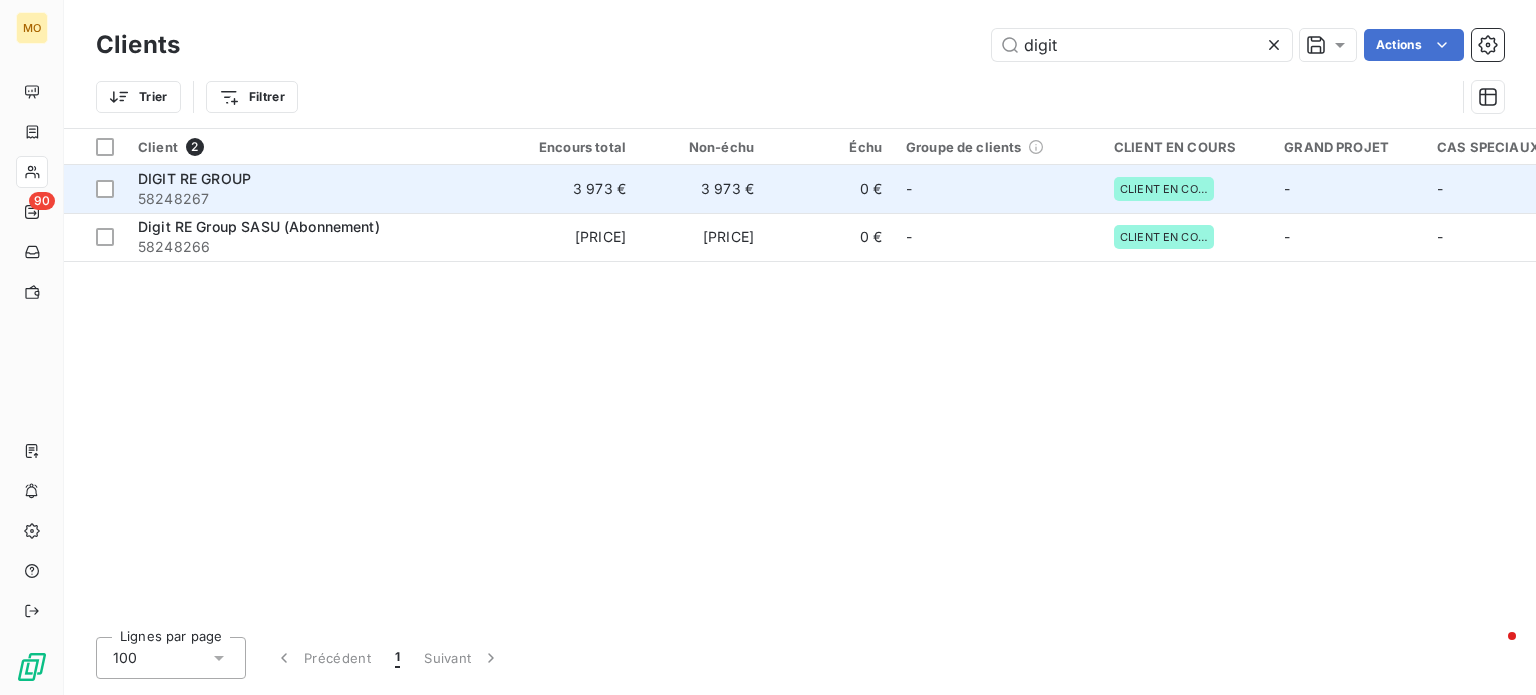type on "digit" 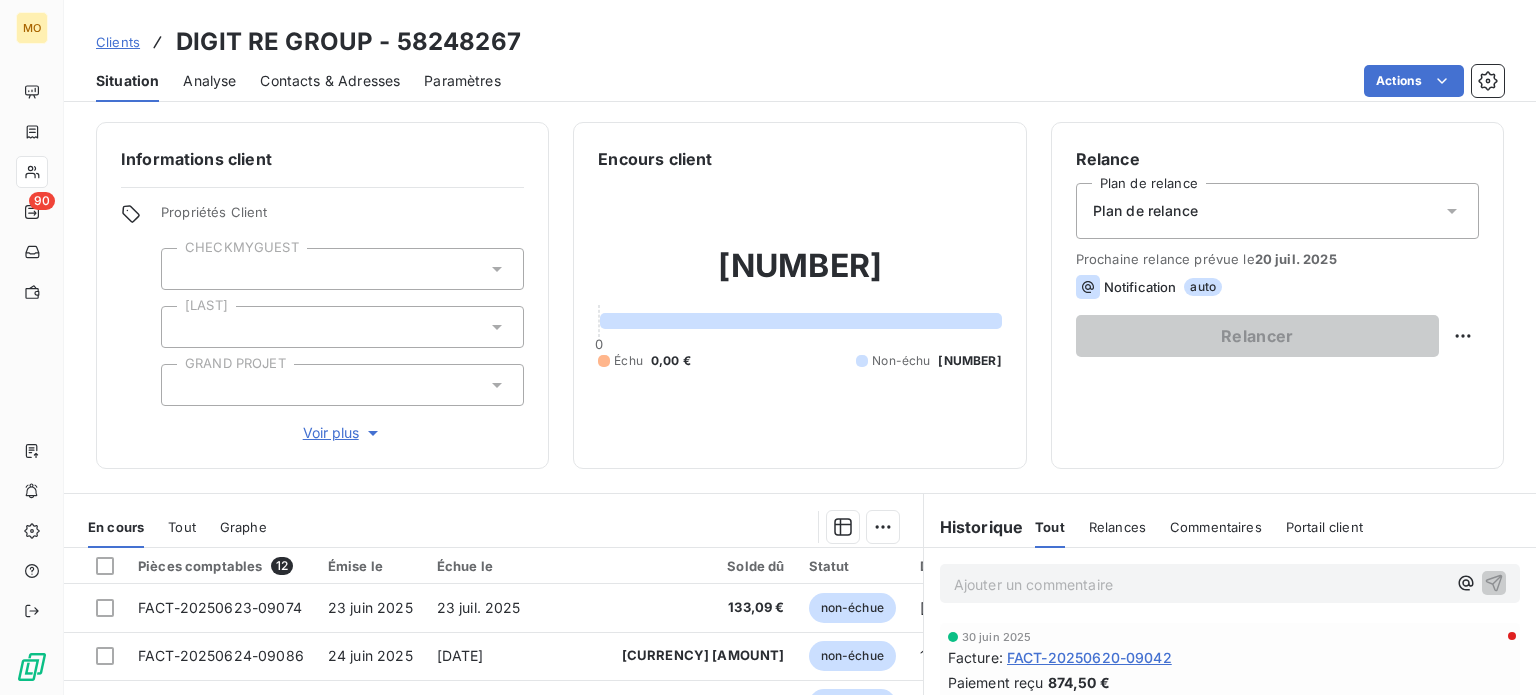scroll, scrollTop: 296, scrollLeft: 0, axis: vertical 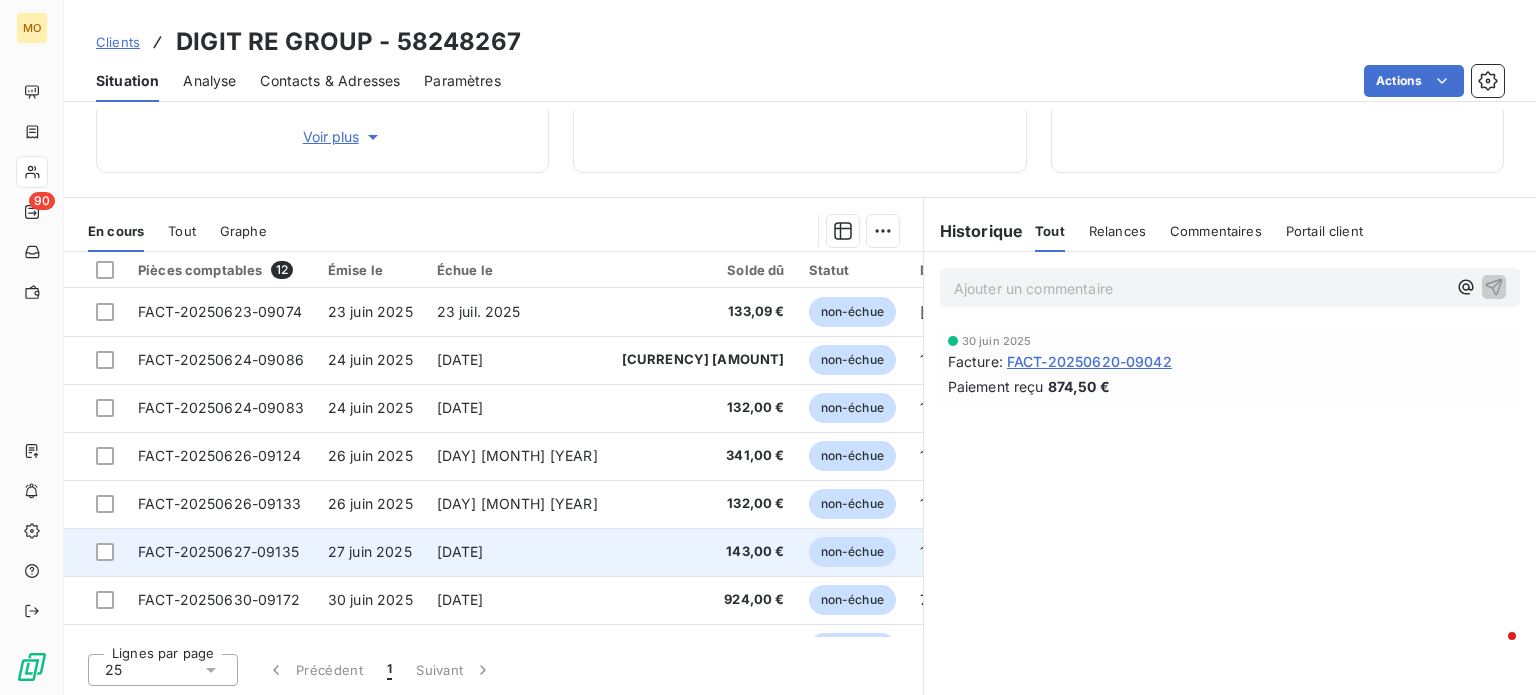 click on "FACT-20250627-09135" at bounding box center (220, 311) 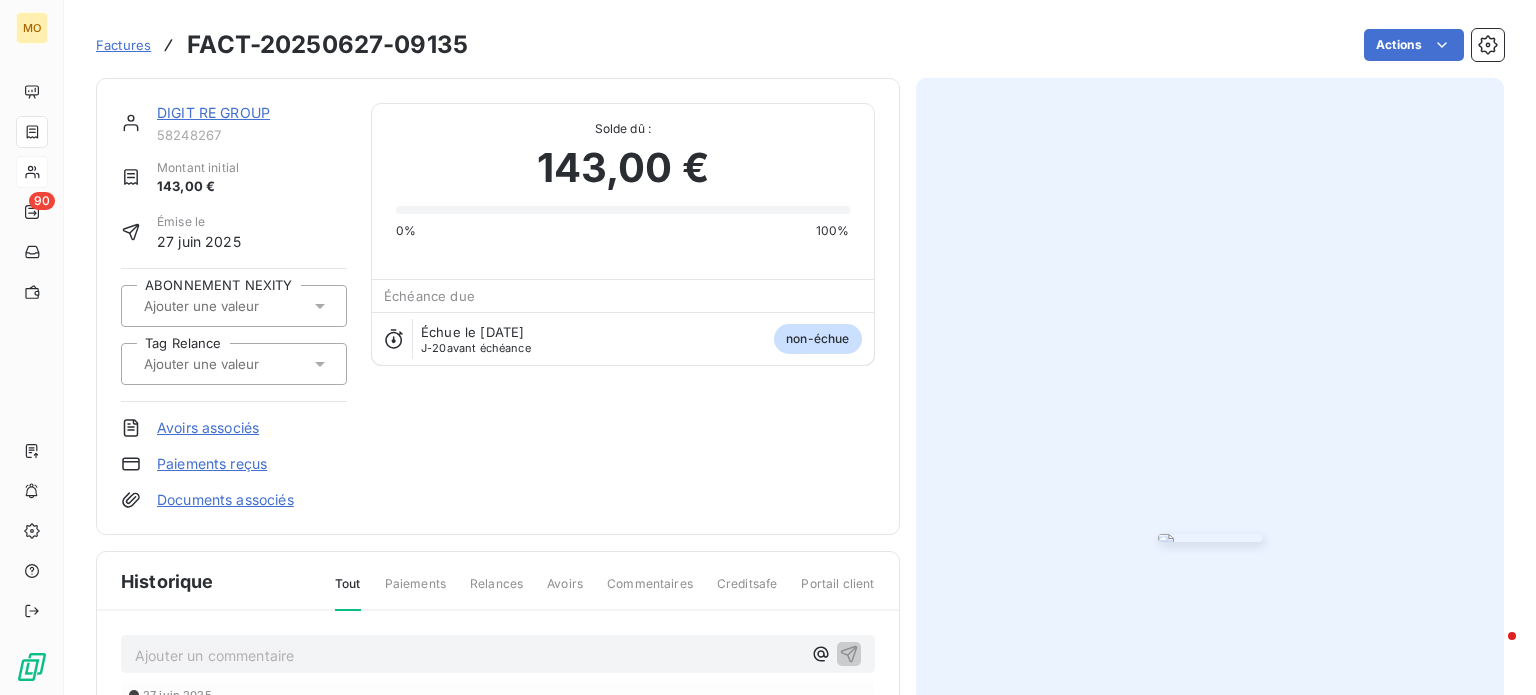 click at bounding box center (1210, 538) 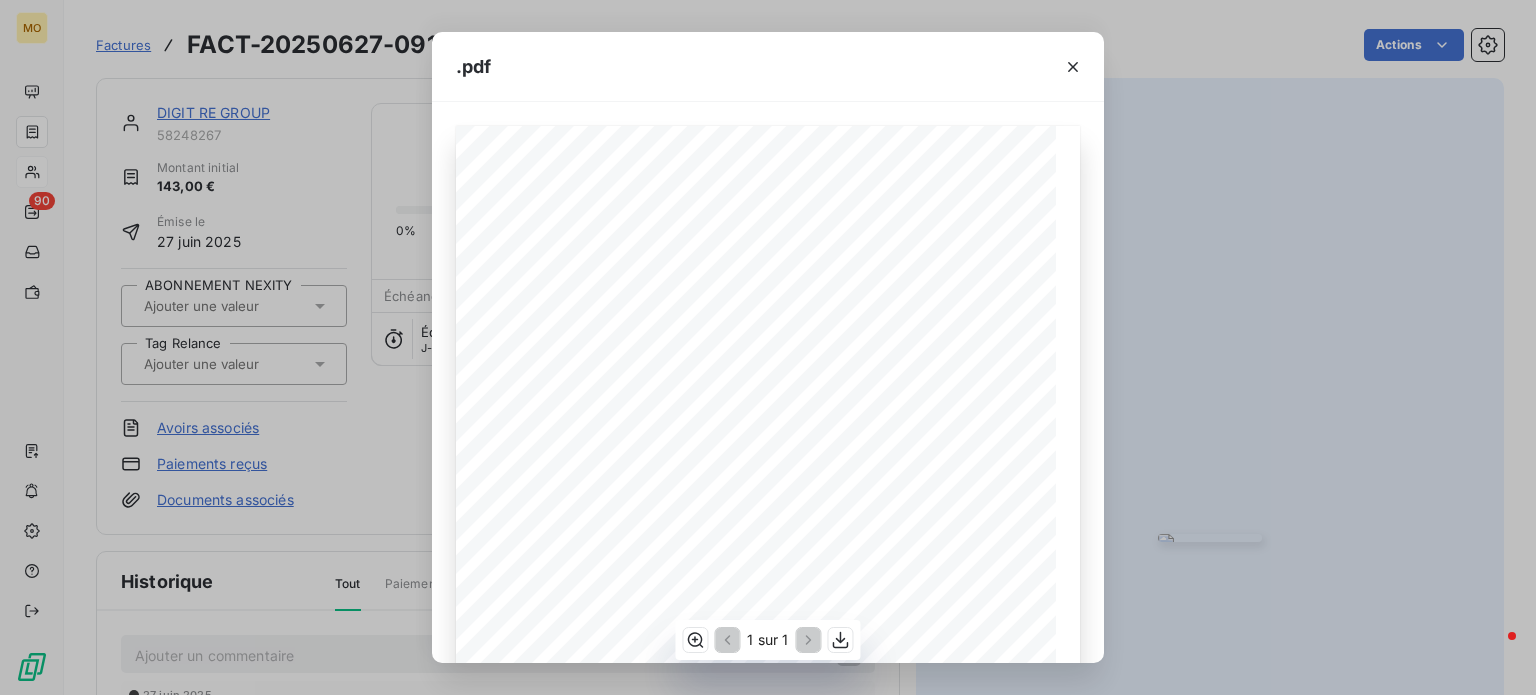 click on "MNG-14435 - Assistance Opérationnelle - Maintenance serrure et poignée - nettoyage, lubri" at bounding box center (0, 0) 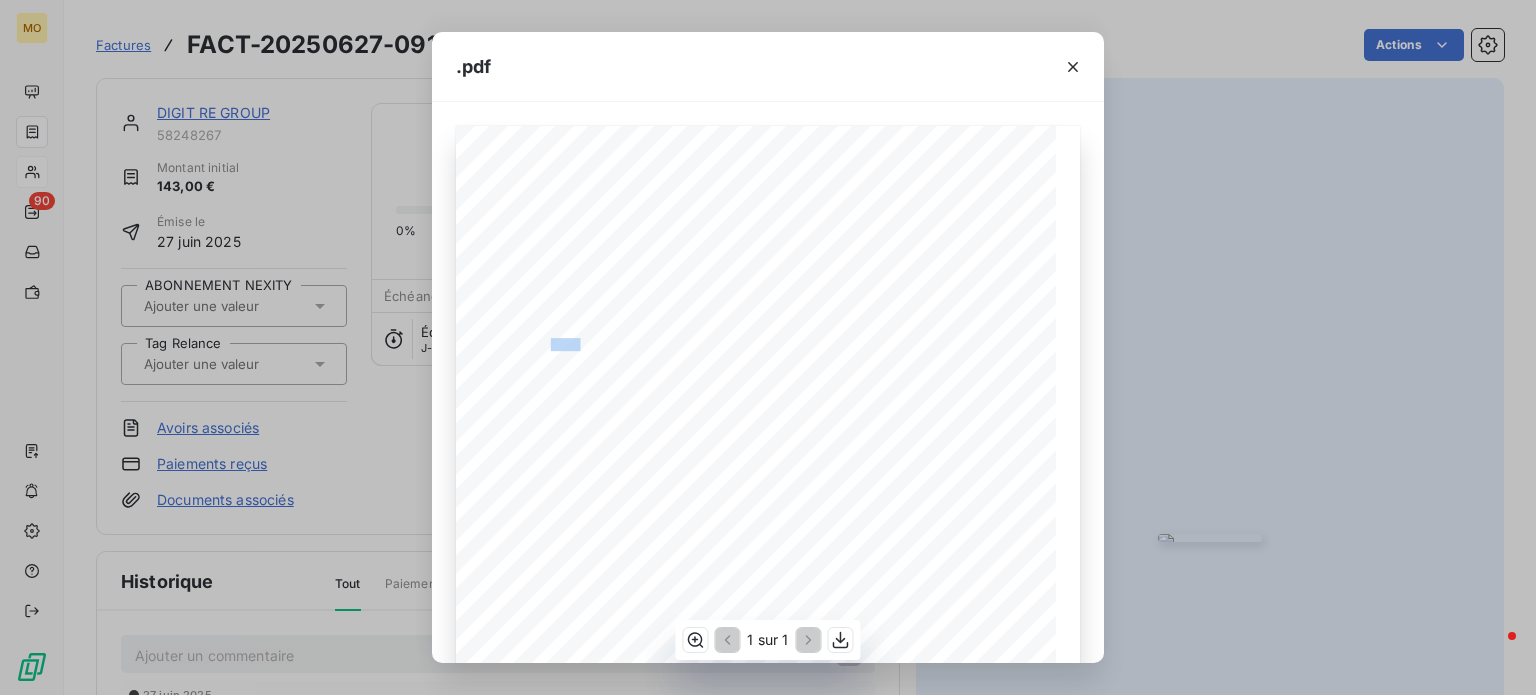 click on "MNG-14435 - Assistance Opérationnelle - Maintenance serrure et poignée - nettoyage, lubri" at bounding box center [0, 0] 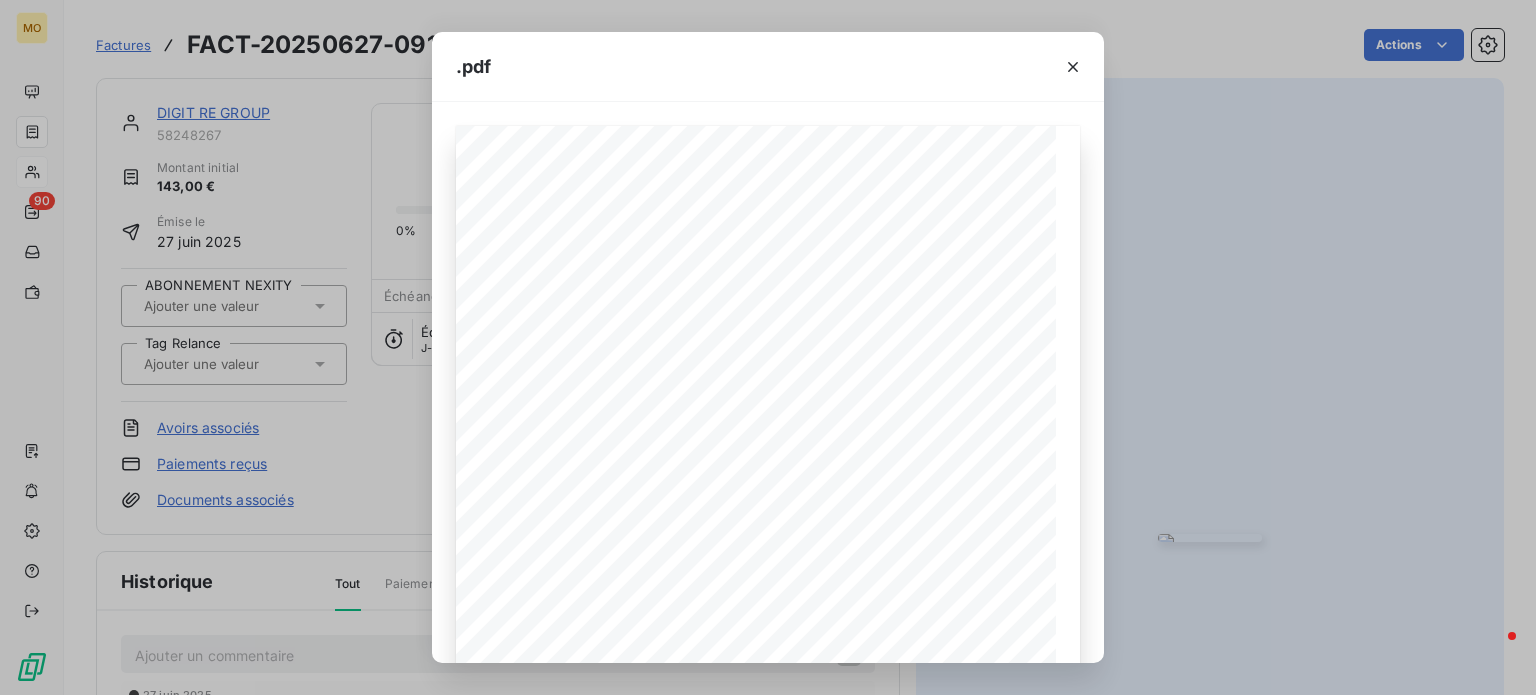 click on "FACT-20250627-09135.pdf 119 bis rue de Colombes 92600 Asnieres sur Seine France Votre contact : Jordana Ankri Email : jordana@monga.io Facture FACT-20250627-09135 En date du : 27/06/2025 Objet : MNG-14435 - Assistance Opérationnelle - Maintenance serrure et poignée - nettoyage, lubri fi cation et ajustements Description Quantité PU HT TVA Total HT Déplacement 1,0 60,00 unité 10,00 % (6,00) 60,00 Main d'oeuvre Préparation de la zone d ’ intervention Nettoyage du cylindre Nettoyage de la serrure Resserrement de la poignée Véri fi cations et essais Nettoyage de la zone d'intervention Repli du matériel 1,0 70,00 unité 10,00 % (7,00) 70,00 Total net HT 130,00 € TVA 10,00% 13,00 € Montant total TTC 143,00 € Total à régler 143,00 € Notes : Adresse : 5 Rue du Marche au Ble, 28320 Gallardon Occupant : Stéphanie et Arnaud SAVALLE Moyen de règlement : chèque, virement bancaire Délai de règlement : à 30 jours Date limite de règlement : 27/07/2025 ’" at bounding box center [768, 347] 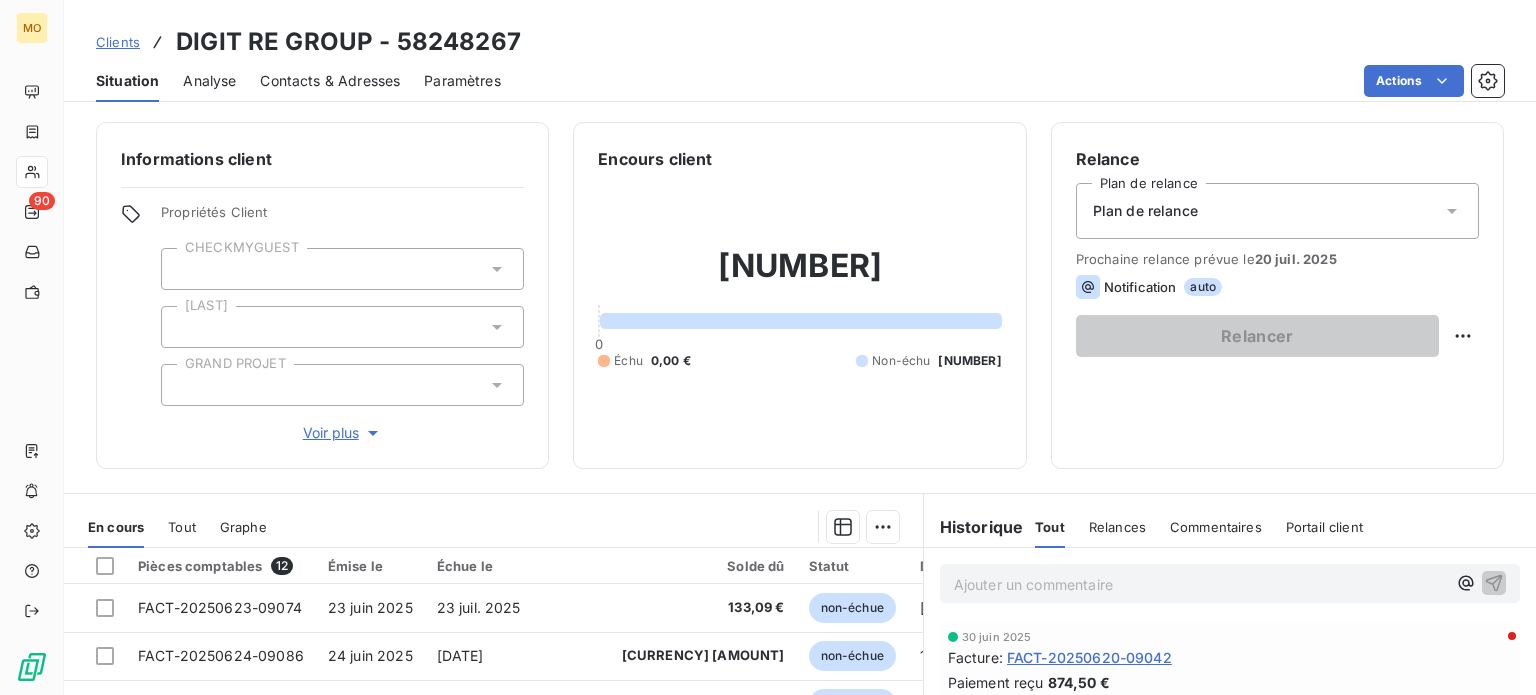 scroll, scrollTop: 296, scrollLeft: 0, axis: vertical 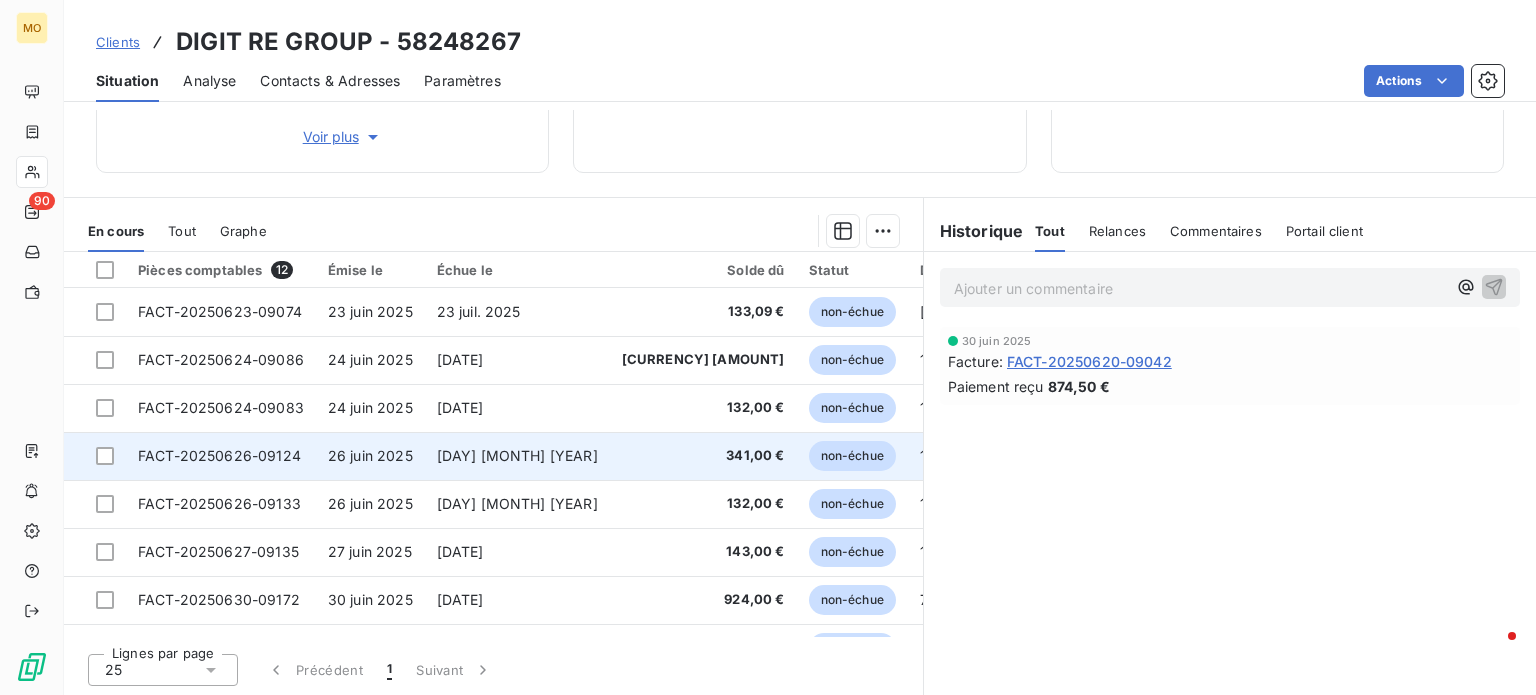 click on "FACT-20250626-09124" at bounding box center [220, 311] 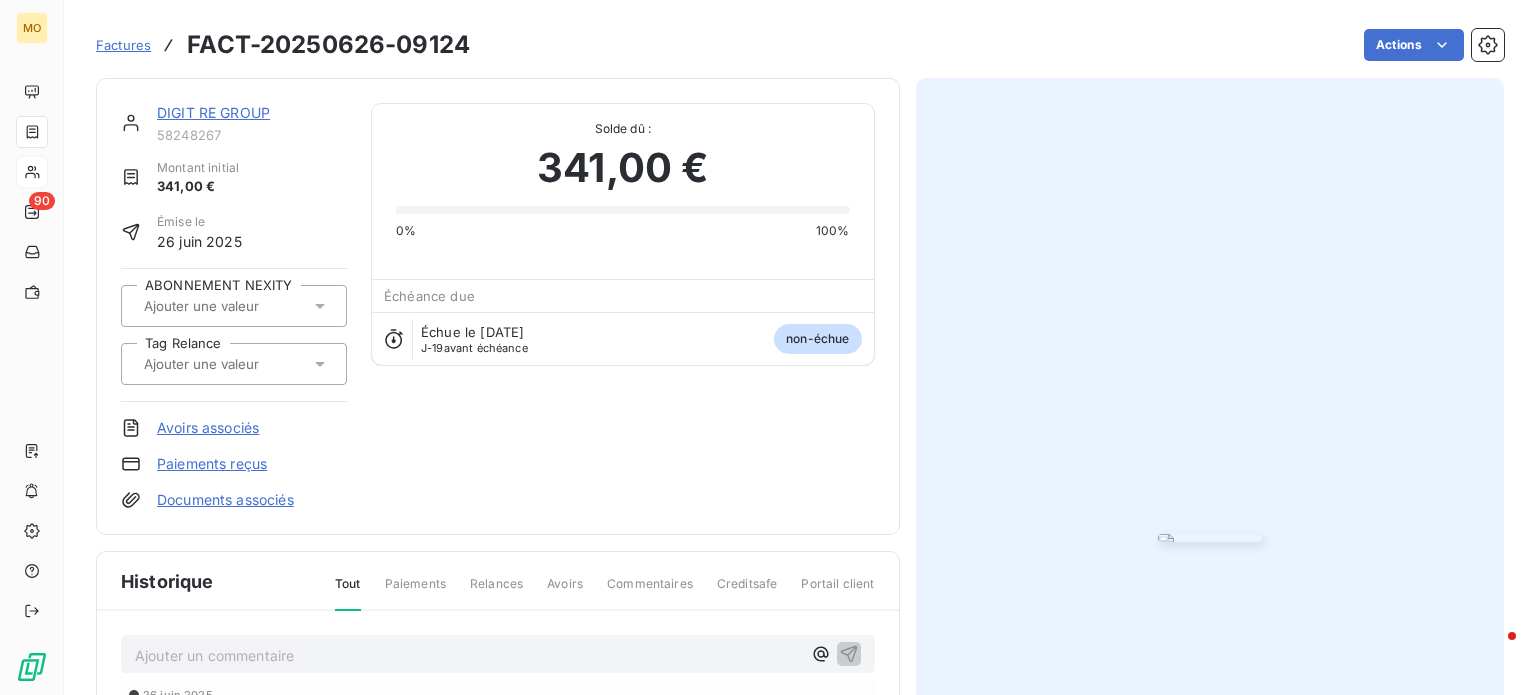 click at bounding box center (1210, 538) 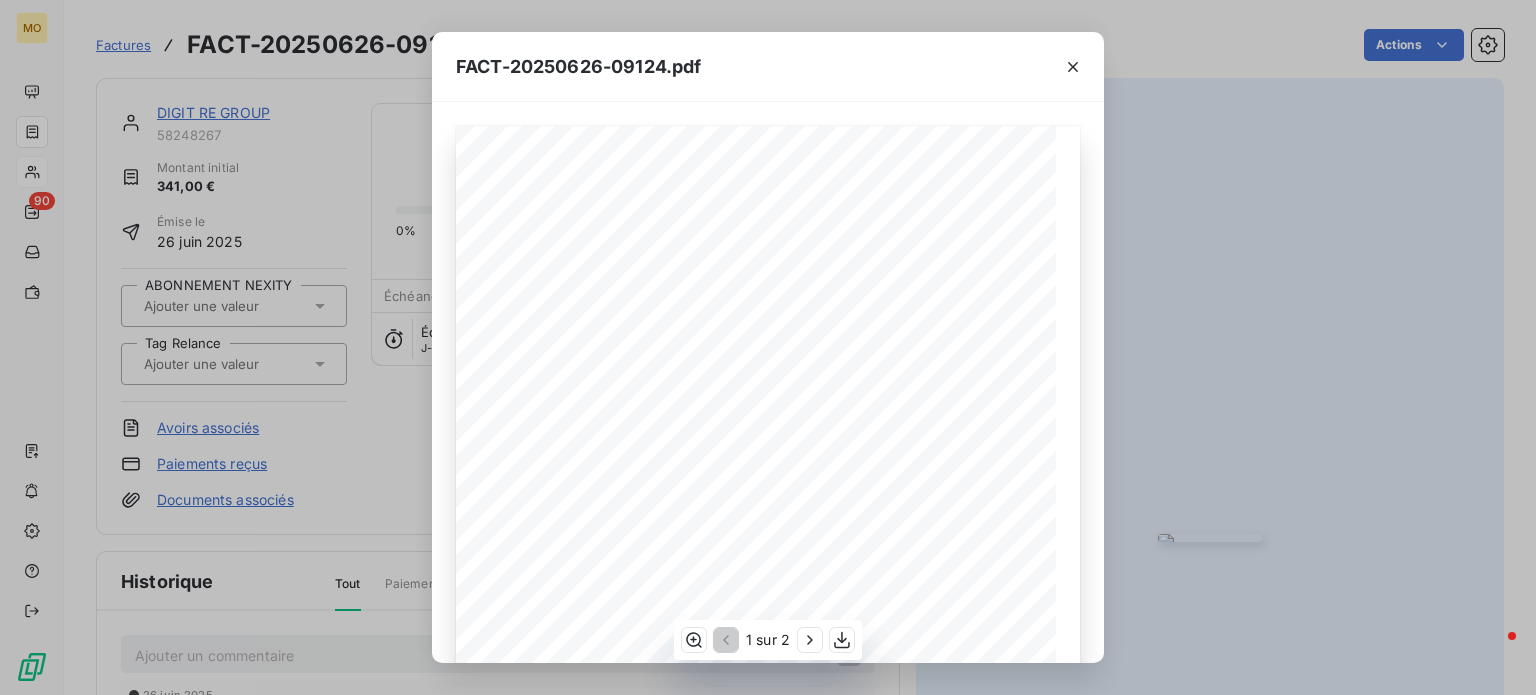 click on "MNG-14297 - Assistance Opérationnelle - Recollage de l'évier sans démontage du plan de travail en marbre sur 2 jours" at bounding box center [0, 0] 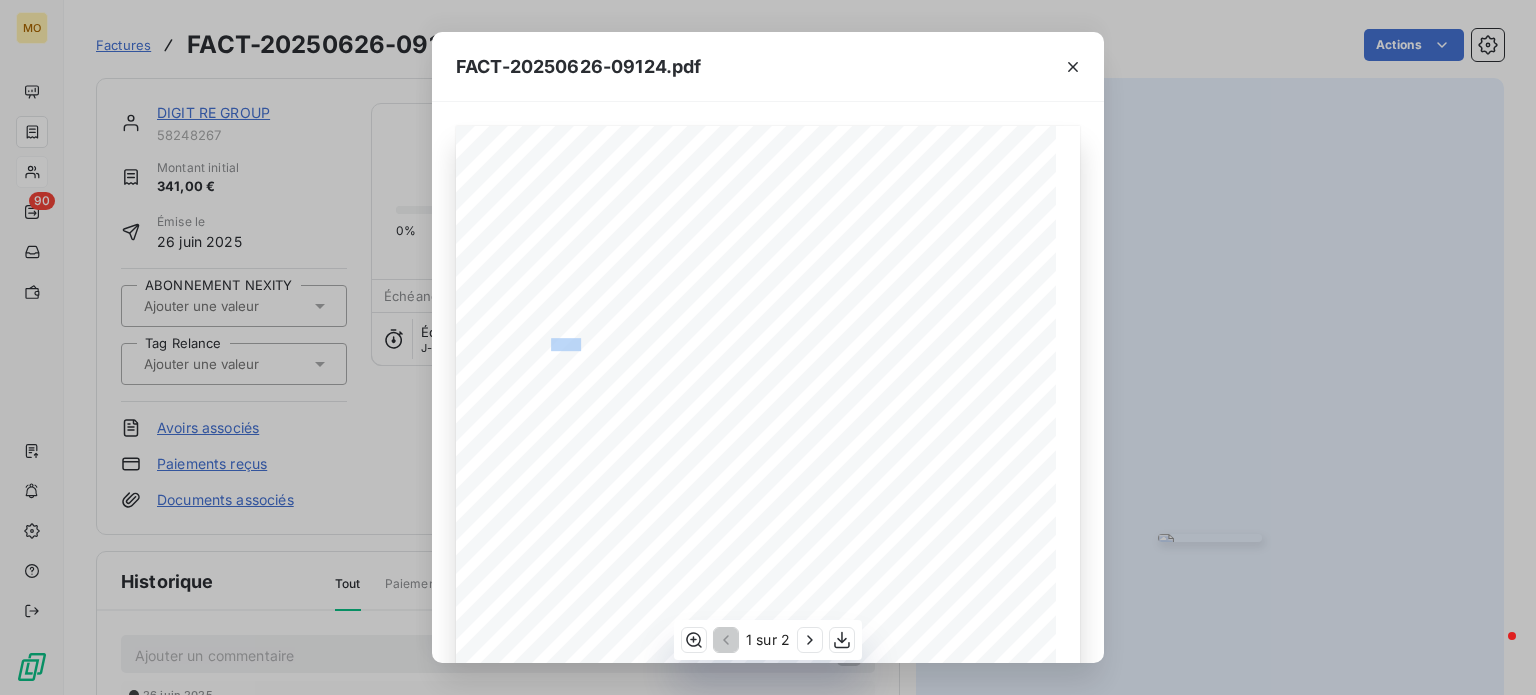 click on "MNG-14297 - Assistance Opérationnelle - Recollage de l'évier sans démontage du plan de travail en marbre sur 2 jours" at bounding box center [0, 0] 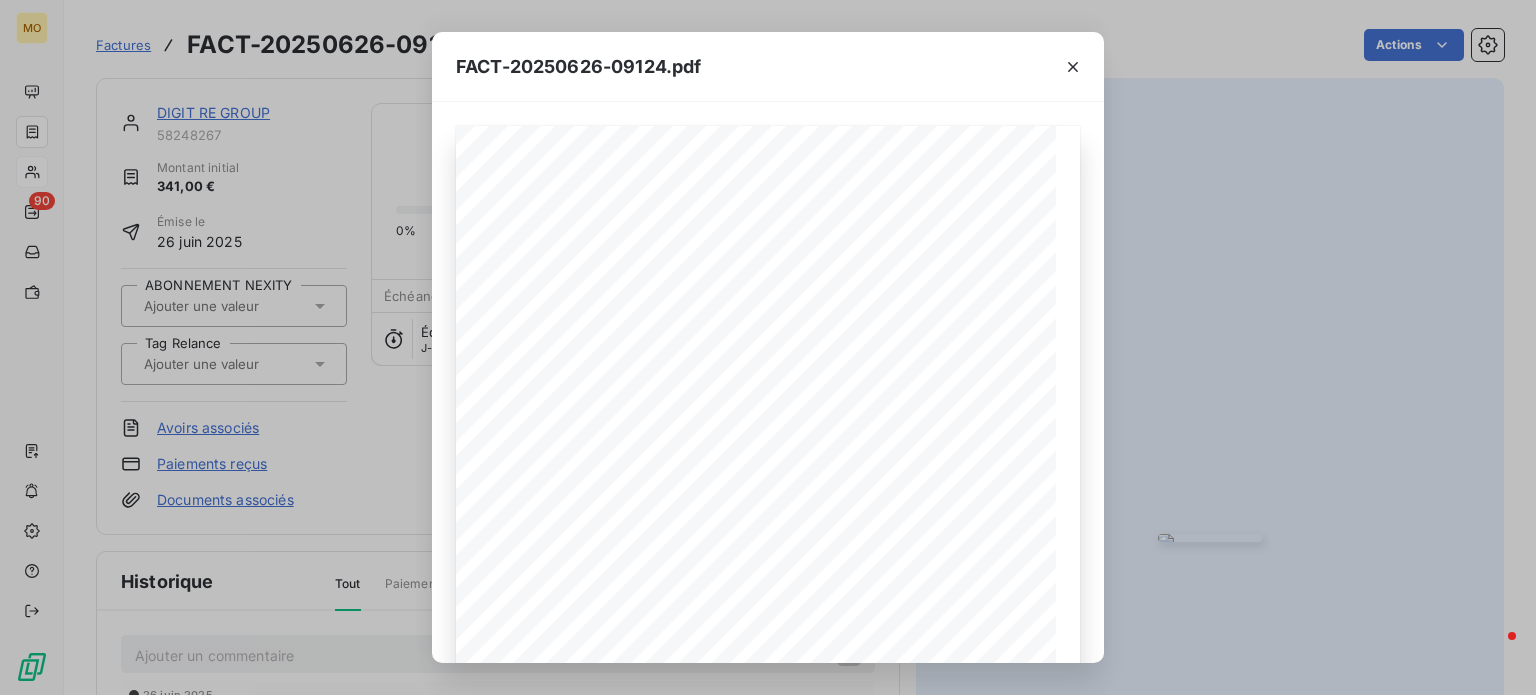 click on "FACT-20250626-09124.pdf [NUMBER] [STREET] [POSTAL_CODE] [CITY] [COUNTRY] Votre contact : [FIRST] [LAST] Email : [EMAIL] Facture FACT-20250626-09124 En date du : [DATE] Objet : MNG-14297 - Assistance Opérationnelle - Recollage de l'évier sans démontage du plan de travail en marbre sur 2 jours Description Quantité PU HT TVA Total HT Déplacement 1,0 60,00 unité 10,00 % (6,00) 60,00 Main d'oeuvre et fournitures Préparation de la zone d'intervention Protection des abords Nettoyage de la colle évier et plan de travail Coupure de l ’ arrivée d ’ eau Déconnexion des arrivées et évacuations Démontage de l ’ évier Grattage des anciennes traces de colle Ponçage des surfaces d ’ adhérence Nettoyage des supports Application de la colle Mise en place de l ’ évier Étayage de l ’ évier Temps de séchage > 24 heures Consolidation du collage (le lendemain) Remontage de la plomberie Test d'étanchéité 1,0 200,00 unité 10,00 % (20,00) 200,00 Vidange du siphon" at bounding box center (768, 347) 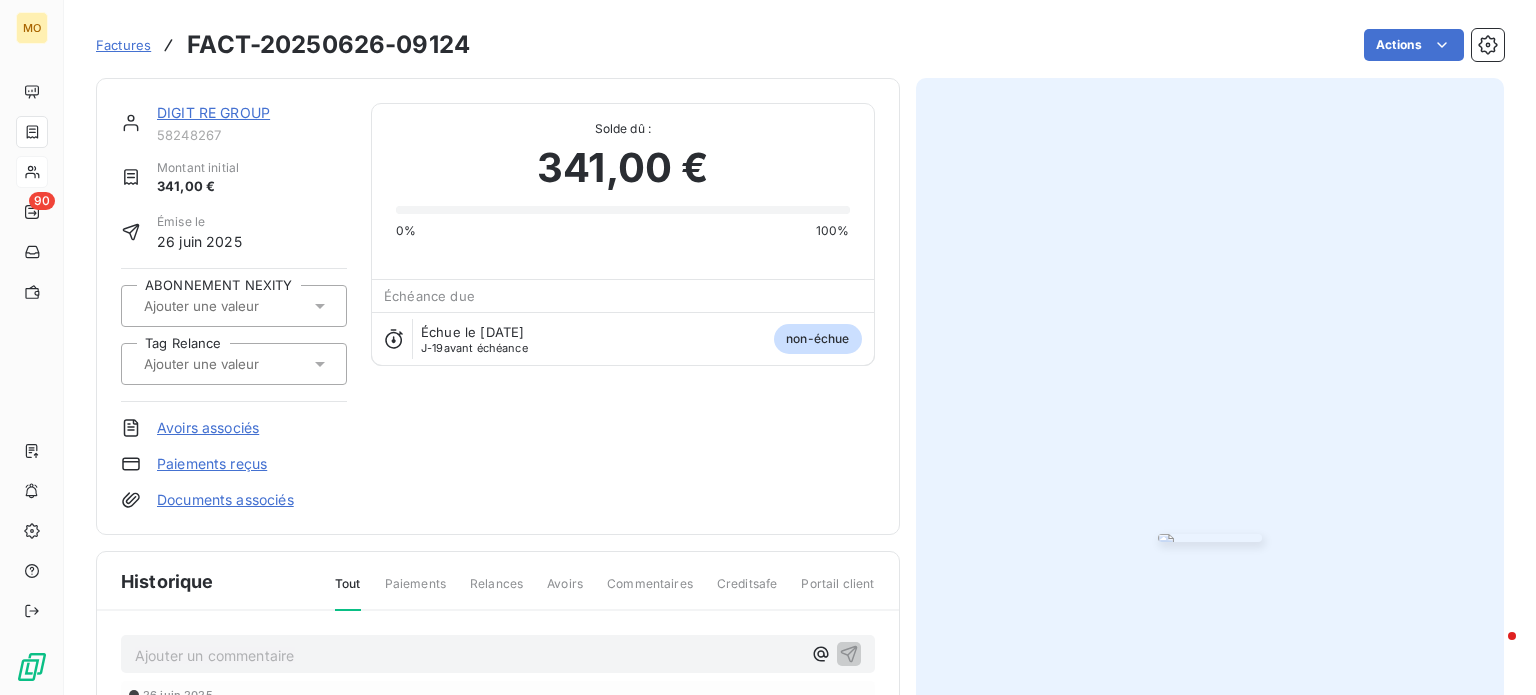 click at bounding box center (33, 131) 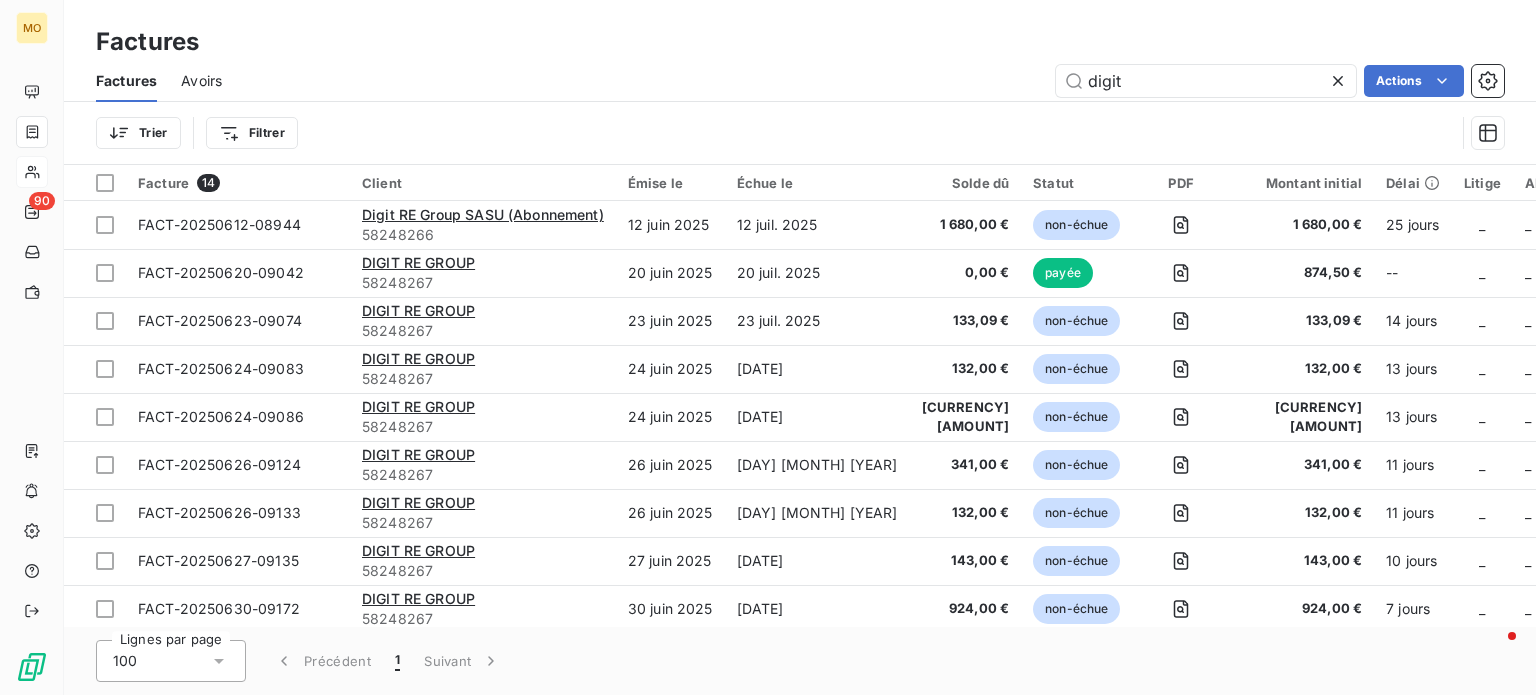 drag, startPoint x: 1139, startPoint y: 77, endPoint x: 504, endPoint y: 63, distance: 635.1543 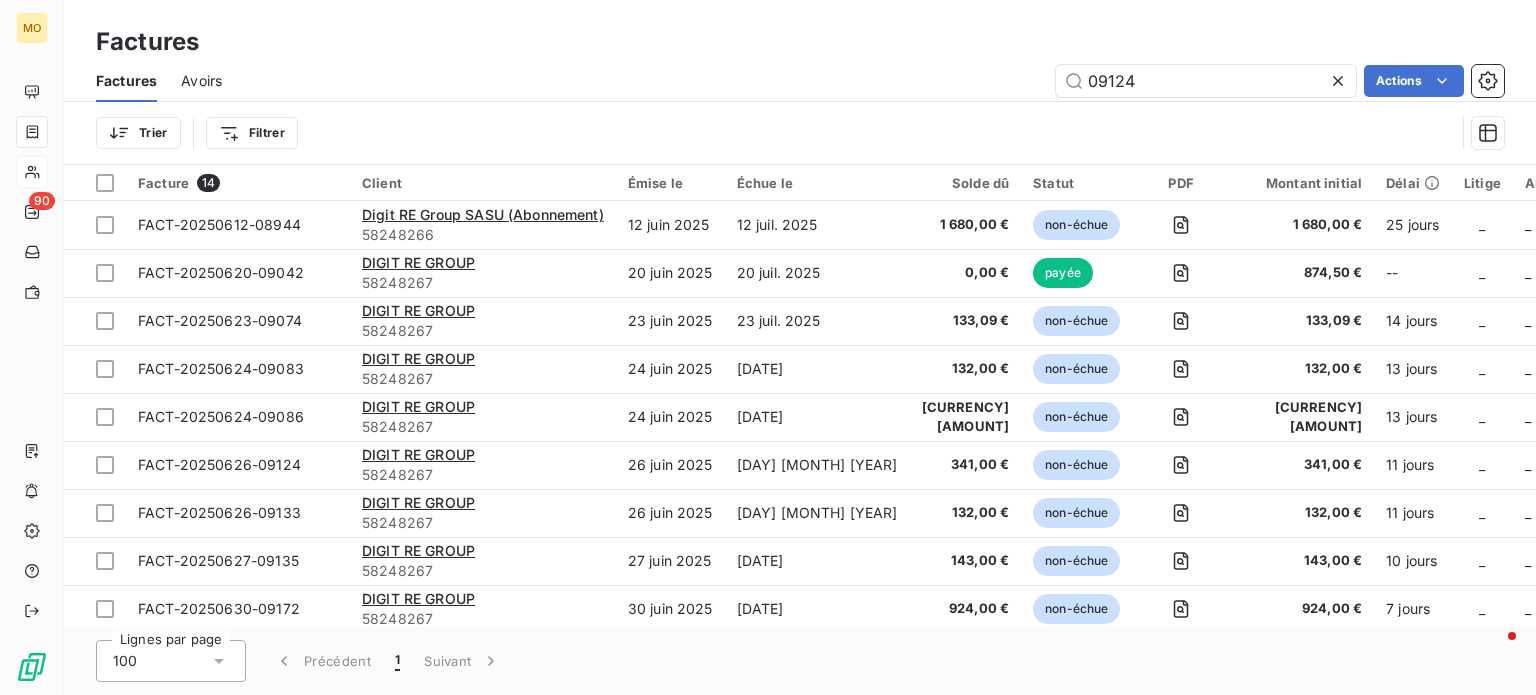 type on "09124" 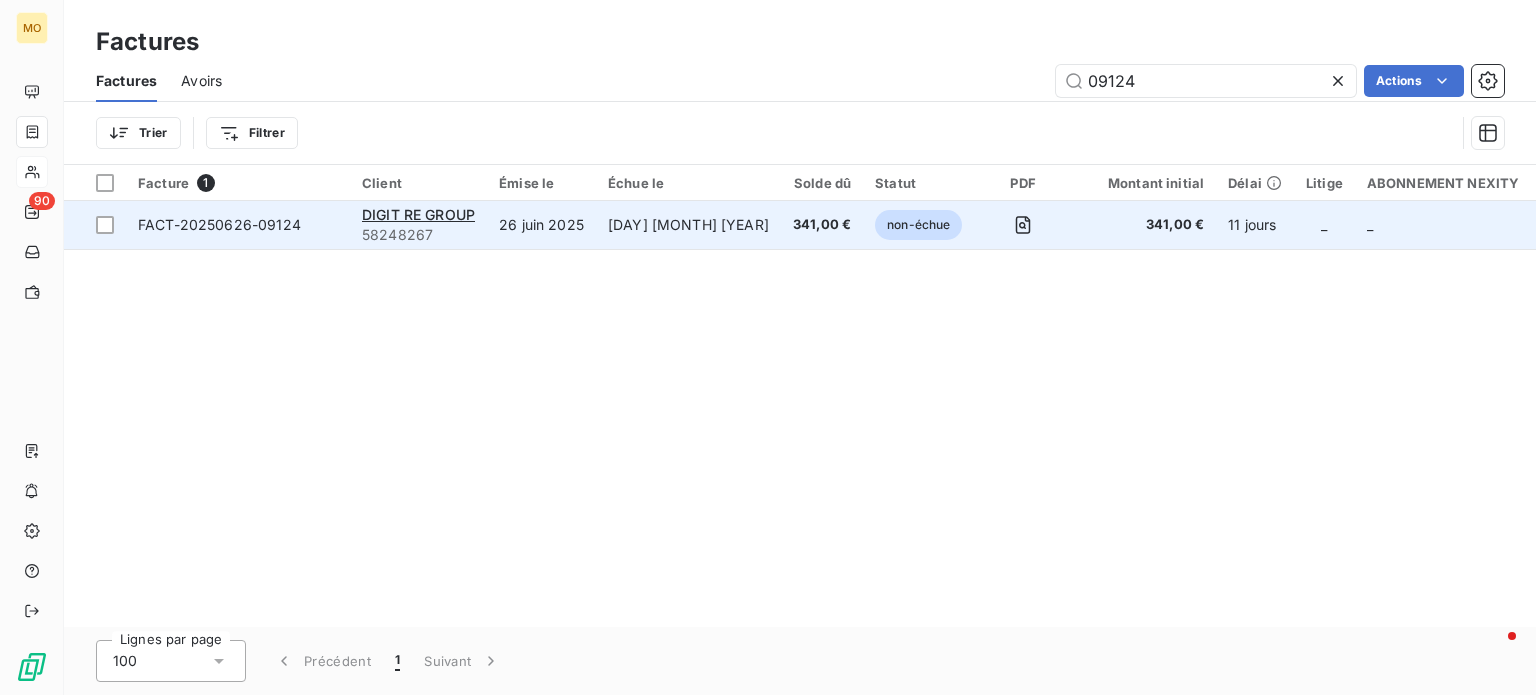 click on "FACT-20250626-09124" at bounding box center (219, 224) 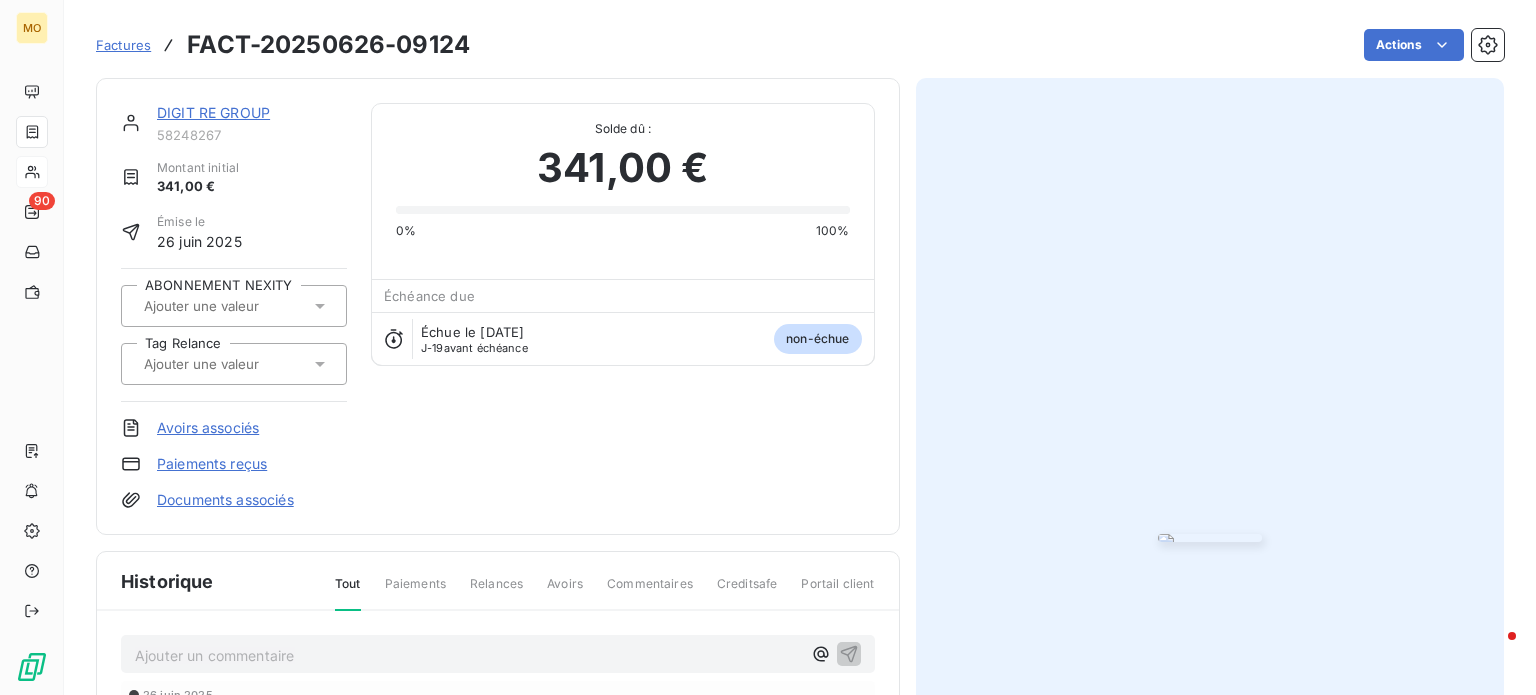 click at bounding box center (1210, 538) 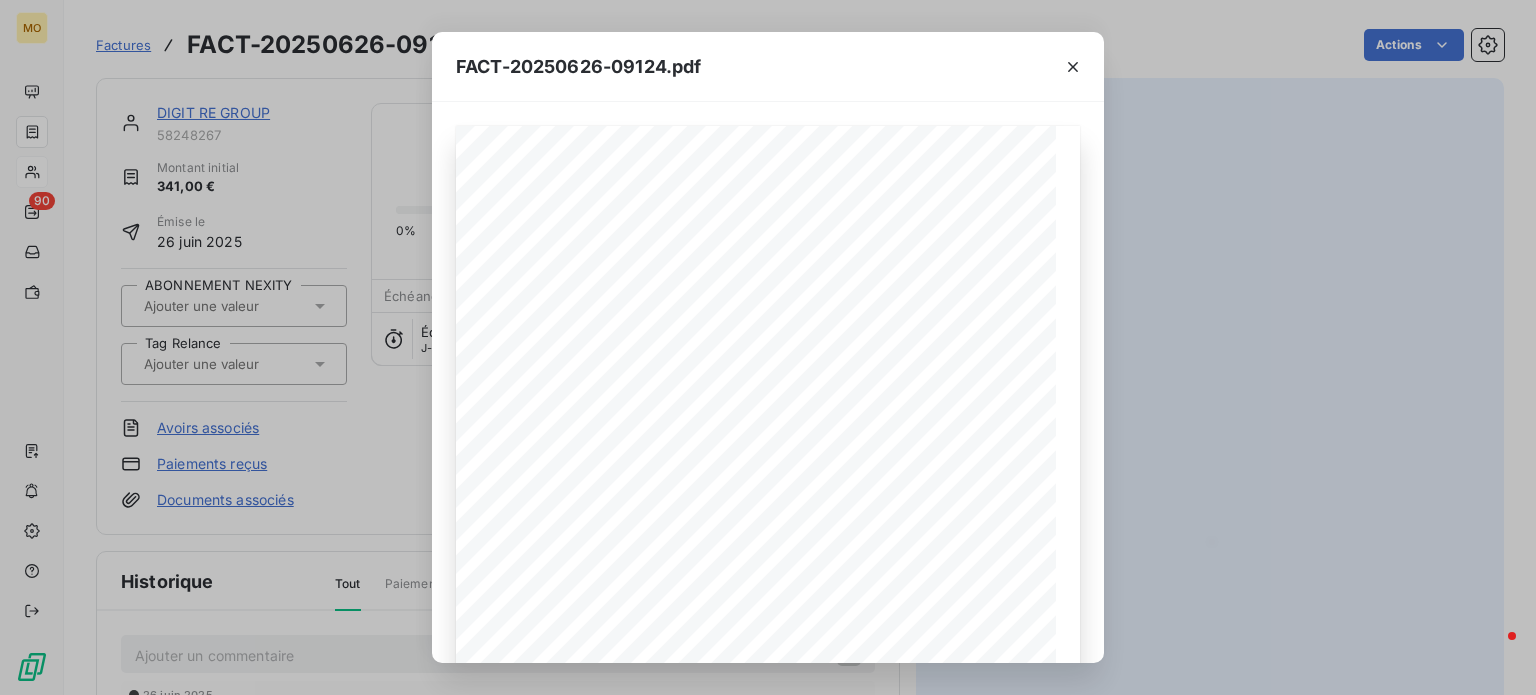 click on "119 bis rue de Colombes 92600 Asnieres sur Seine France Votre contact : [FIRST] [LAST] Email : [EMAIL] Facture FACT-20250626-09124 En date du : 26/06/2025 Objet : MNG-14297 - Assistance Opérationnelle - Recollage de l évier sans démontage du plan de travail en marbre sur 2 jours Description Quantité PU HT TVA Total HT Déplacement 1,0 60,00 unité 10,00 % (6,00) 60,00 Main d oeuvre et fournitures Préparation de la zone d intervention Protection des abords Nettoyage de la colle évier et plan de travail Coupure de l ’ arrivée d ’ eau Déconnexion des arrivées et évacuations Démontage de l ’ évier Grattage des anciennes traces de colle Ponçage des surfaces d ’ adhérence Nettoyage des supports Application de la colle Mise en place de l ’ évier Étayage de l ’ évier Temps de séchage > 24 heures Consolidation du collage (le lendemain) Remontage de la plomberie Test d étanchéité 1,0 200,00 unité 10,00 % (20,00) 200,00 Vidange du siphon Inspection du siphon" at bounding box center [768, 382] 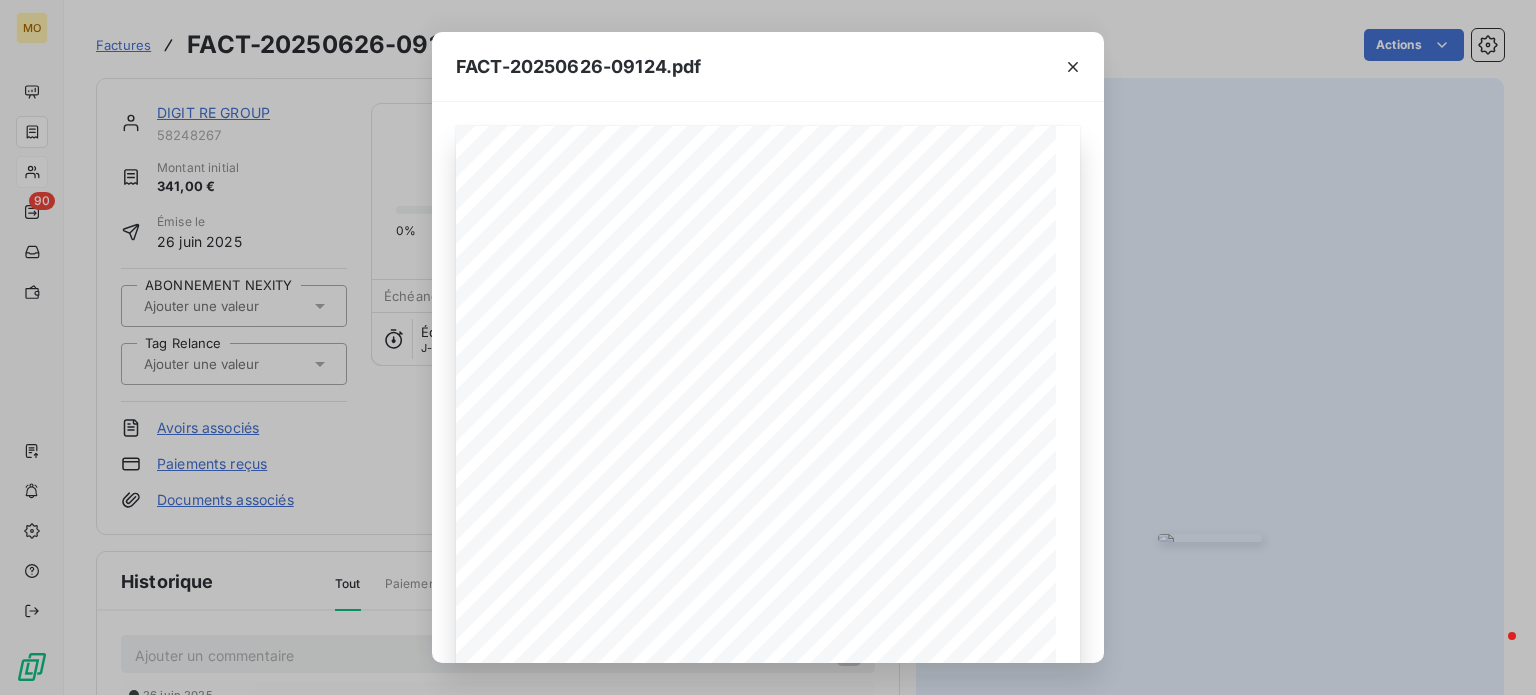 click on "FACT-20250626-09124.pdf [NUMBER] [STREET] [POSTAL_CODE] [CITY] [COUNTRY] Votre contact : [FIRST] [LAST] Email : [EMAIL] Facture FACT-20250626-09124 En date du : [DATE] Objet : MNG-14297 - Assistance Opérationnelle - Recollage de l'évier sans démontage du plan de travail en marbre sur 2 jours Description Quantité PU HT TVA Total HT Déplacement 1,0 60,00 unité 10,00 % (6,00) 60,00 Main d'oeuvre et fournitures Préparation de la zone d'intervention Protection des abords Nettoyage de la colle évier et plan de travail Coupure de l ’ arrivée d ’ eau Déconnexion des arrivées et évacuations Démontage de l ’ évier Grattage des anciennes traces de colle Ponçage des surfaces d ’ adhérence Nettoyage des supports Application de la colle Mise en place de l ’ évier Étayage de l ’ évier Temps de séchage > 24 heures Consolidation du collage (le lendemain) Remontage de la plomberie Test d'étanchéité 1,0 200,00 unité 10,00 % (20,00) 200,00 Vidange du siphon" at bounding box center [768, 347] 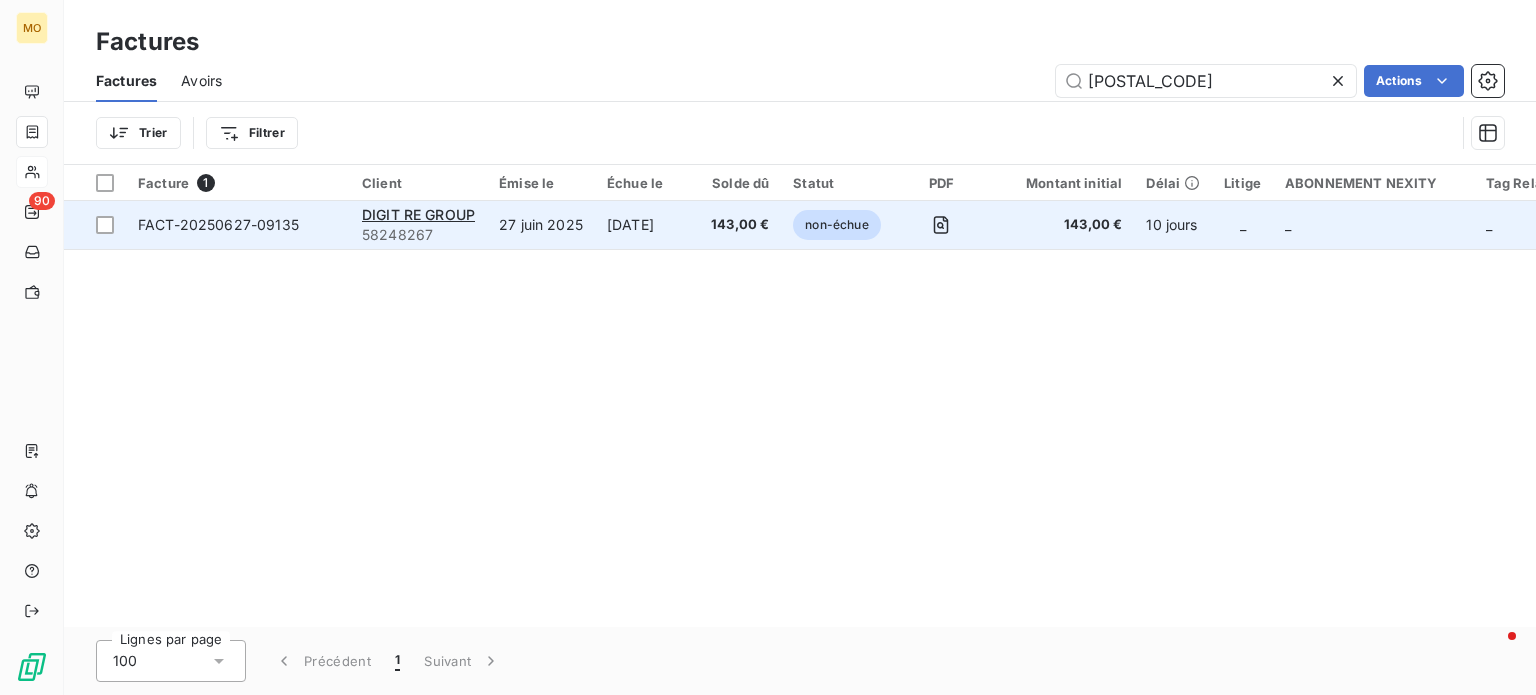 type on "[POSTAL_CODE]" 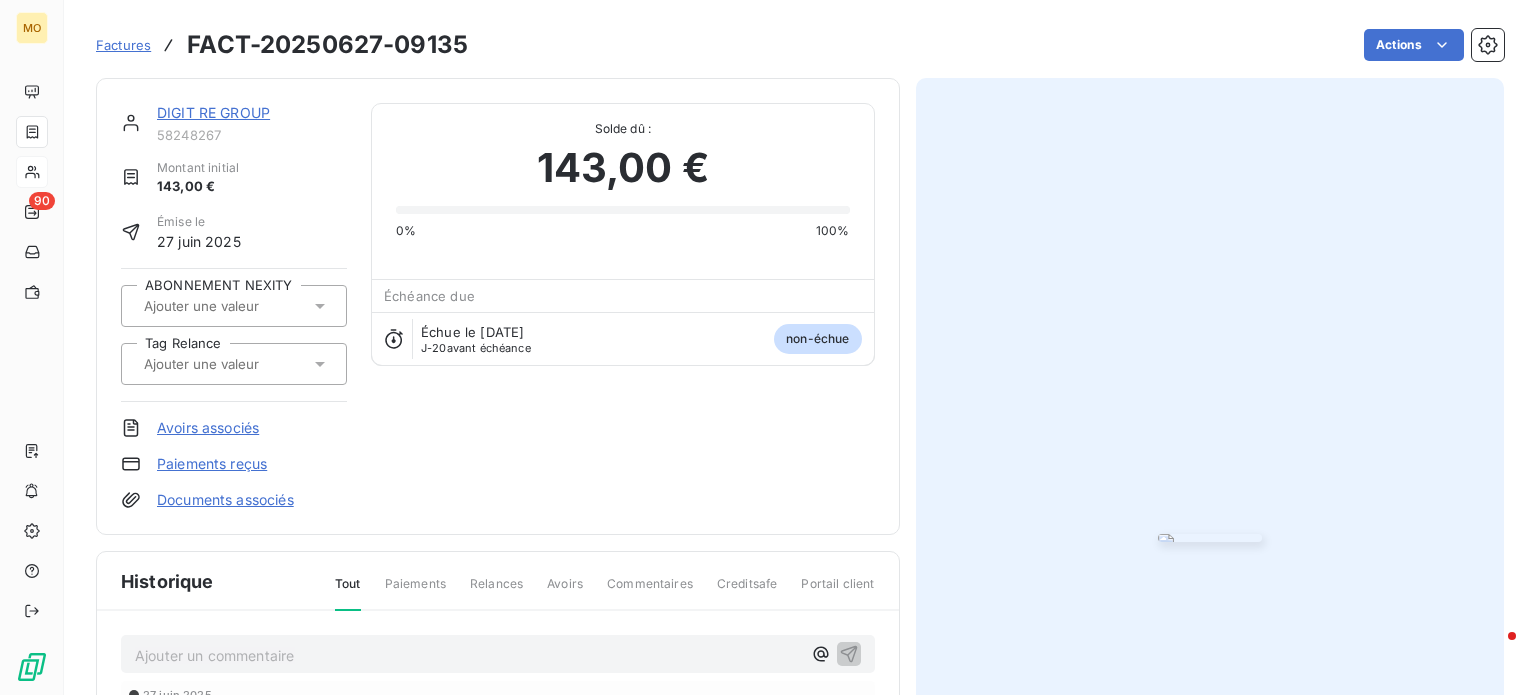 click at bounding box center (1210, 538) 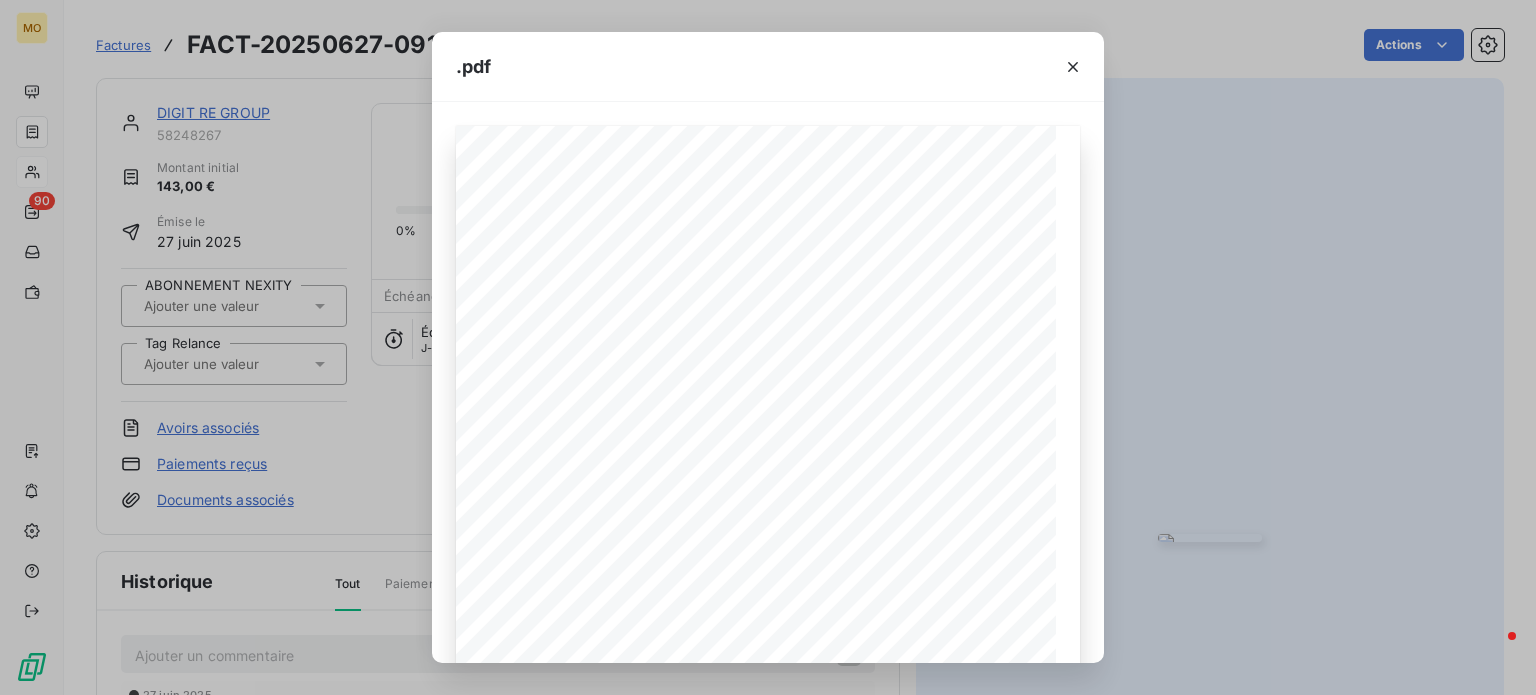 click on "FACT-20250627-09135.pdf 119 bis rue de Colombes 92600 Asnieres sur Seine France Votre contact : Jordana Ankri Email : jordana@monga.io Facture FACT-20250627-09135 En date du : 27/06/2025 Objet : MNG-14435 - Assistance Opérationnelle - Maintenance serrure et poignée - nettoyage, lubri fi cation et ajustements Description Quantité PU HT TVA Total HT Déplacement 1,0 60,00 unité 10,00 % (6,00) 60,00 Main d'oeuvre Préparation de la zone d ’ intervention Nettoyage du cylindre Nettoyage de la serrure Resserrement de la poignée Véri fi cations et essais Nettoyage de la zone d'intervention Repli du matériel 1,0 70,00 unité 10,00 % (7,00) 70,00 Total net HT 130,00 € TVA 10,00% 13,00 € Montant total TTC 143,00 € Total à régler 143,00 € Notes : Adresse : 5 Rue du Marche au Ble, 28320 Gallardon Occupant : Stéphanie et Arnaud SAVALLE Moyen de règlement : chèque, virement bancaire Délai de règlement : à 30 jours Date limite de règlement : 27/07/2025 ’" at bounding box center [768, 347] 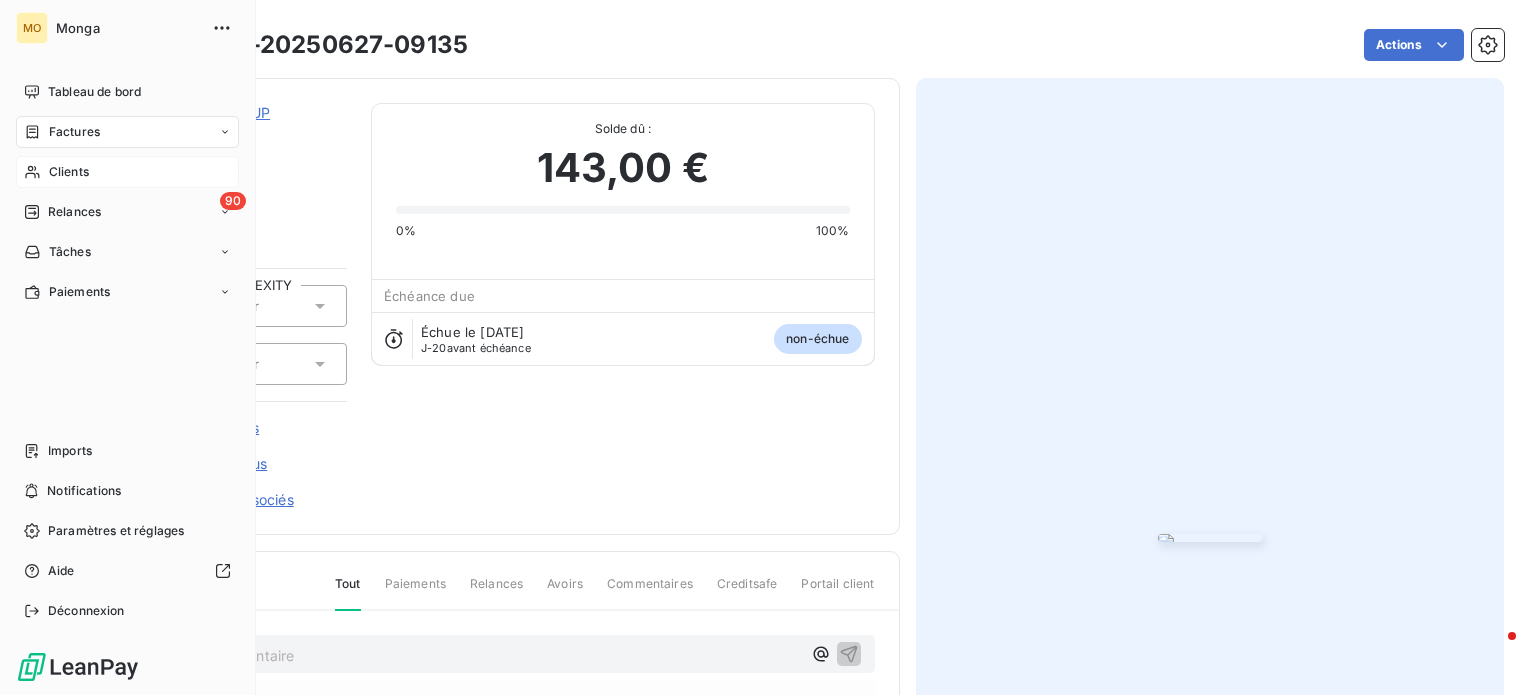 click at bounding box center [32, 132] 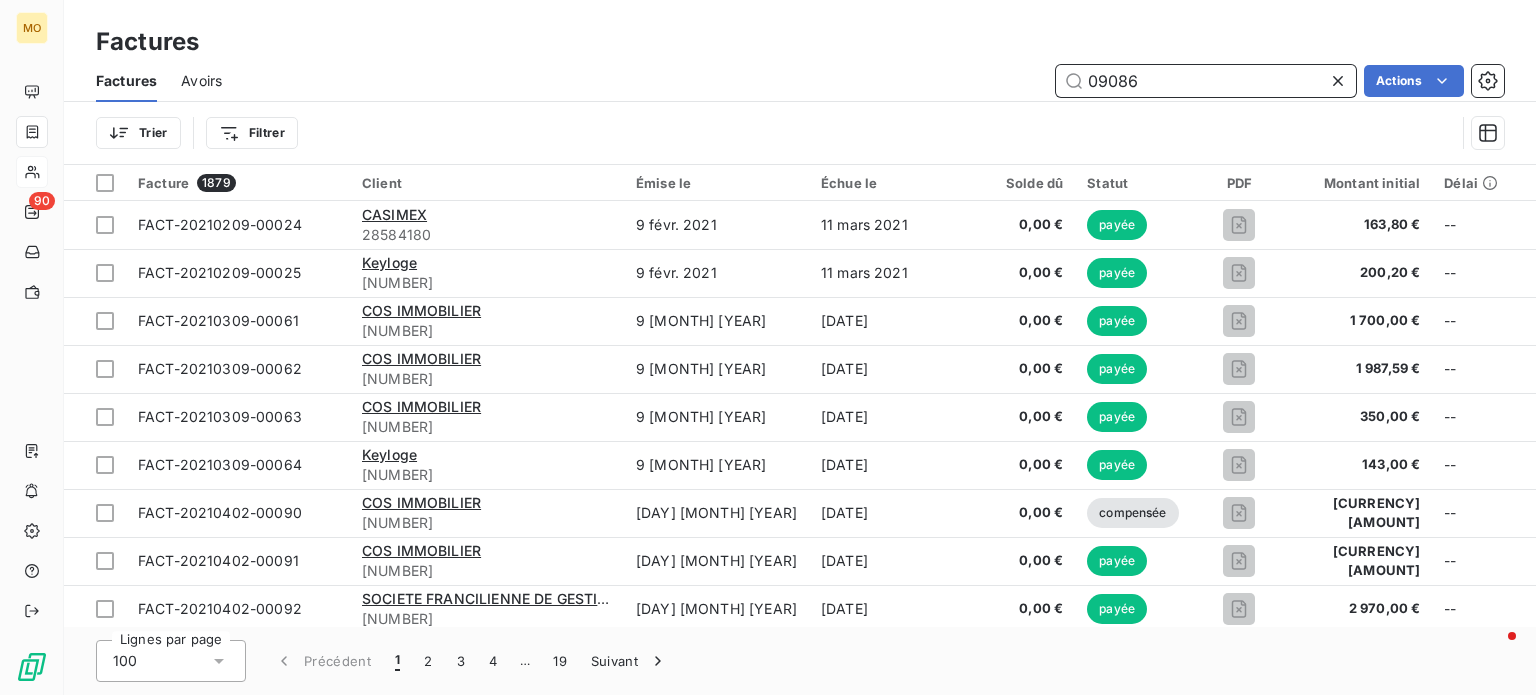 type on "09086" 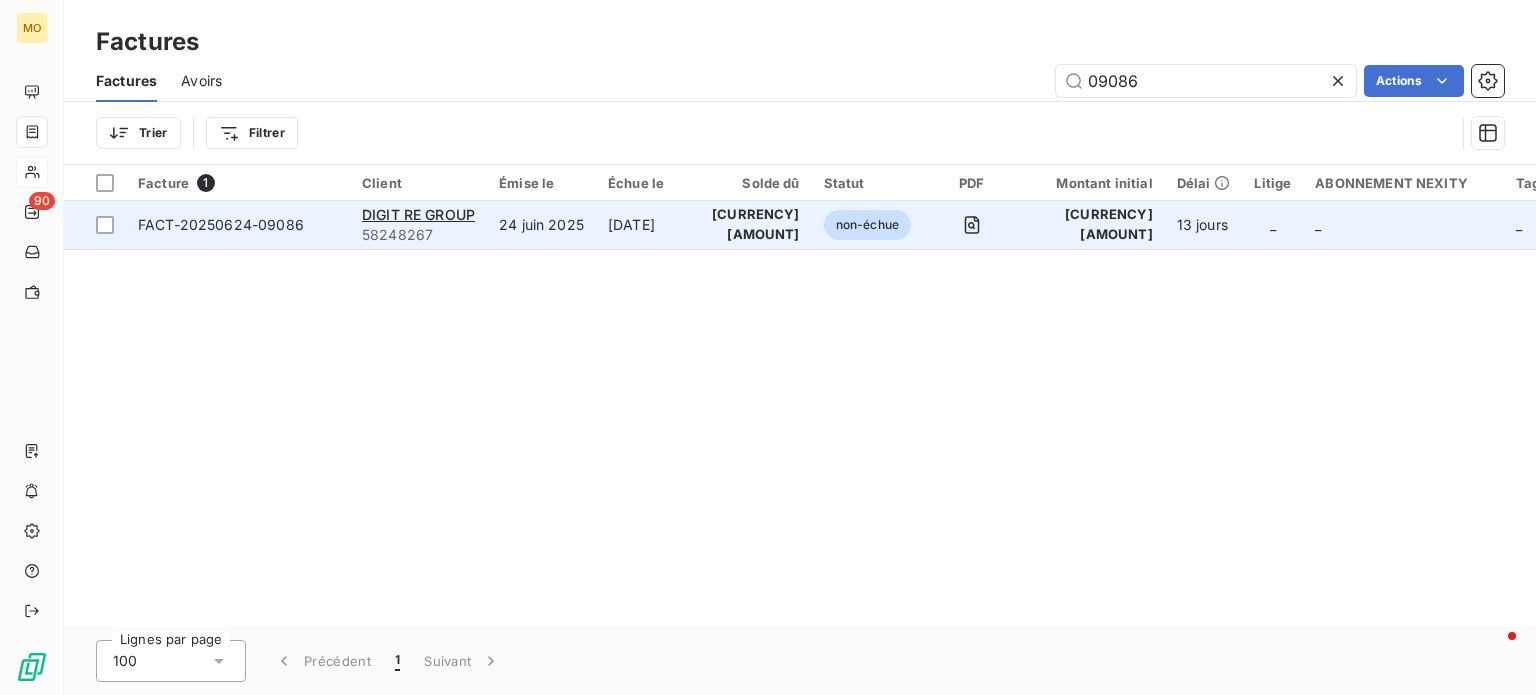 click on "FACT-20250624-09086" at bounding box center (221, 224) 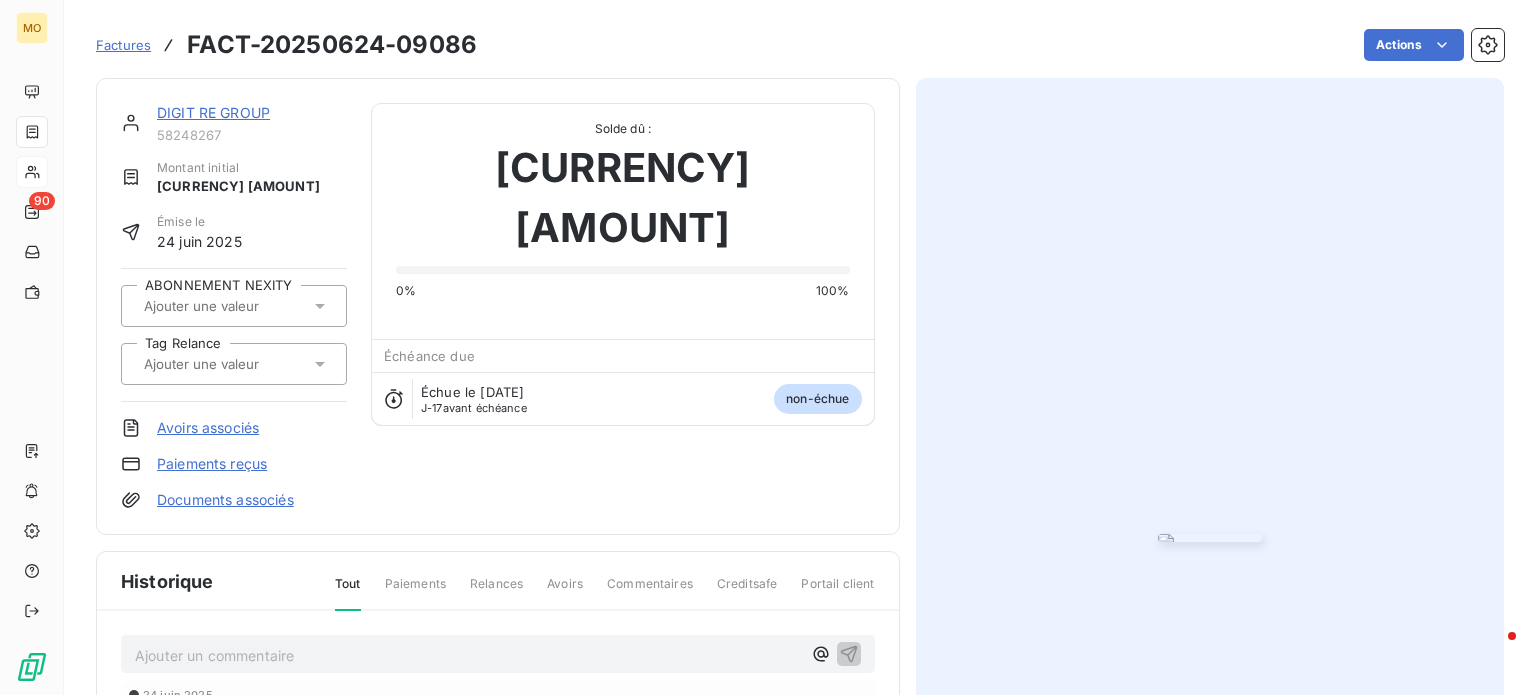 click at bounding box center (1210, 538) 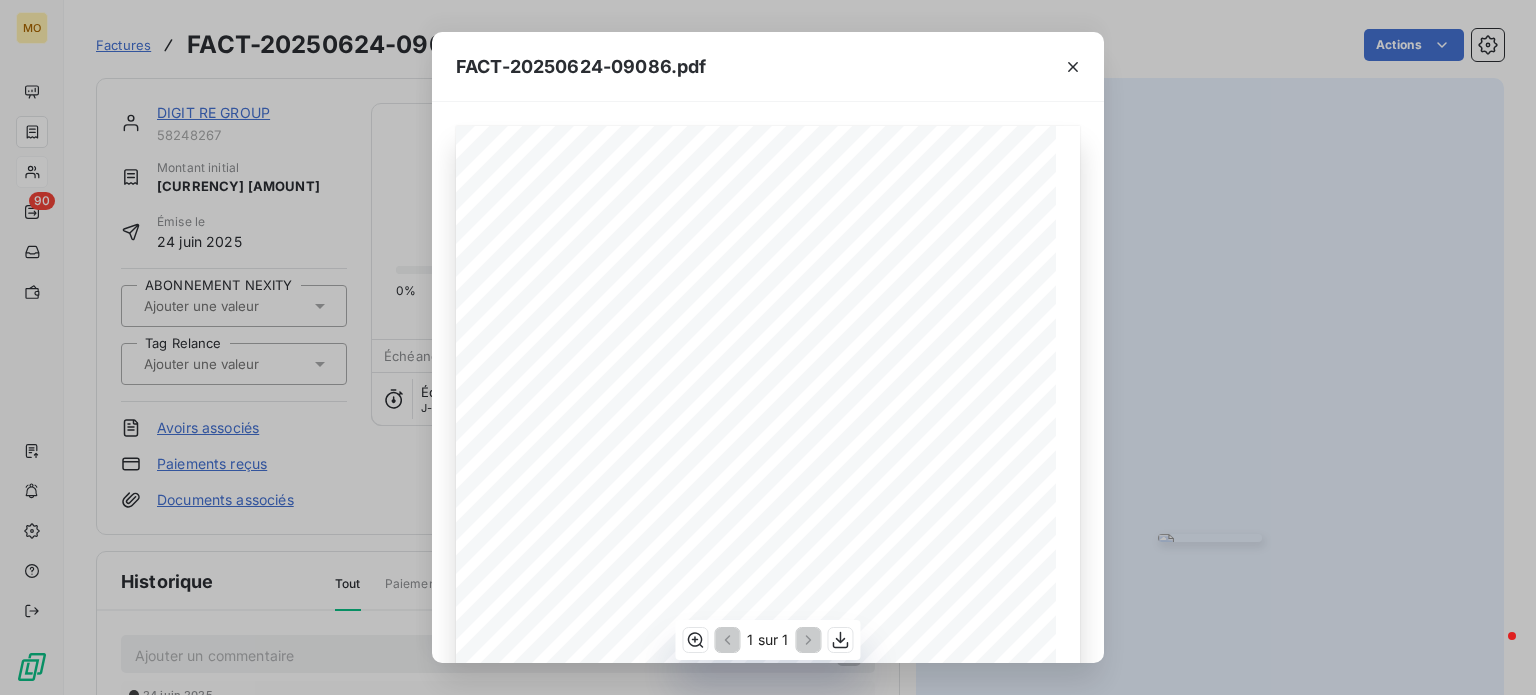 click on "MNG-14273 - Assistance Opérationnelle - Recherche de fuite sur toiture en pente ( deux techniciens )" at bounding box center [0, 0] 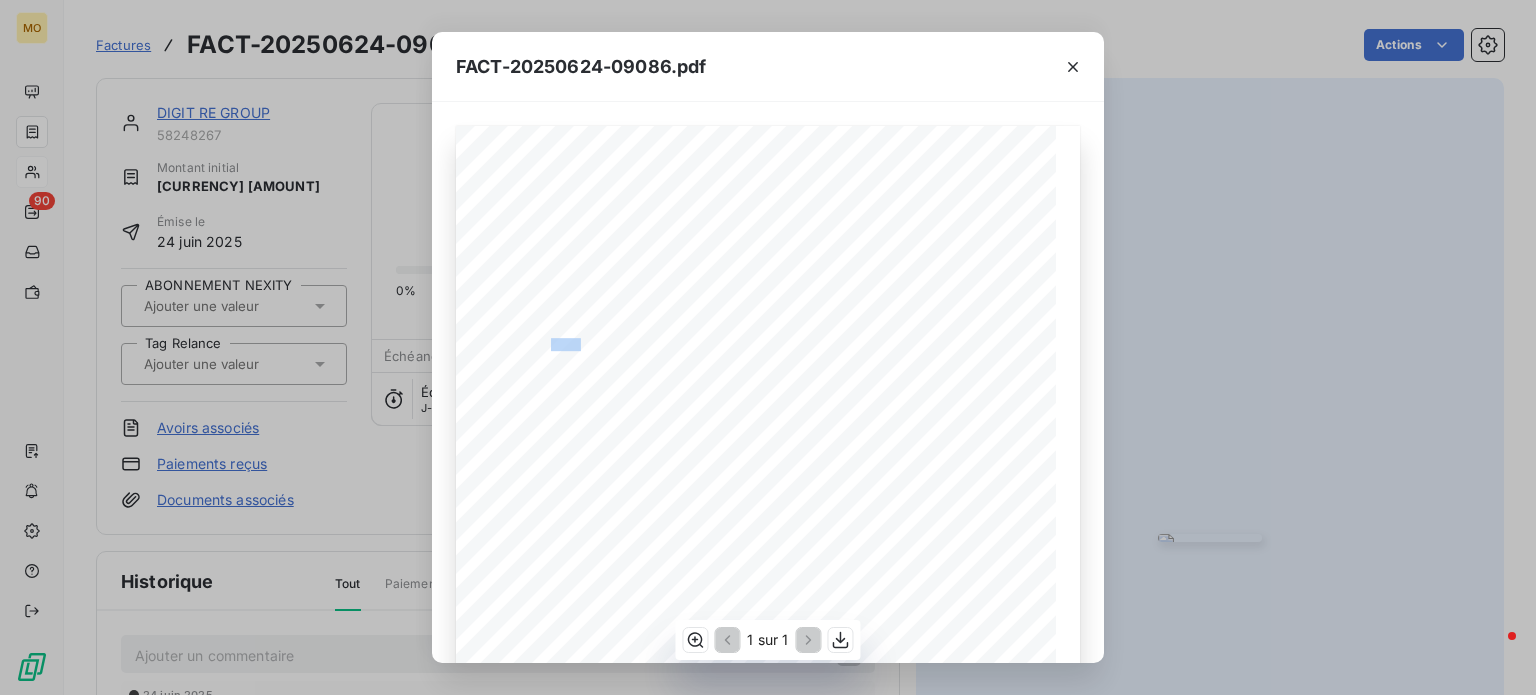 click on "MNG-14273 - Assistance Opérationnelle - Recherche de fuite sur toiture en pente ( deux techniciens )" at bounding box center (0, 0) 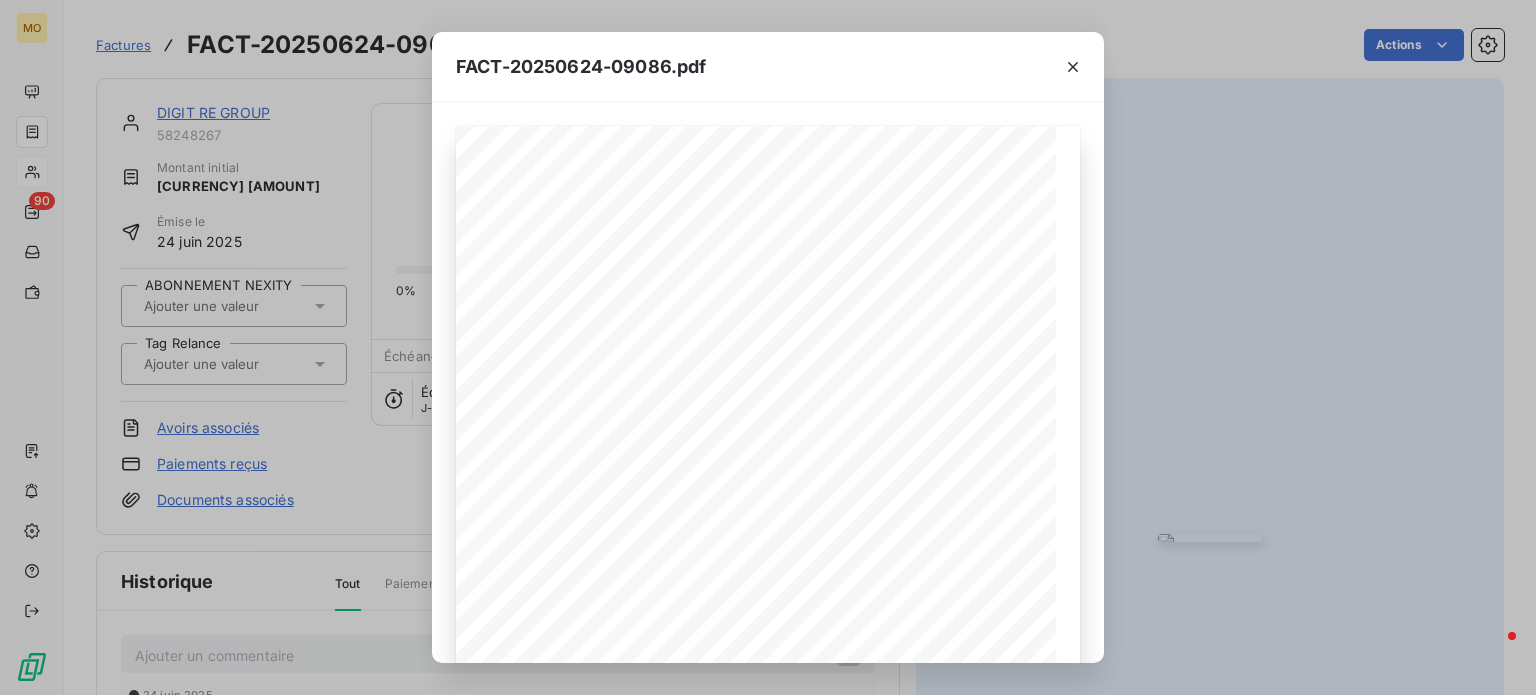 click on "FACT-20250624-09086.pdf [NUMBER] [STREET] [POSTAL_CODE] [CITY] [COUNTRY] Votre contact : [FIRST] [LAST] Email : [EMAIL] Facture FACT-20250624-09086 En date du : [DATE] Objet : MNG-14273 - Assistance Opérationnelle - Recherche de fuite sur toiture en pente ( deux techniciens ) Description Quantité PU HT TVA Total HT Déplacement 1,0 60,00 unité 10,00 % (6,00) 60,00 Main d'oeuvre Mise en sécurité du chantier Accès à la toiture à l ’ aide d ’ une grande échelle Intervention de deux techniciens quali fi és Inspection visuelle approfondie de la couverture (tuiles, ardoises, zinguerie) Tests d ’ étanchéité Compte-rendu en fi n d'intervention Repli du matériel 1,0 290,00 unité 10,00 % (29,00) 290,00 Total net HT 350,00 € TVA 10,00% 35,00 € Montant total TTC 385,00 € Total à régler 385,00 € Notes : Adresse : [NUMBER] [STREET] [POSTAL_CODE] [CITY] Occupant : [FIRST] [LAST] et [LAST] [LAST]’" at bounding box center [768, 347] 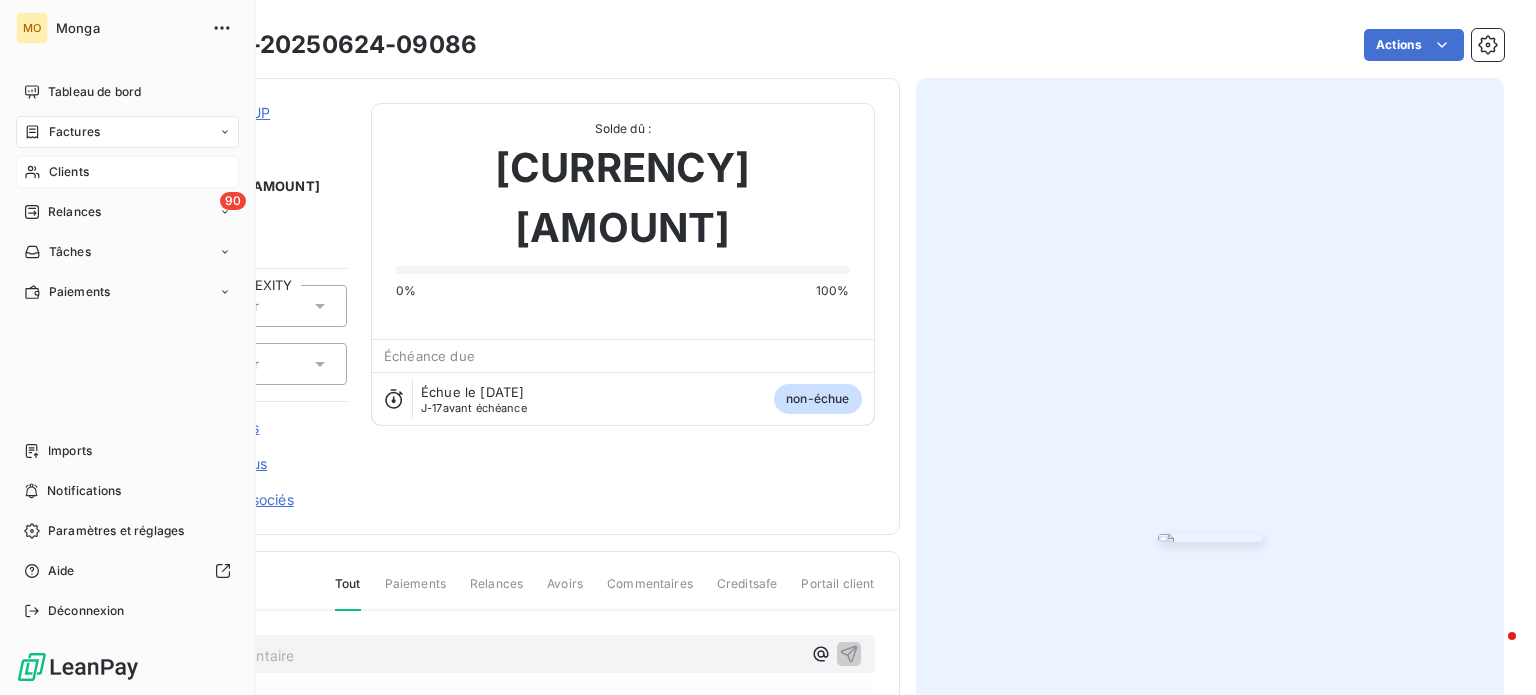 click at bounding box center (33, 131) 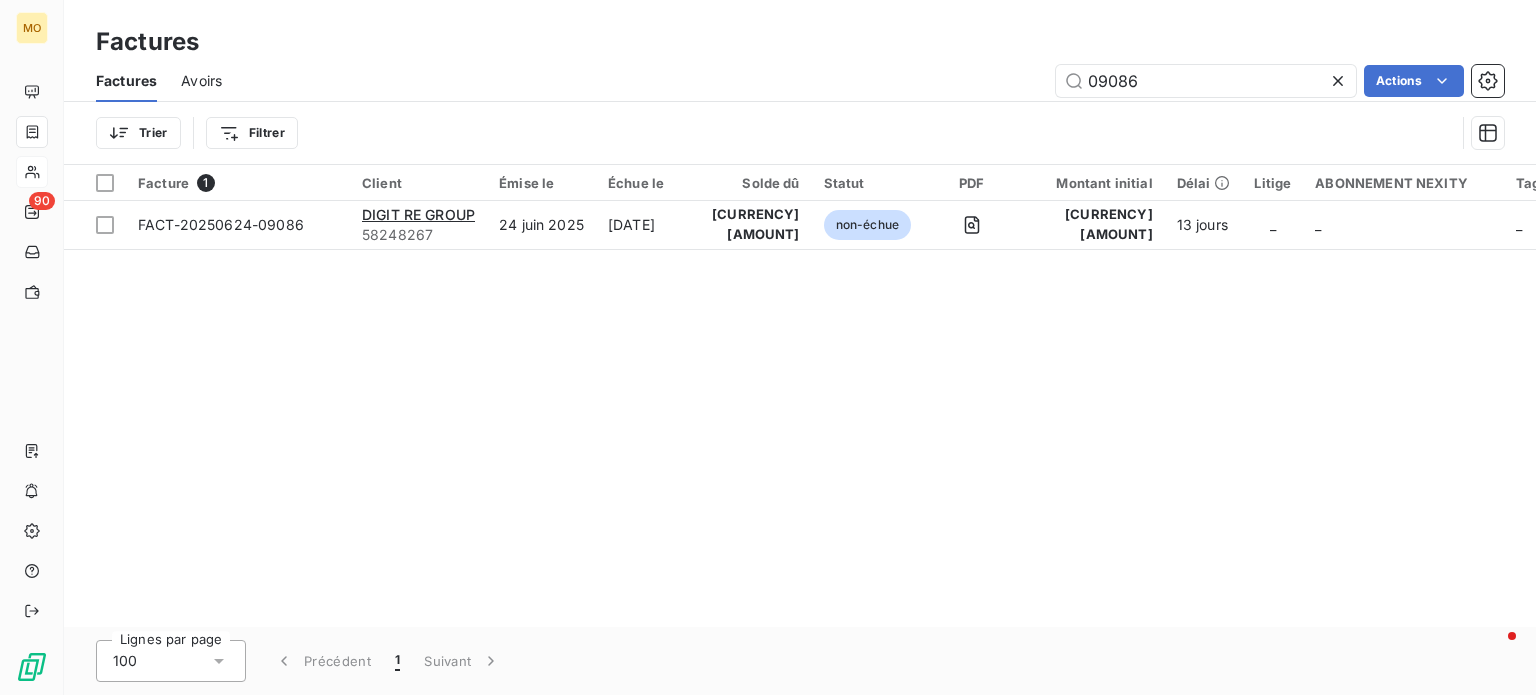 drag, startPoint x: 1176, startPoint y: 79, endPoint x: 1031, endPoint y: 71, distance: 145.22052 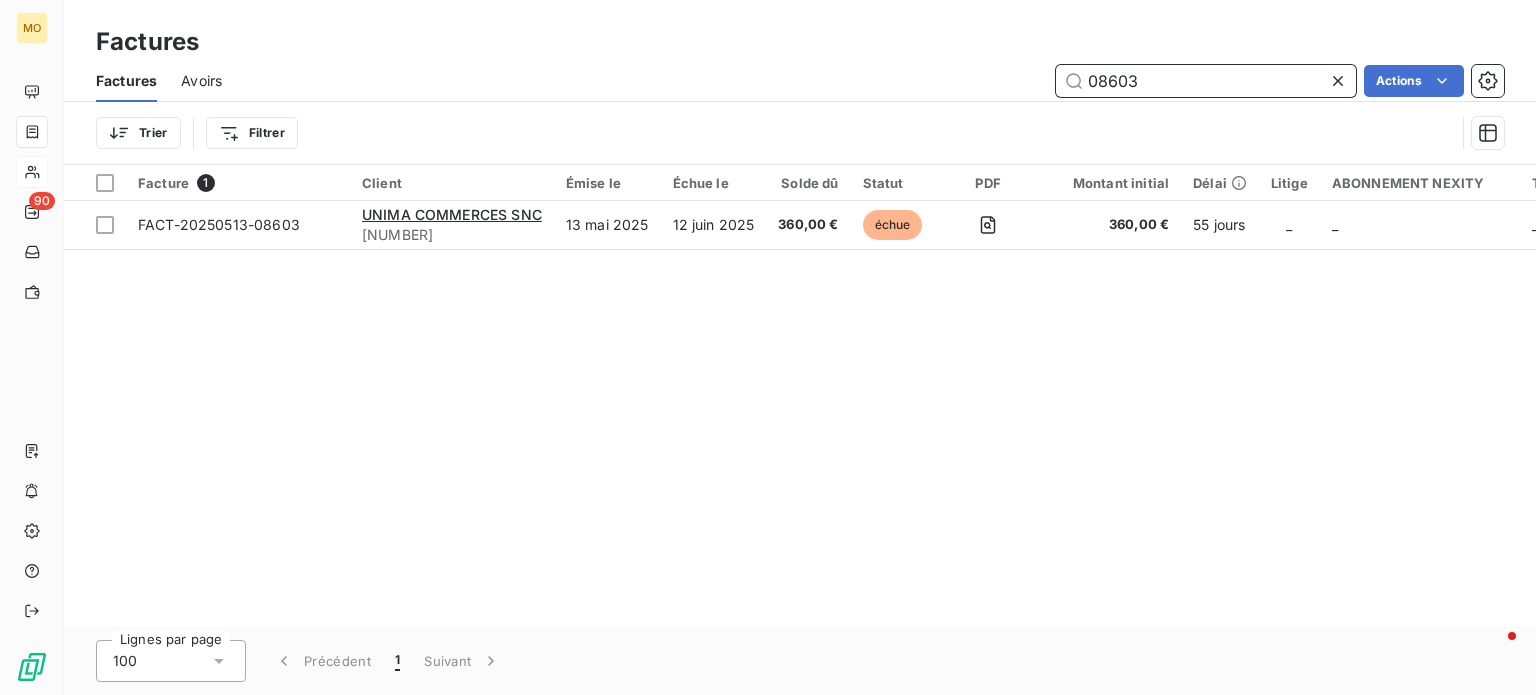 drag, startPoint x: 1204, startPoint y: 80, endPoint x: 928, endPoint y: 79, distance: 276.0018 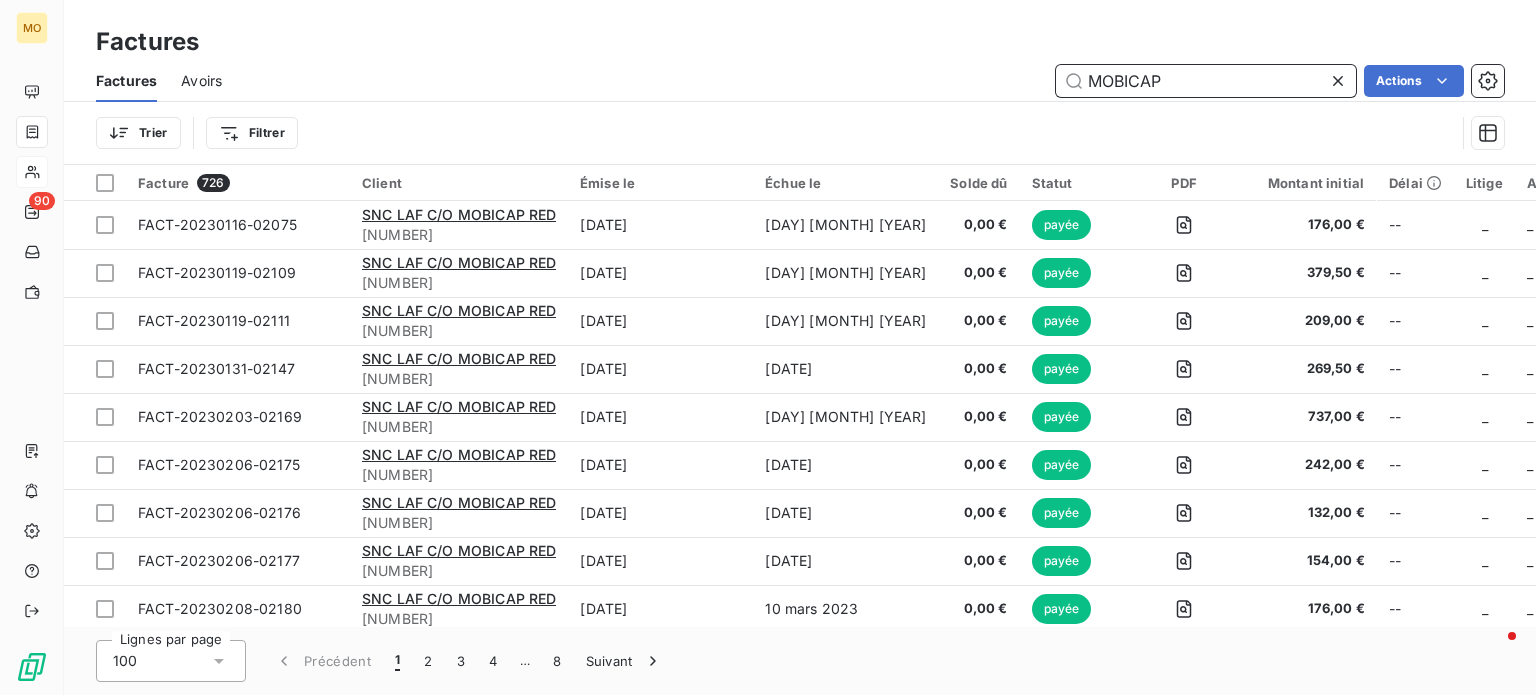 drag, startPoint x: 1174, startPoint y: 69, endPoint x: 390, endPoint y: 34, distance: 784.7809 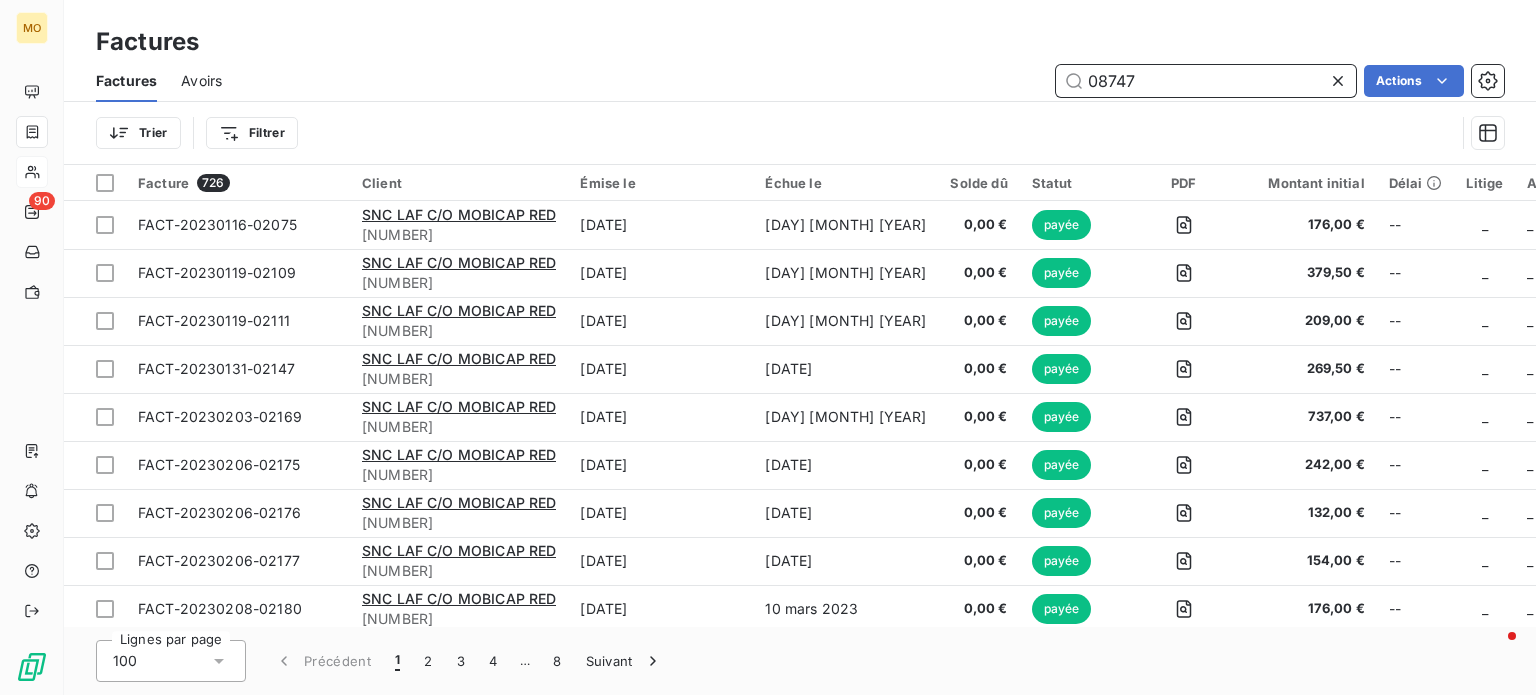 type on "08747" 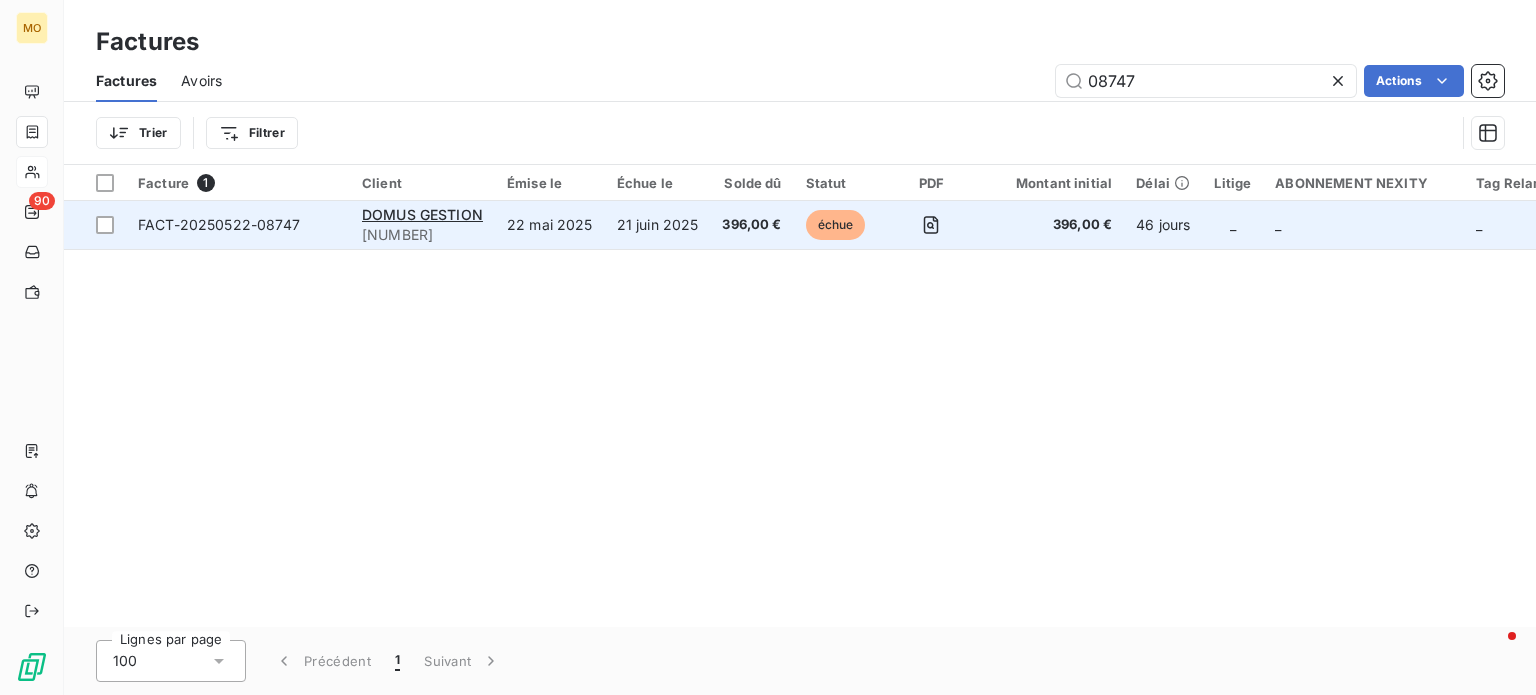 click at bounding box center (219, 224) 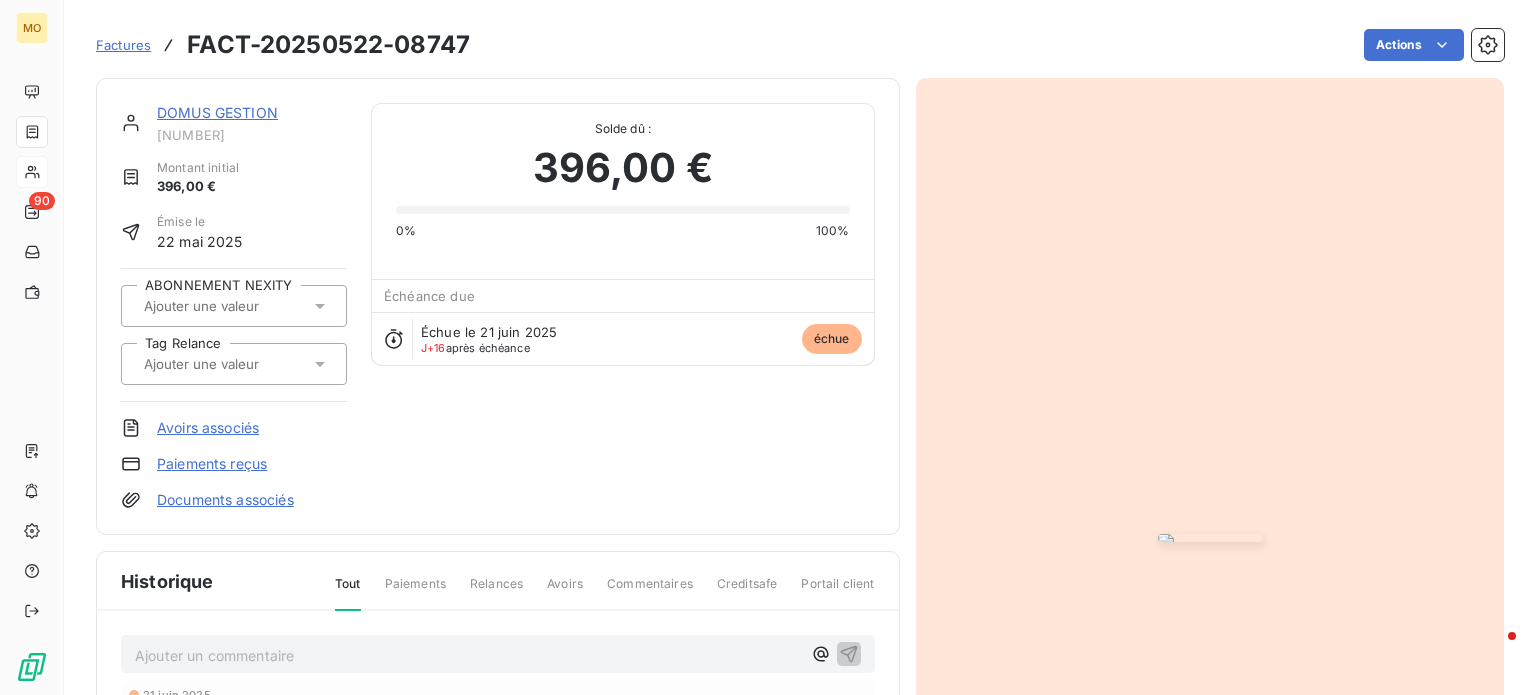 click at bounding box center [1210, 538] 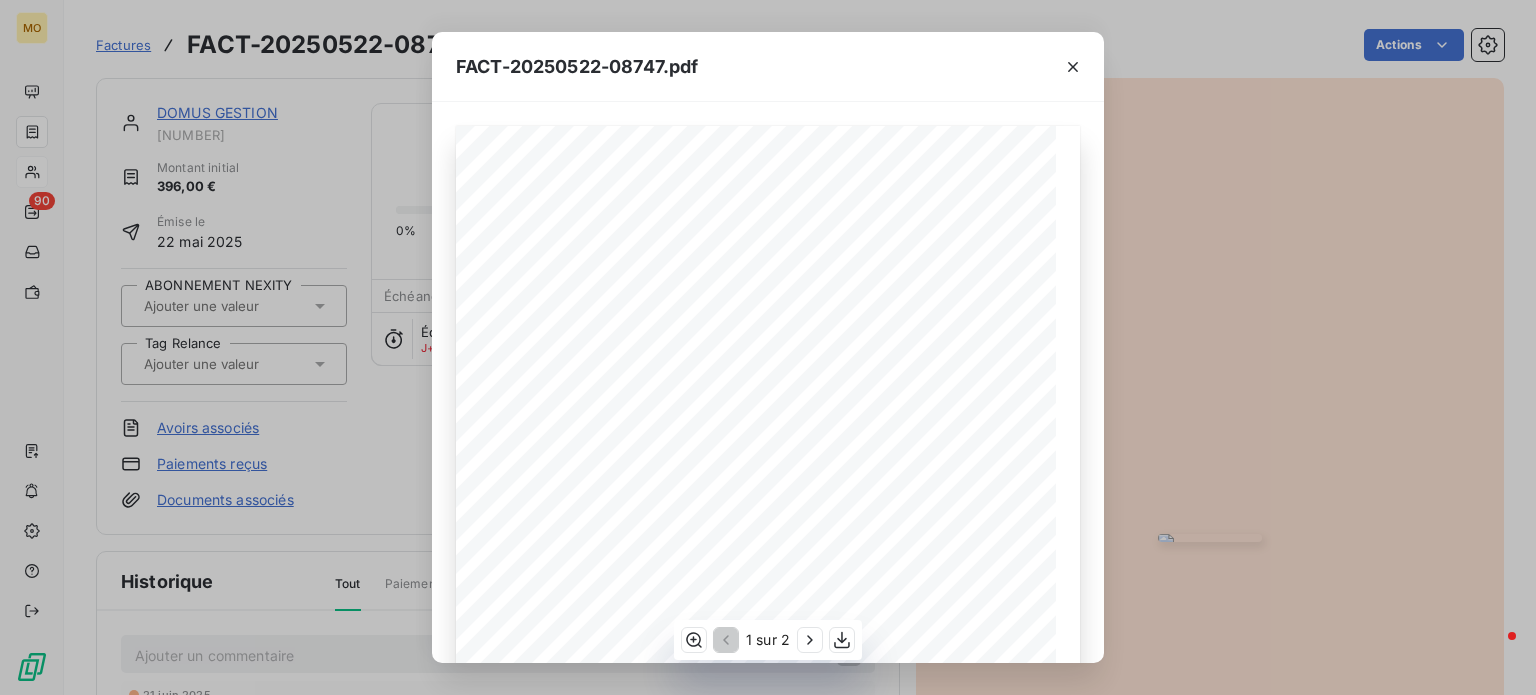 click on "[ID] - Assistance opérationnelle - Remise aux normes anomalies électriques" at bounding box center (0, 0) 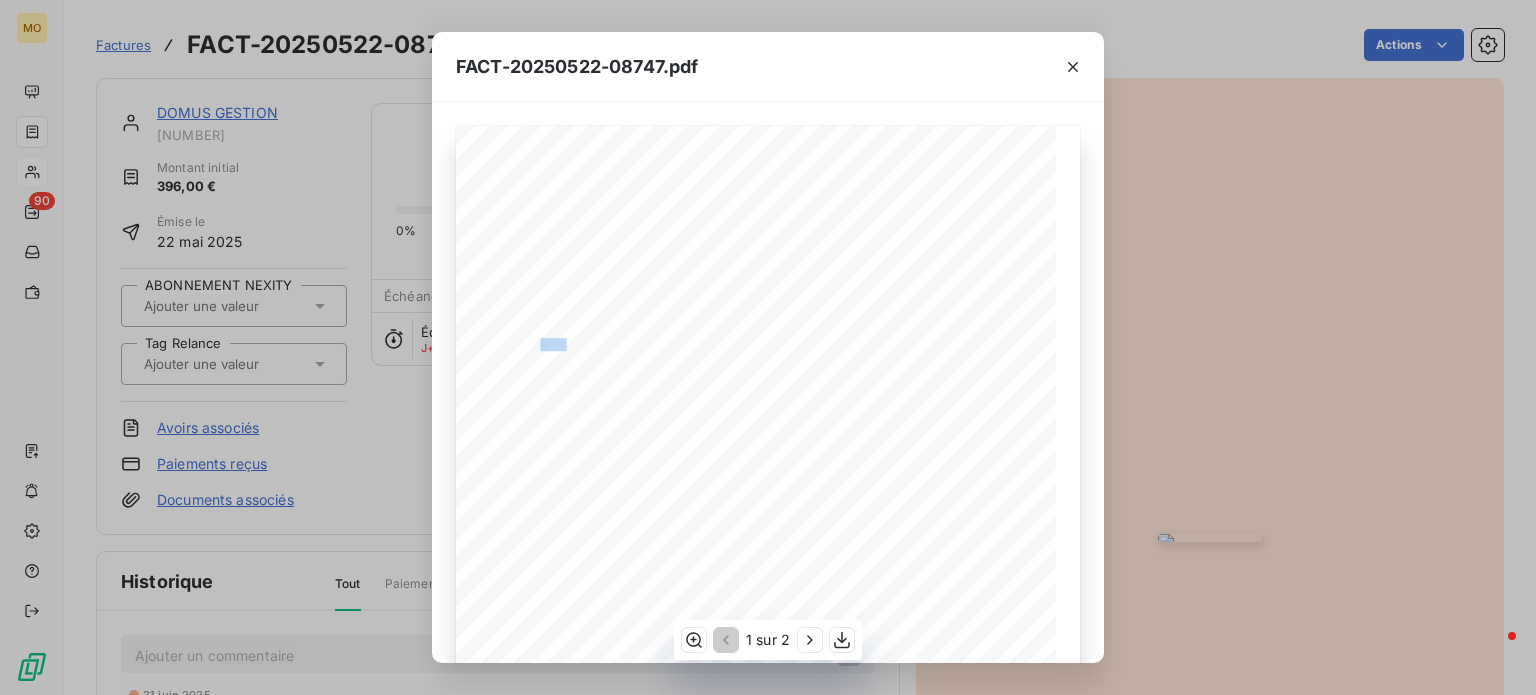 click on "[ID] - Assistance opérationnelle - Remise aux normes anomalies électriques" at bounding box center (0, 0) 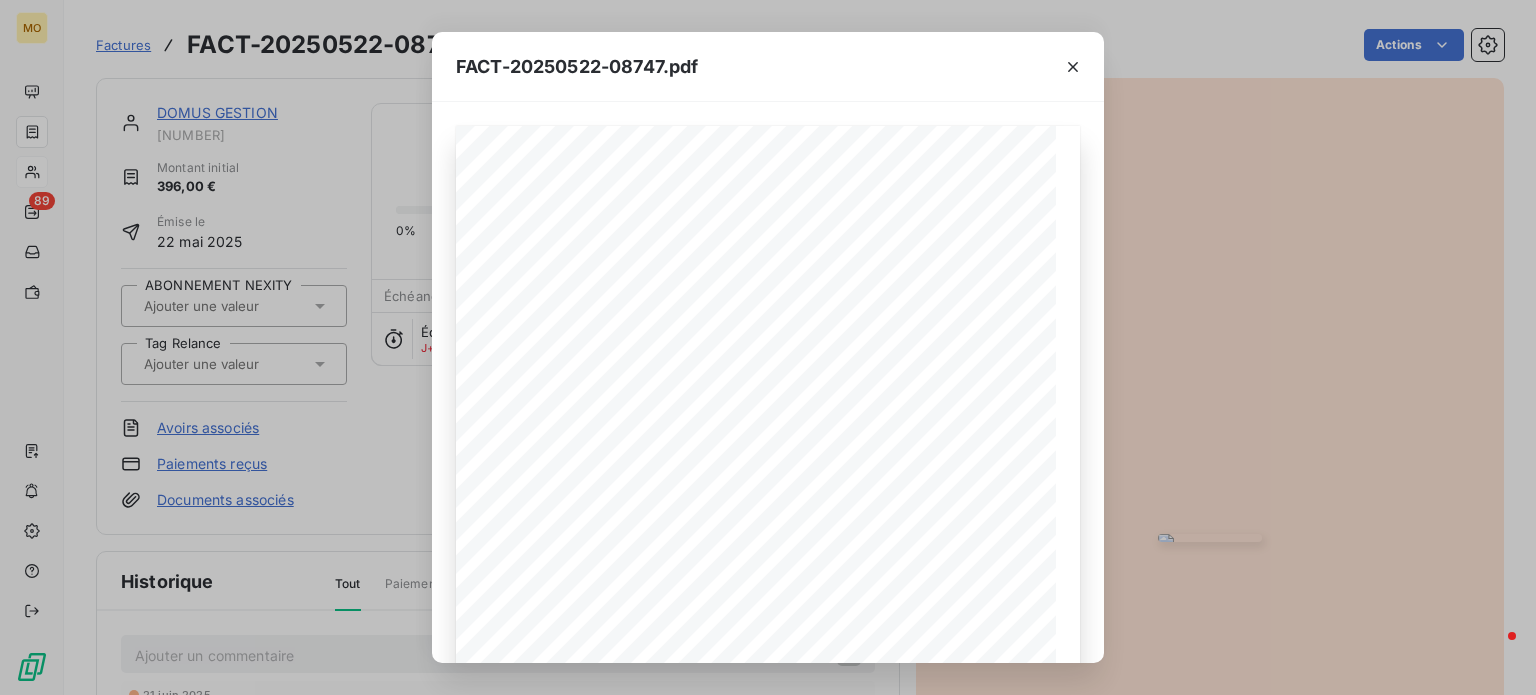 click on "119 bis rue de Colombes 92600 Asnieres sur Seine France Votre contact : [FIRST] [LAST] Email : [EMAIL] Facture FACT-20250522-08747 En date du : [DATE] Objet :   MNG 13603 - Assistance opérationnelle - Remise aux normes anomalies électriques Description   Quantité   PU HT   TVA   Total HT Déplacement :   1,0   60,00 unité 10,00 % (6,00) 60,00 Main d' œ uvre et fournitures : Modi fi cation et remplacement des 6 spots de la cuisine par des spots IP44 blanc Véri fi cation des variateurs de l ’ entrée et de la cuisine Achat des spots et d ’ un nouveau variateur pour la cuisine Test de fonctionnement des nouveaux spots et des variateurs Ajustement de l ’ intensité lumineuse pour un éclairage optimal Évacuation des anciens équipements et nettoyage de la zone de travail Repli du matériel 1,0   300,00 unité 10,00 % (30,00) 300,00 Total net HT   360,00   € TVA 10,00%   36,00   € Montant total TTC   396,00   € Total à régler   396,00   € Notes :" at bounding box center [768, 347] 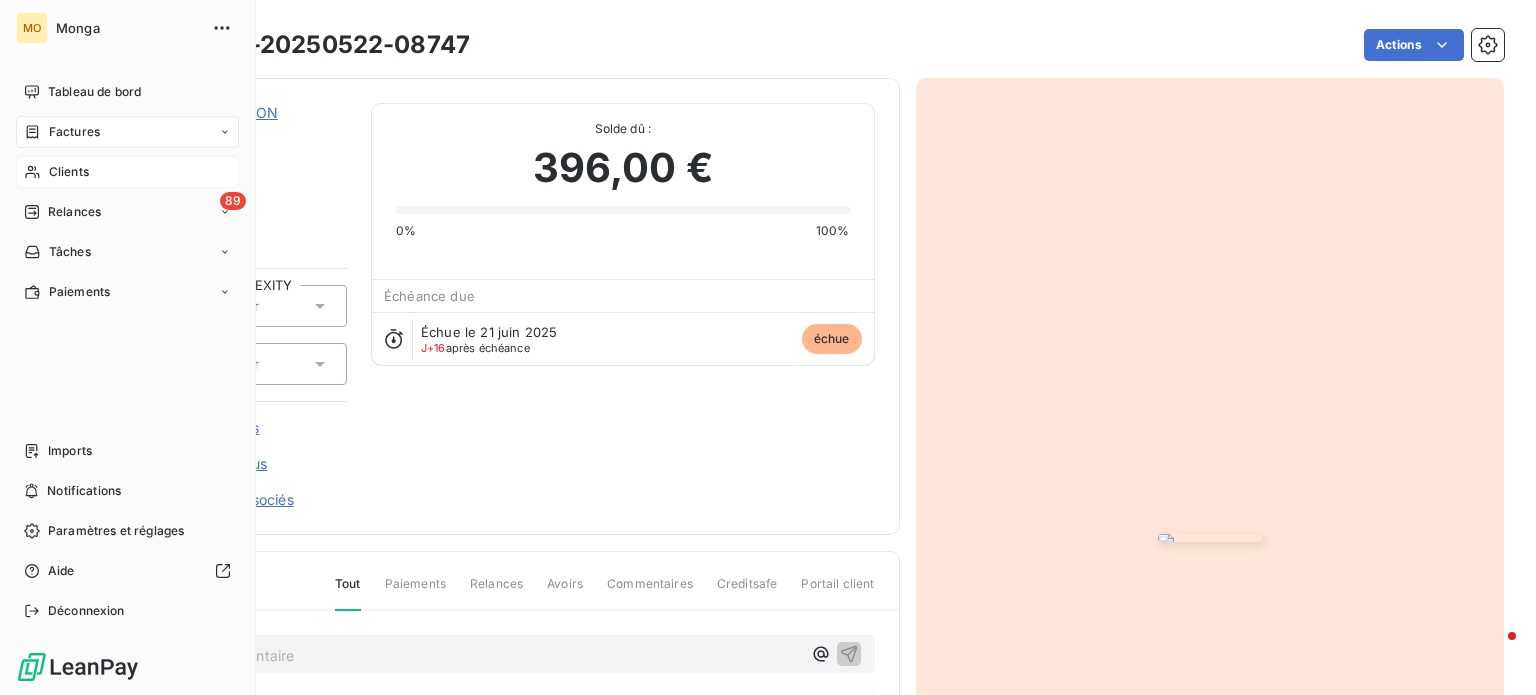 click on "Clients" at bounding box center [69, 172] 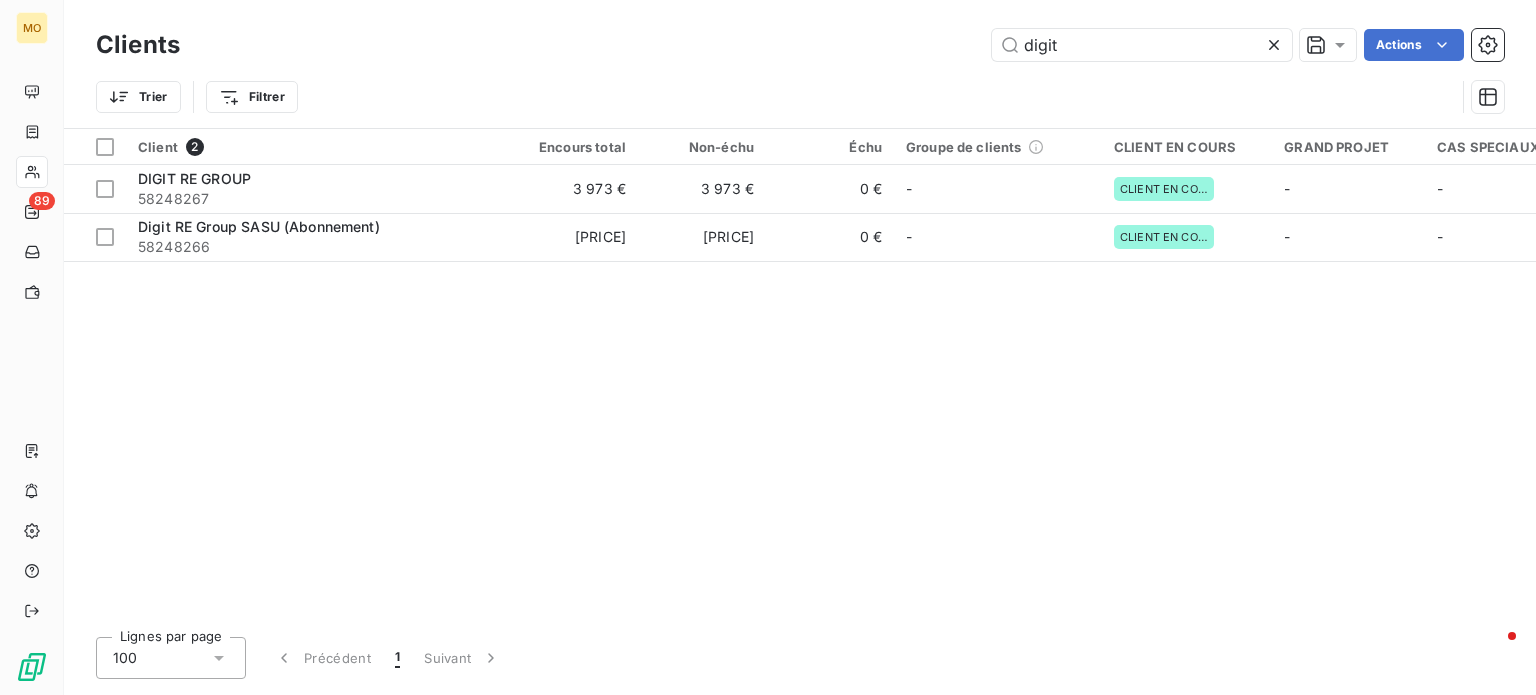 drag, startPoint x: 1116, startPoint y: 43, endPoint x: 755, endPoint y: 47, distance: 361.02216 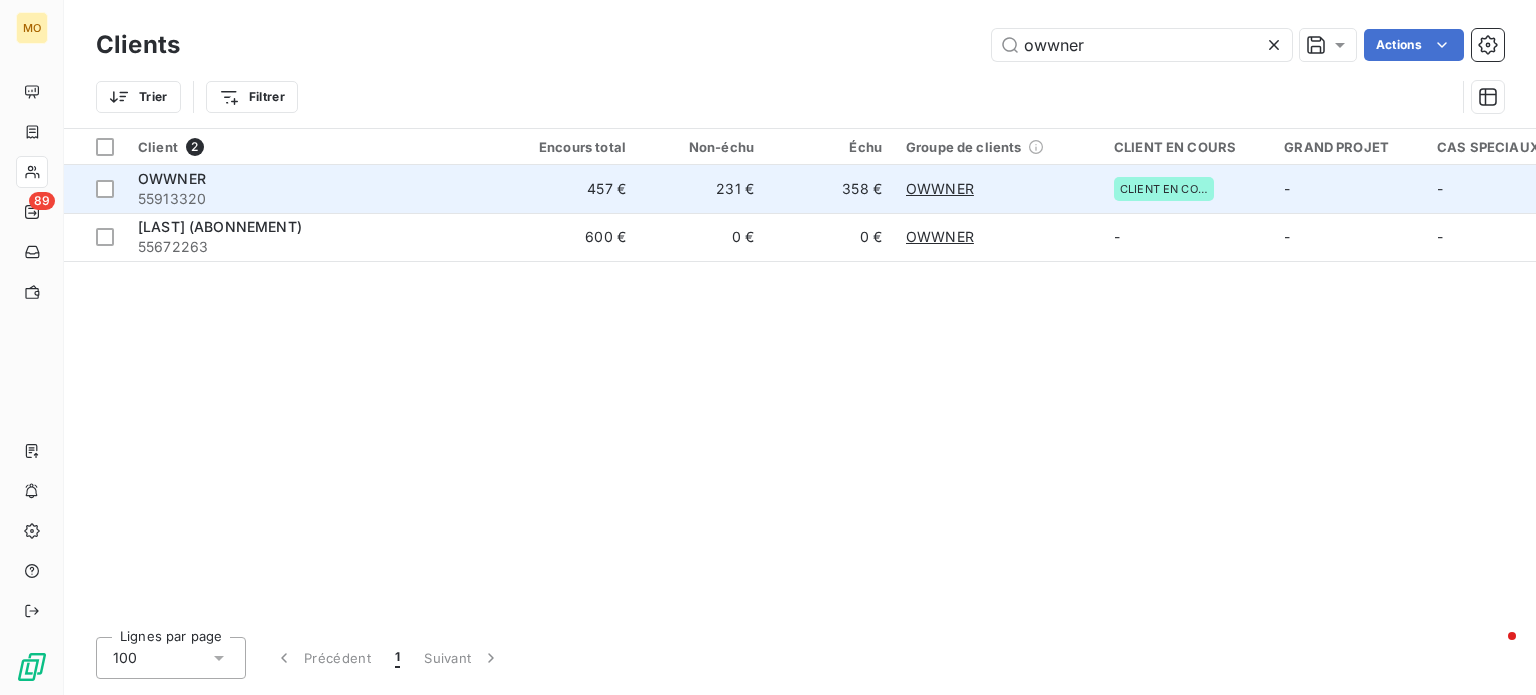 type on "owwner" 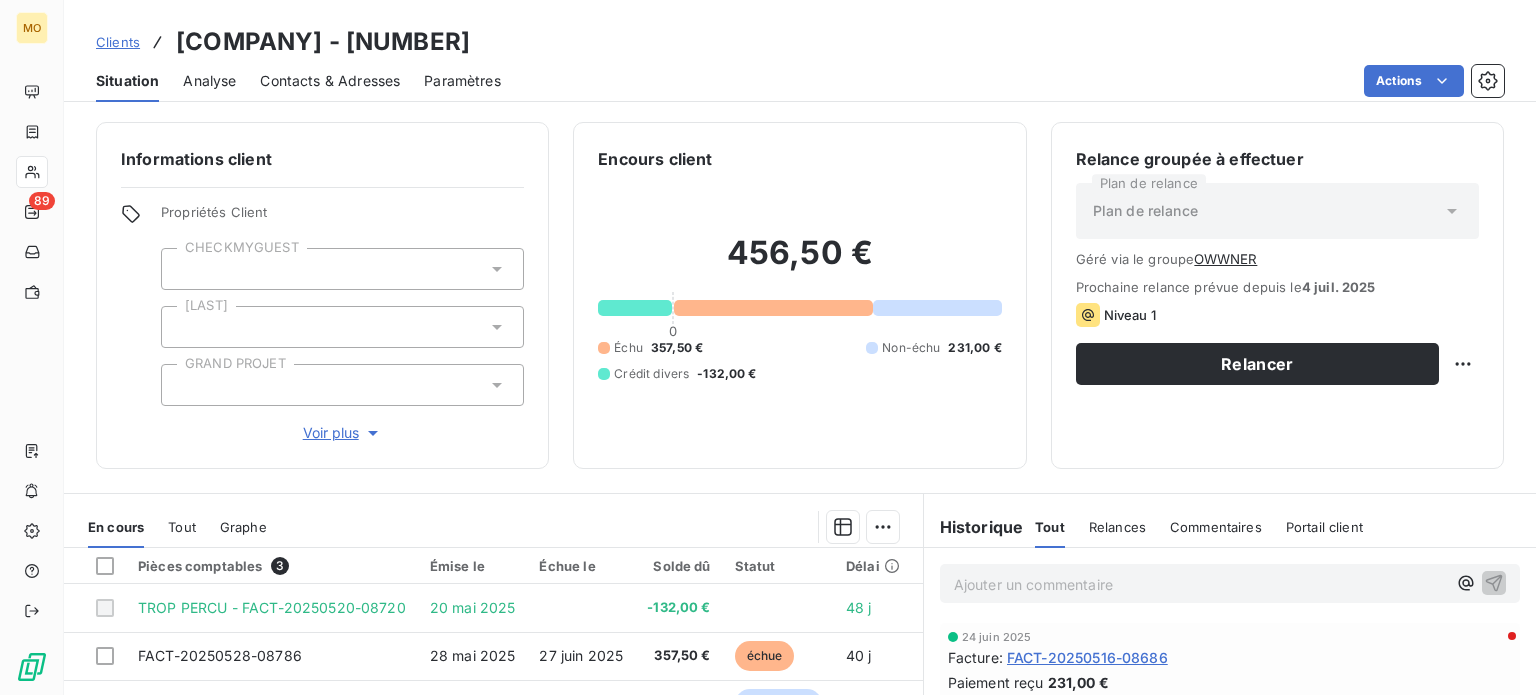 scroll, scrollTop: 296, scrollLeft: 0, axis: vertical 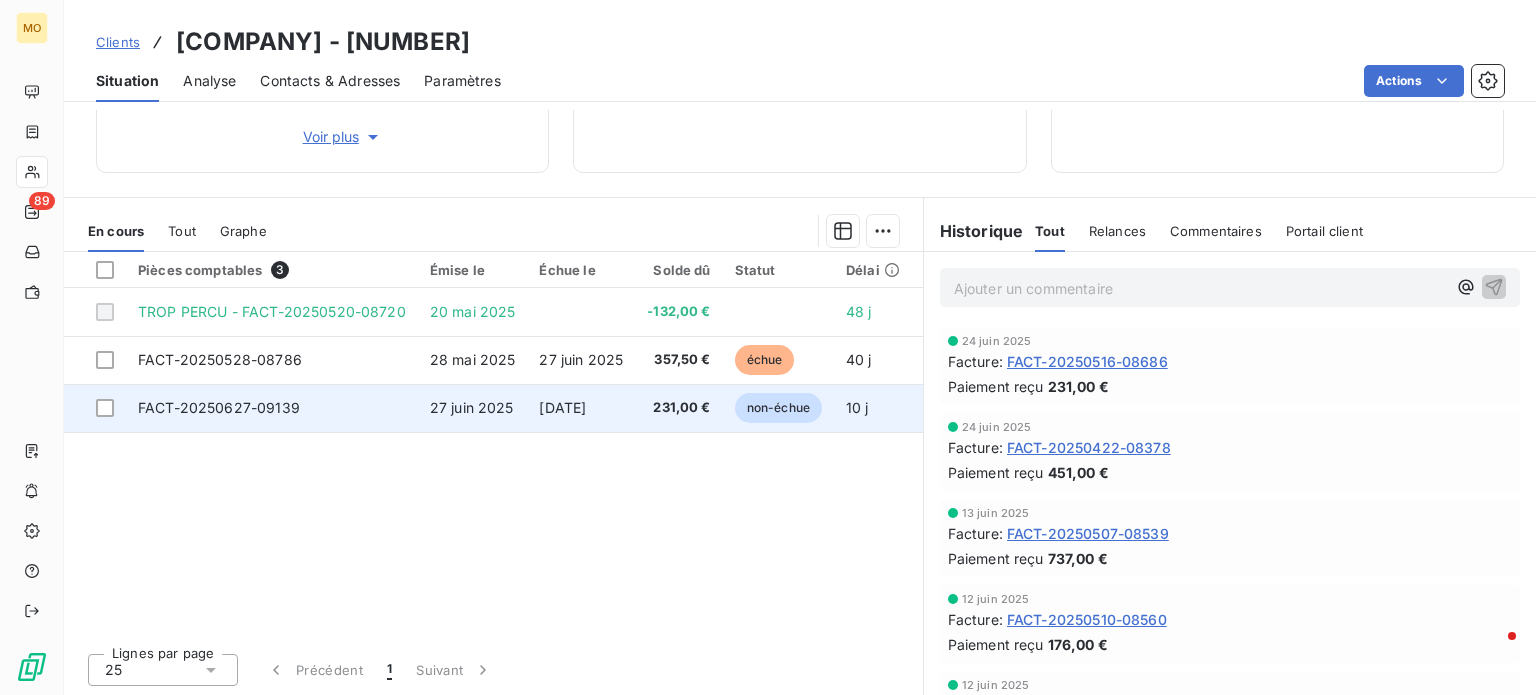 click on "FACT-20250627-09139" at bounding box center [220, 359] 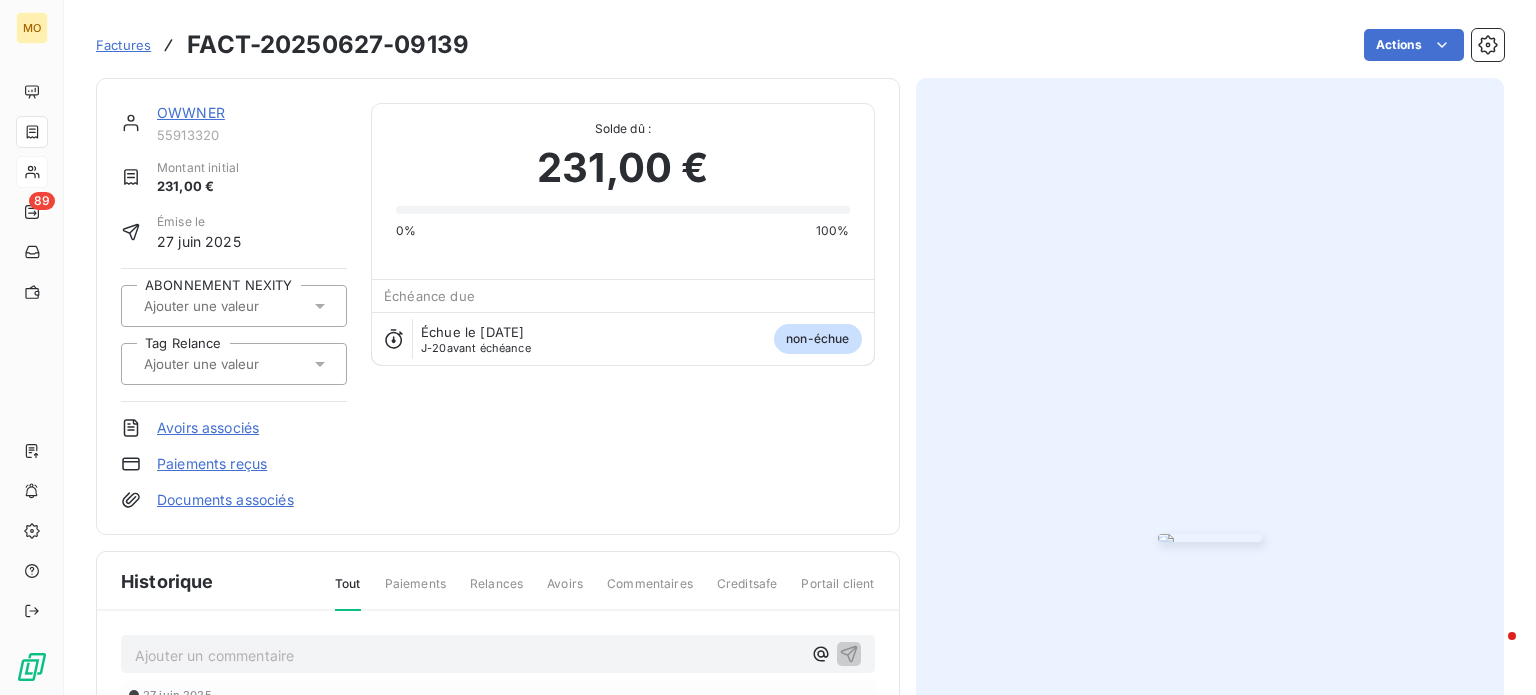 click at bounding box center (1210, 538) 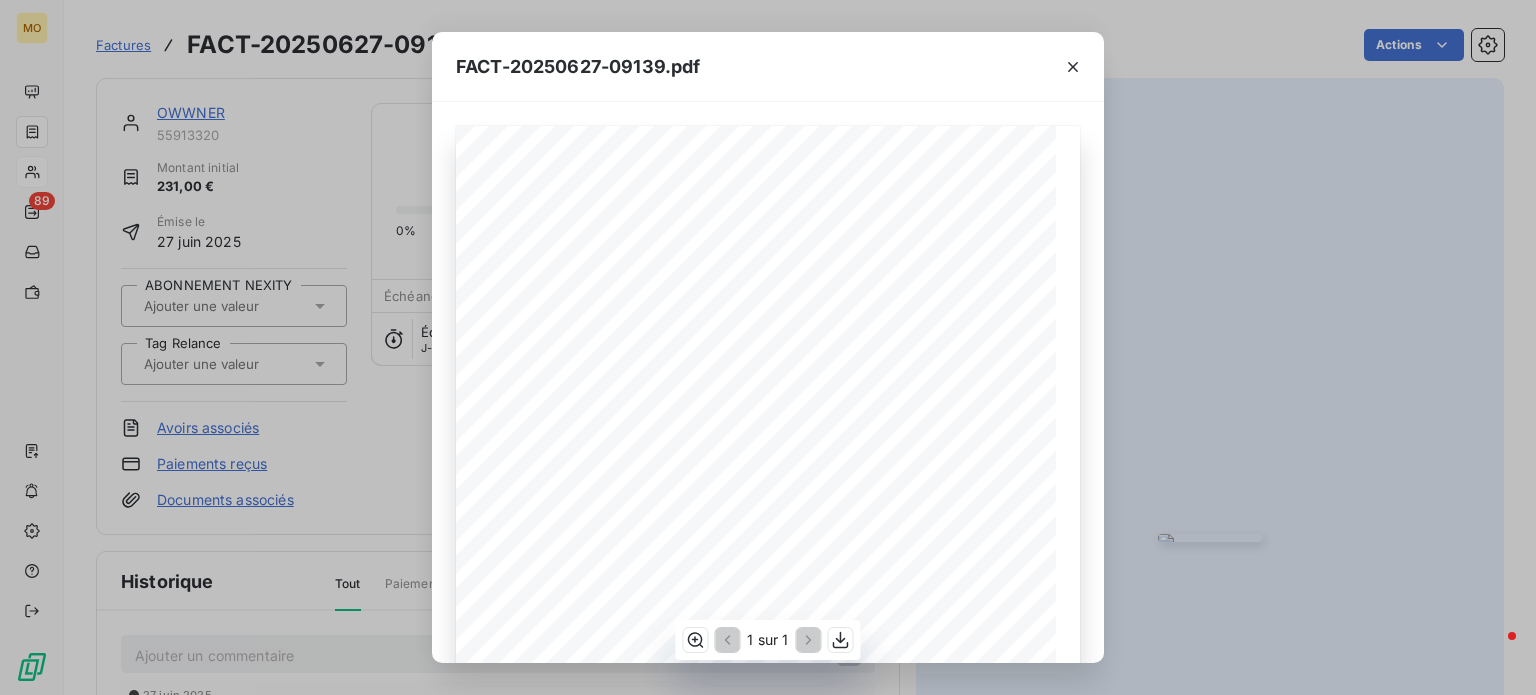 click on "MNG - 14075 - Assistance opérationnelle - Fixation machine à laver sur porte" at bounding box center [0, 0] 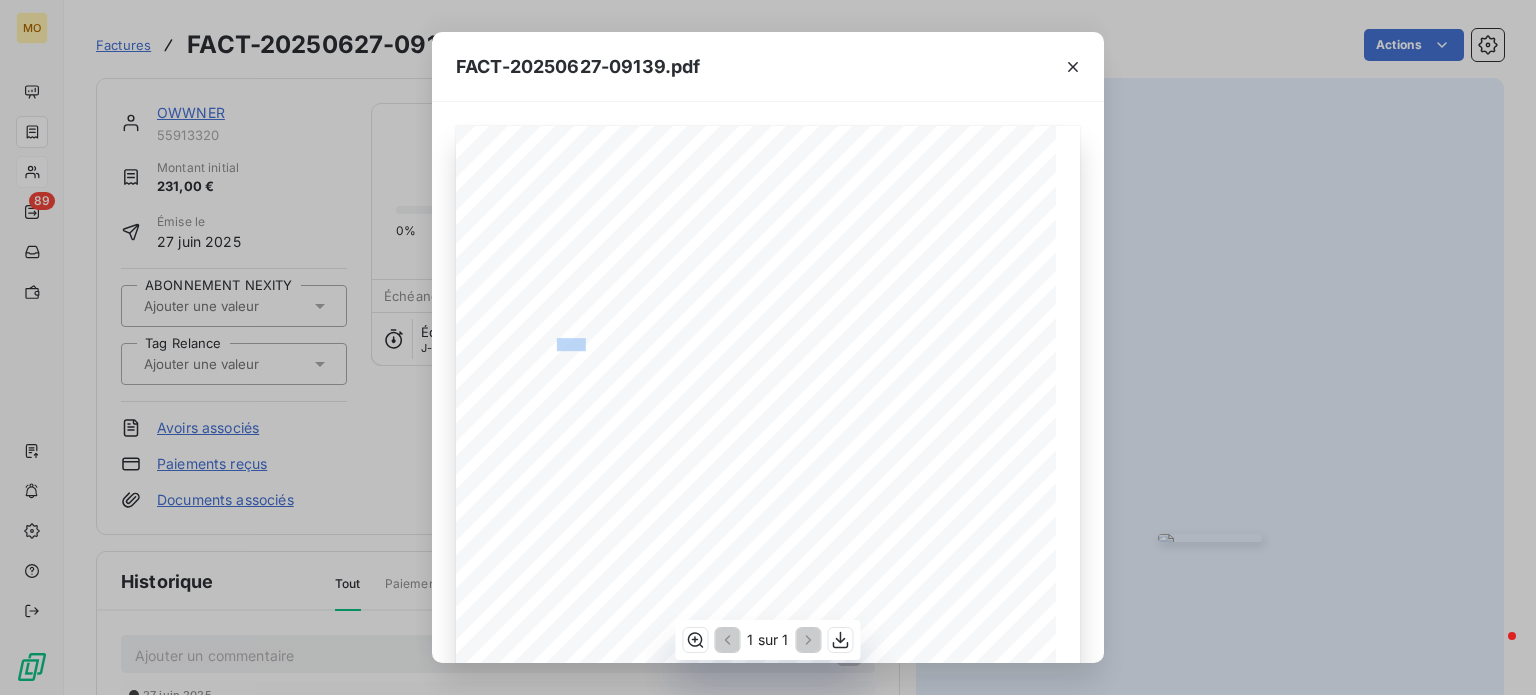 click on "MNG - 14075 - Assistance opérationnelle - Fixation machine à laver sur porte" at bounding box center [0, 0] 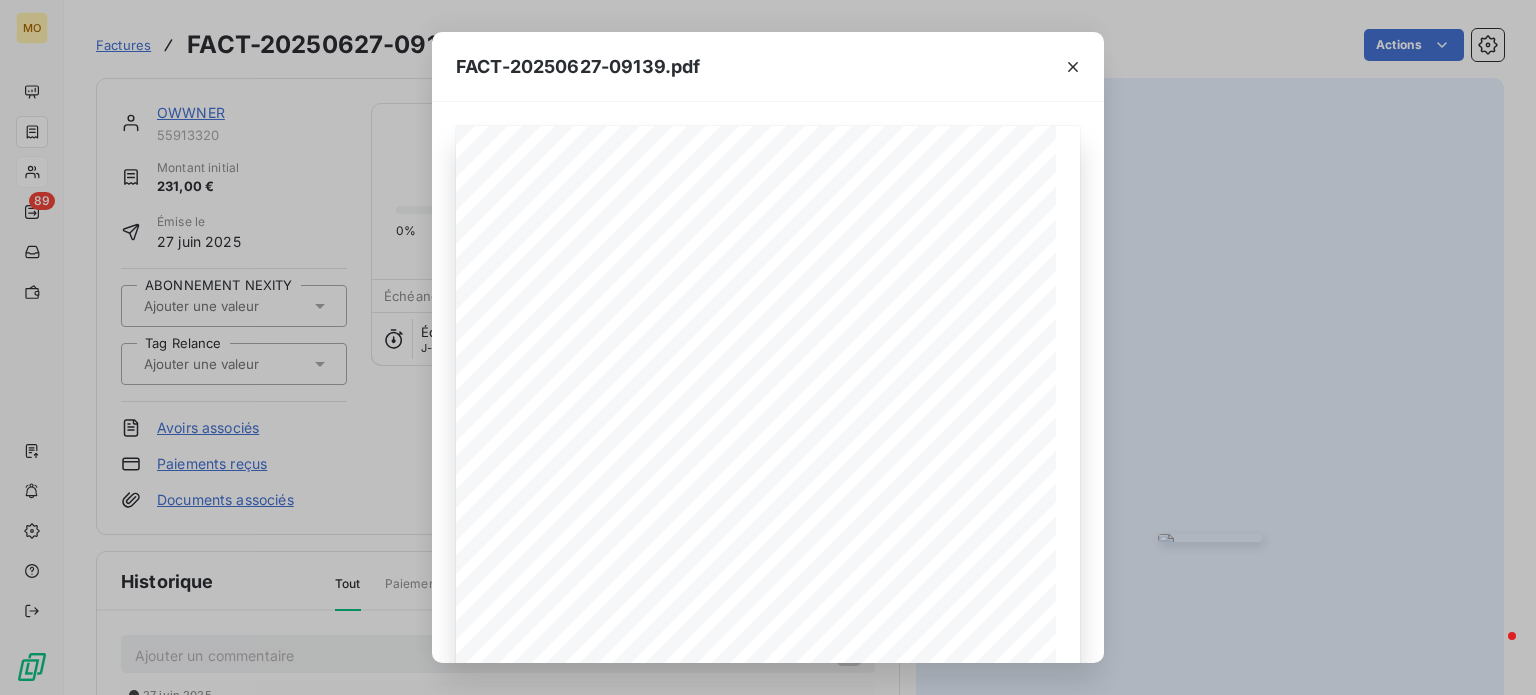 click on "FACT-20250627-09139.pdf [NUMBER] [STREET] [POSTAL_CODE] [CITY] [COUNTRY] Votre contact : [FIRST] [LAST] Email : [EMAIL] Facture FACT-20250627-09139 En date du : [DATE] Objet : MNG - 14075 - Assistance opérationnelle - Fixation machine à laver sur porte Description Quantité PU HT TVA Total HT Déplacement : 1,0 60,00 unité 10,00 % (6,00) 60,00 Main d' œ uvre : Ajustement des trous de machine pour la fi xation de porte lave linge Véri fi cation des installations et test Nettoyage des lieux Repli du matériel Fournitures comprise 1,0 150,00 unité 10,00 % (15,00) 150,00 Total net HT 210,00 € TVA 10,00% 21,00 € Montant total TTC 231,00 € Total à régler 231,00 € Notes : Adresse : [NUMBER] [STREET], [POSTAL_CODE] [CITY] Occupant : [FIRST] [LAST] Moyen de règlement : chèque, virement bancaire Délai de règlement : à 30 jours Date limite de règlement : [DATE] Banque : BNP Paribas - Compte de chèques ****[LAST_FOUR_DIGITS] BIC : BNPAFRPPXXX" at bounding box center (768, 347) 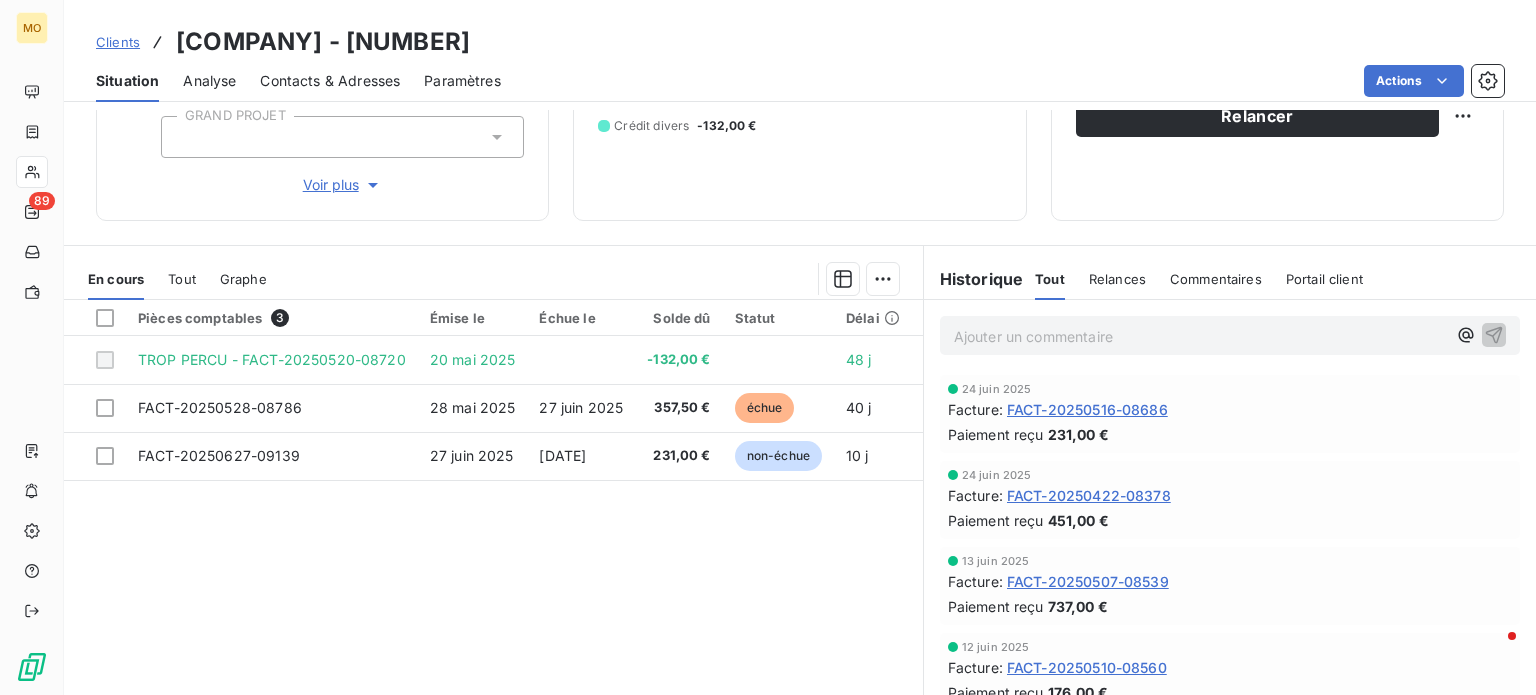scroll, scrollTop: 251, scrollLeft: 0, axis: vertical 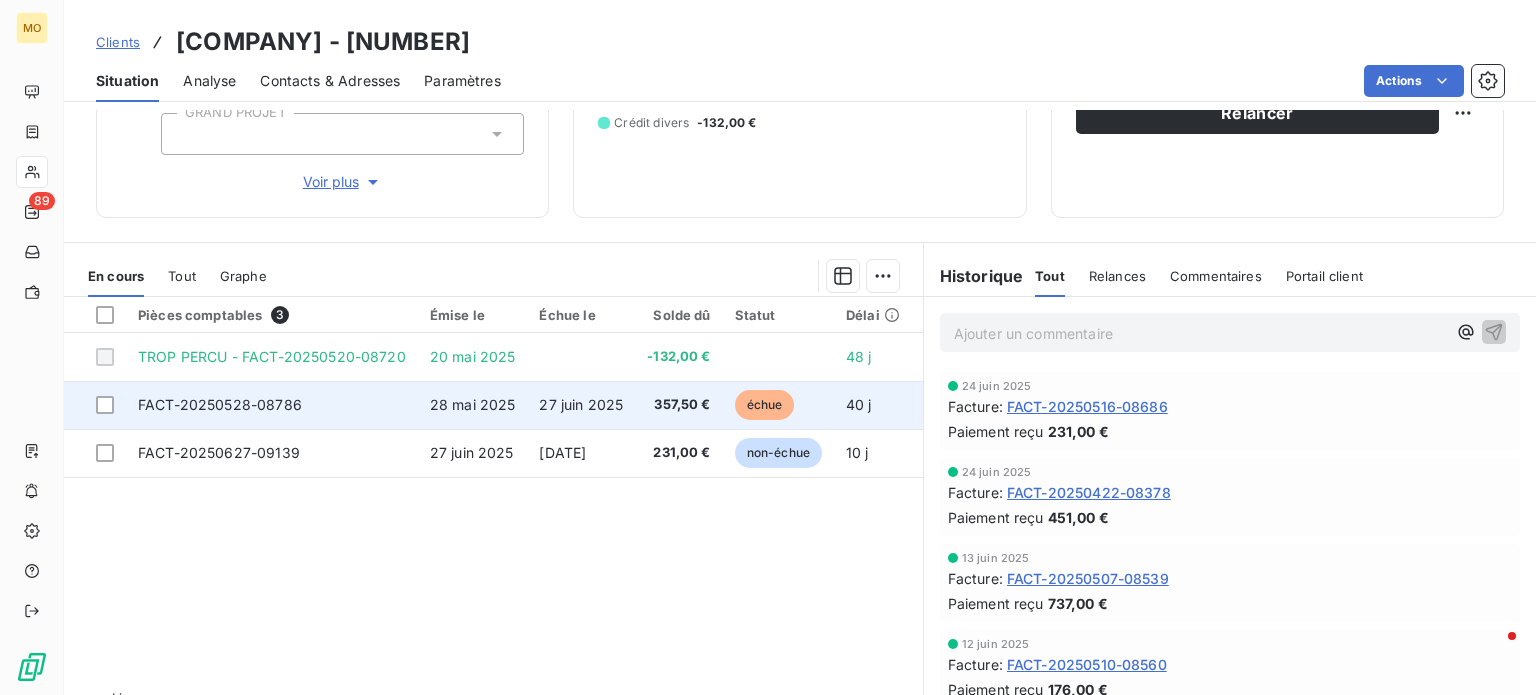 click on "FACT-20250528-08786" at bounding box center [220, 404] 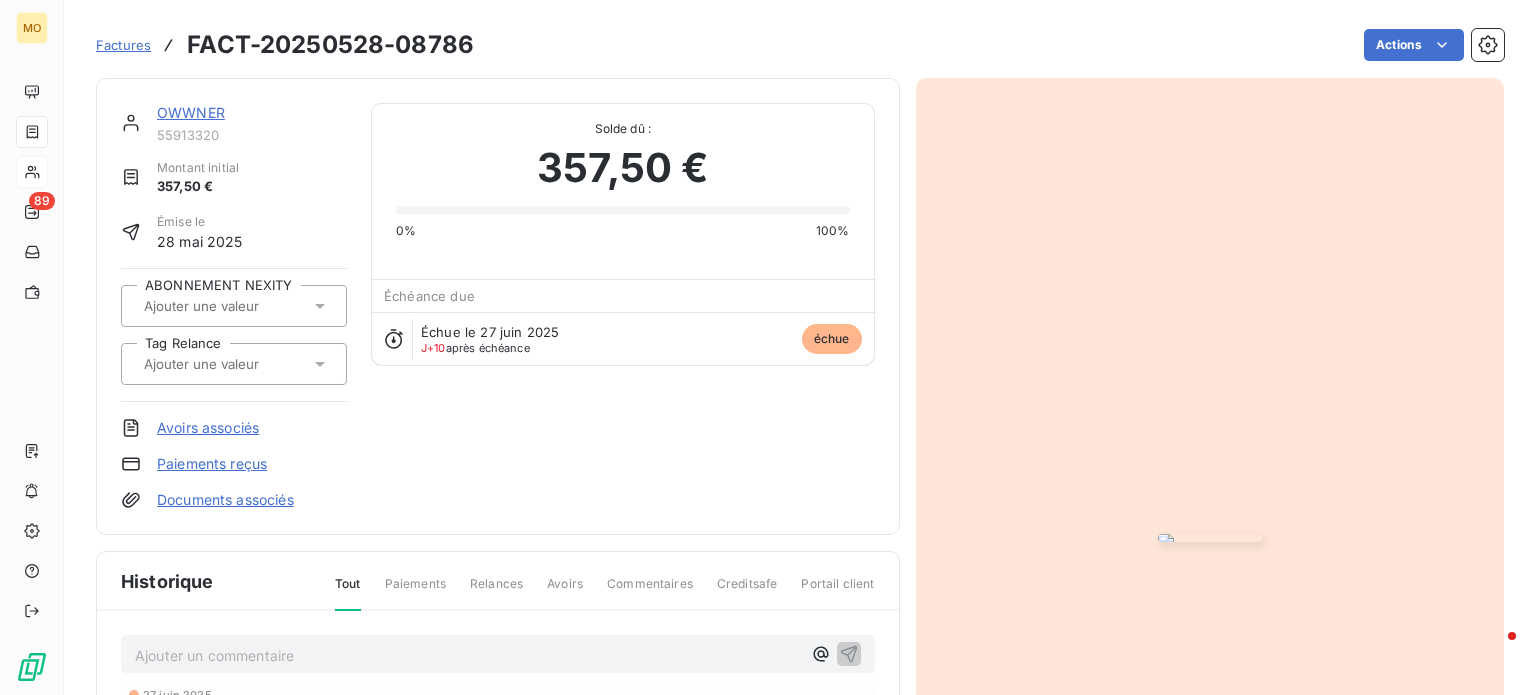 click at bounding box center [1210, 538] 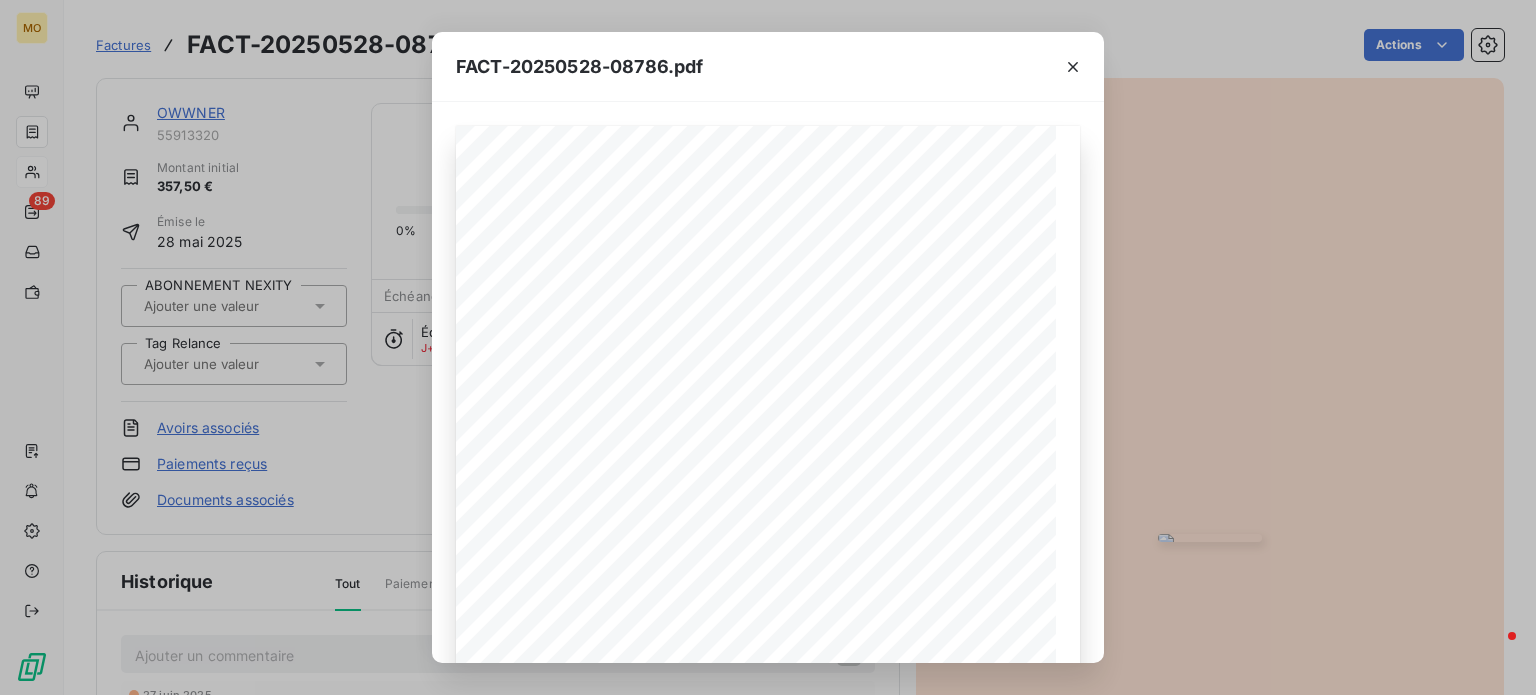 click on "Adresse : [NUMBER] [STREET], [POSTAL_CODE] [CITY] Moyen de règlement :   chèque, virement bancaire Délai de règlement :   à 30 jours Date limite de règlement :   [DATE] Banque :   BNP Paribas - Compte de chèques ****9249 BIC : BNPAFRPPXXX ’ le taux d ’ ’ ’" at bounding box center (768, 347) 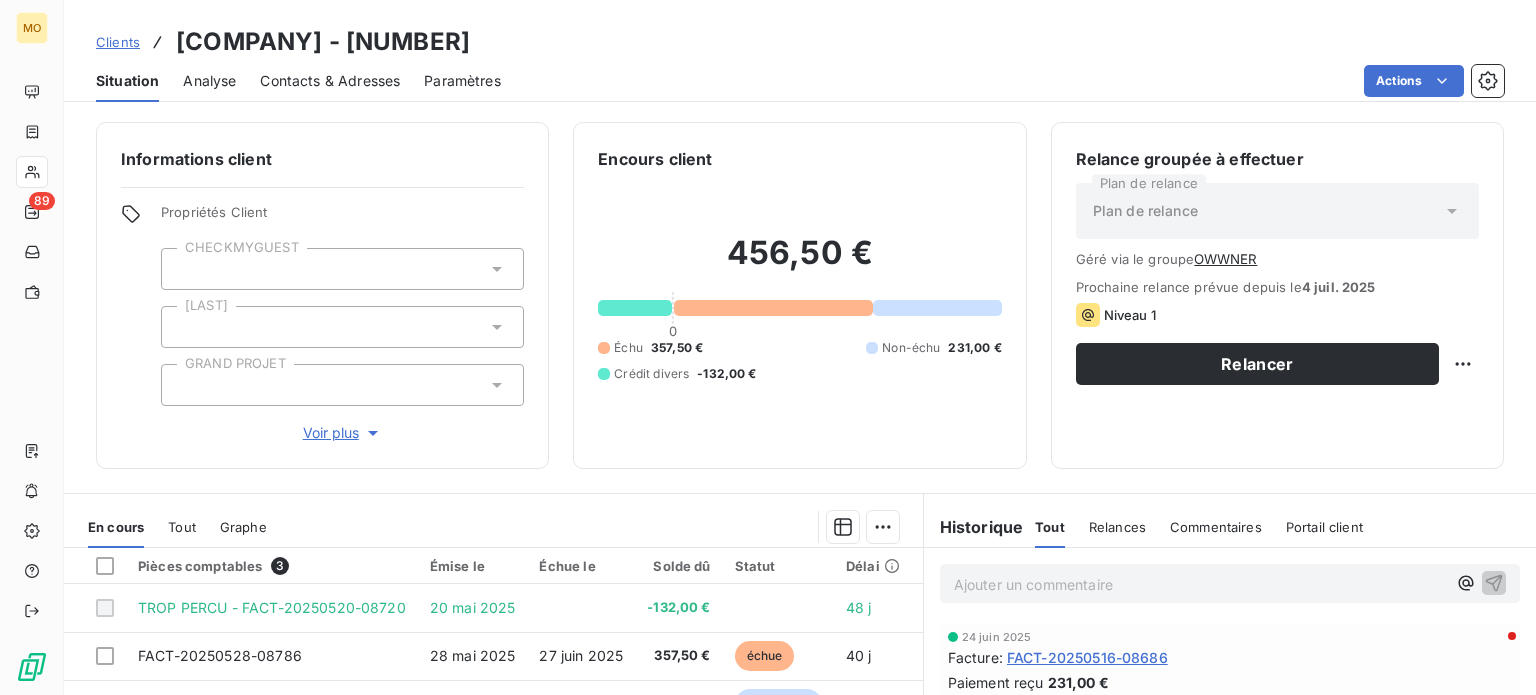 scroll, scrollTop: 296, scrollLeft: 0, axis: vertical 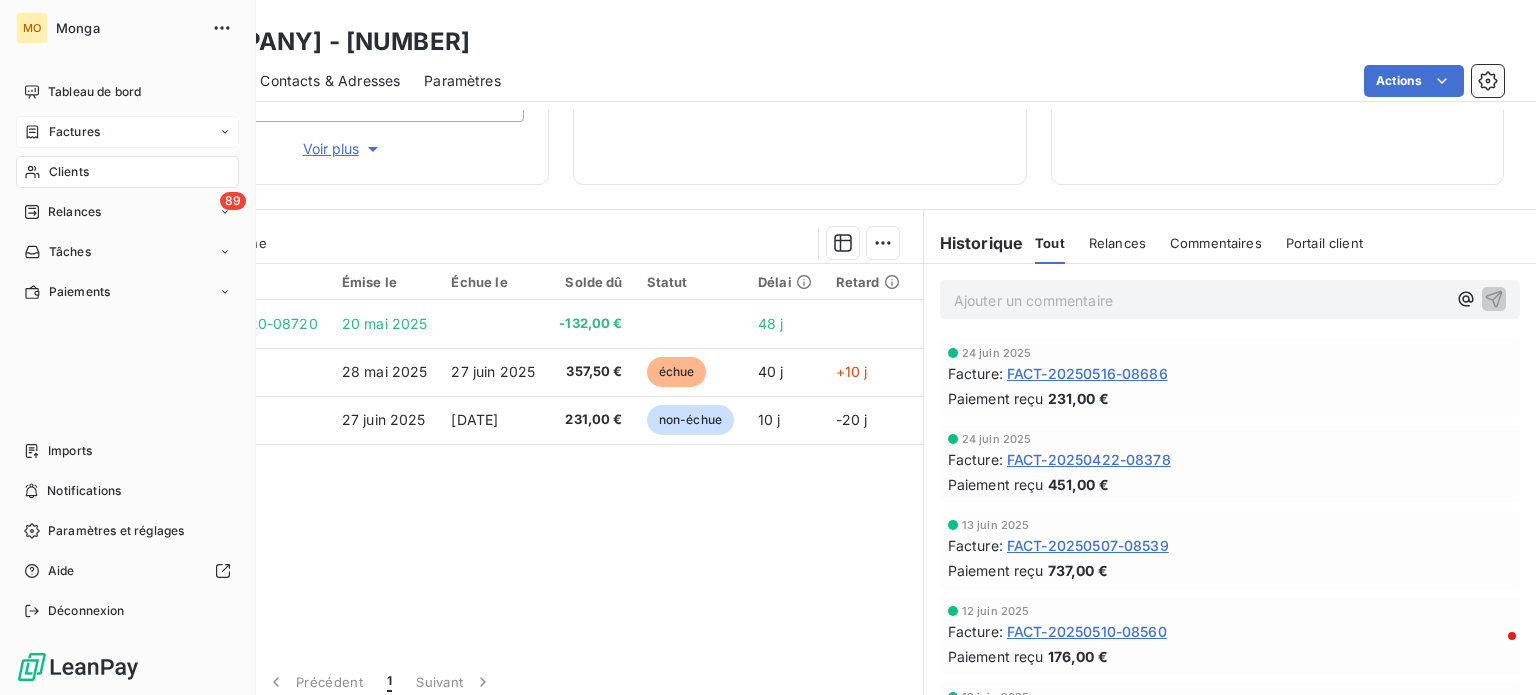 click on "Factures" at bounding box center (62, 132) 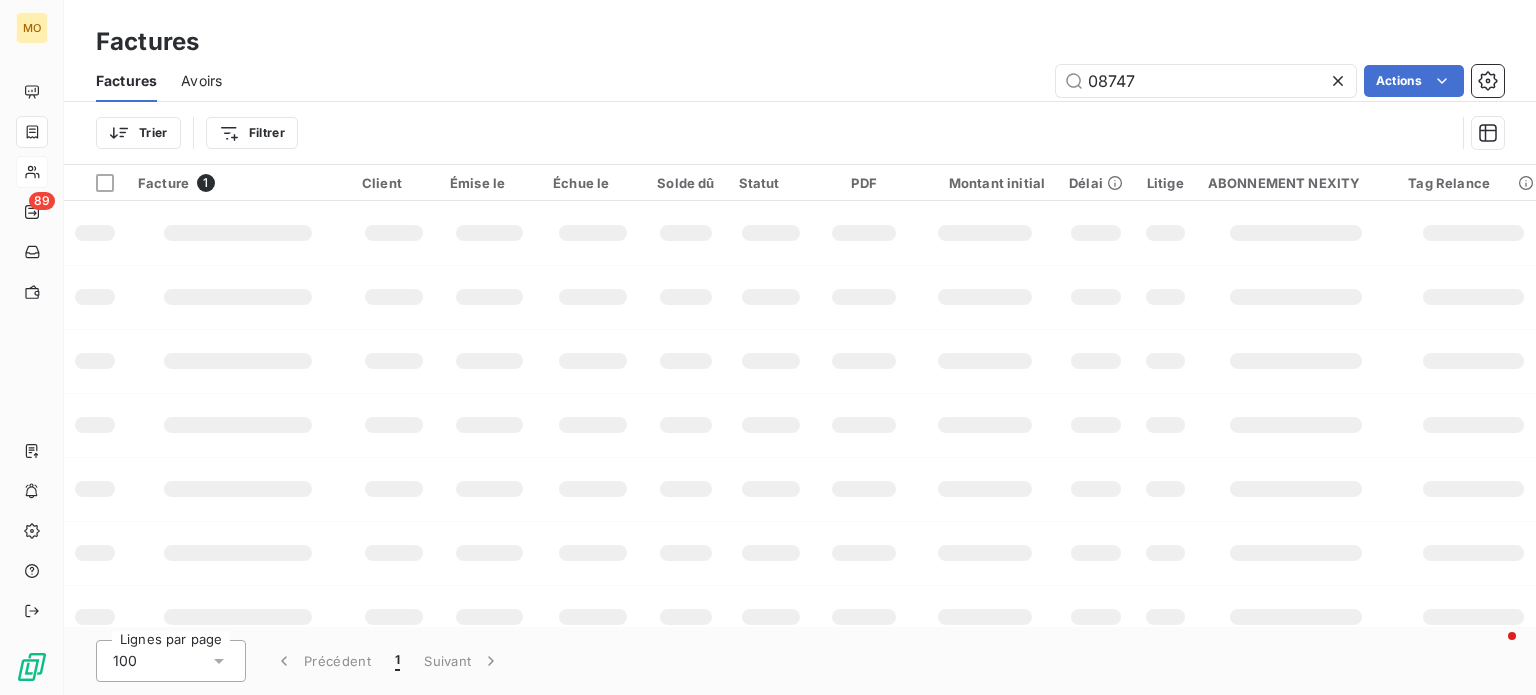 drag, startPoint x: 1127, startPoint y: 80, endPoint x: 960, endPoint y: 75, distance: 167.07483 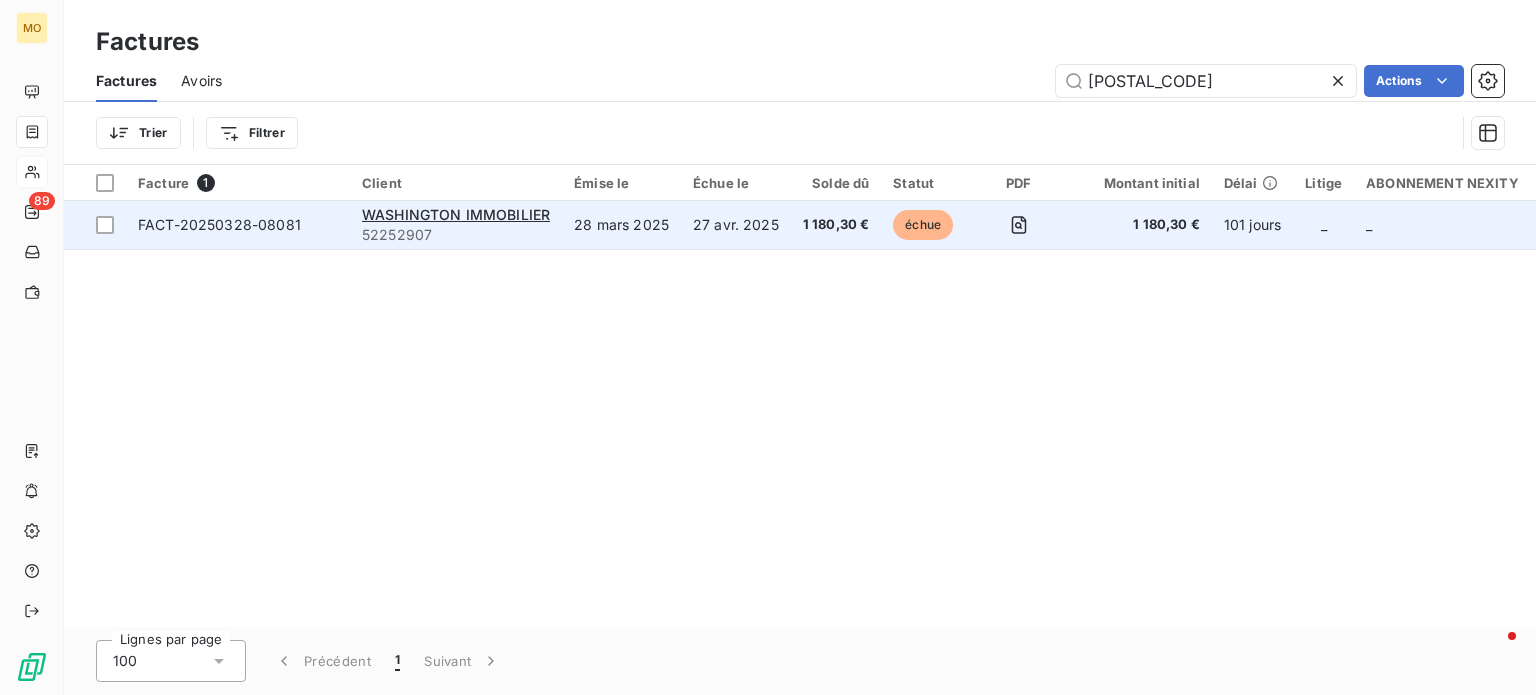 type on "[POSTAL_CODE]" 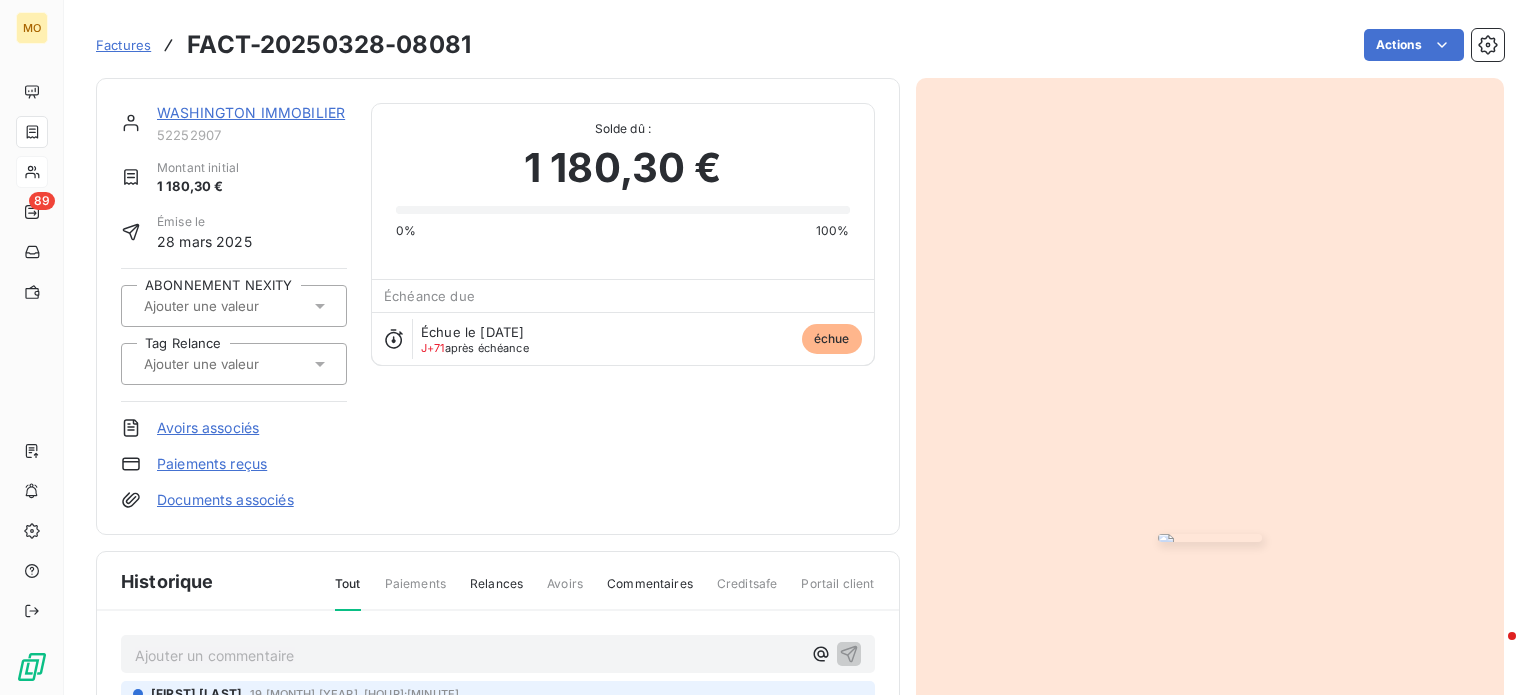 click at bounding box center [1210, 538] 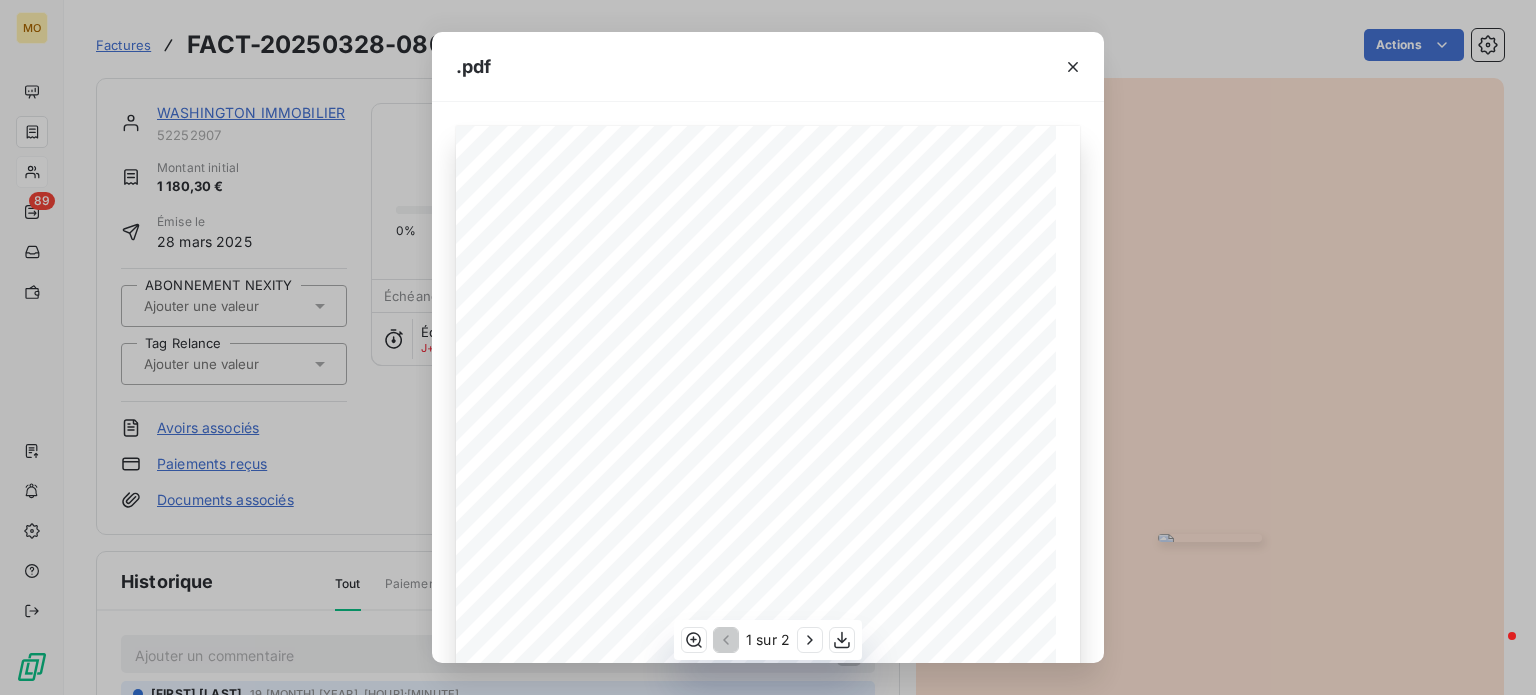 click on "MNG - [NUMBER] - Assistance opérationnelle - Remplacement du ballon d'eau chaude" at bounding box center (0, 0) 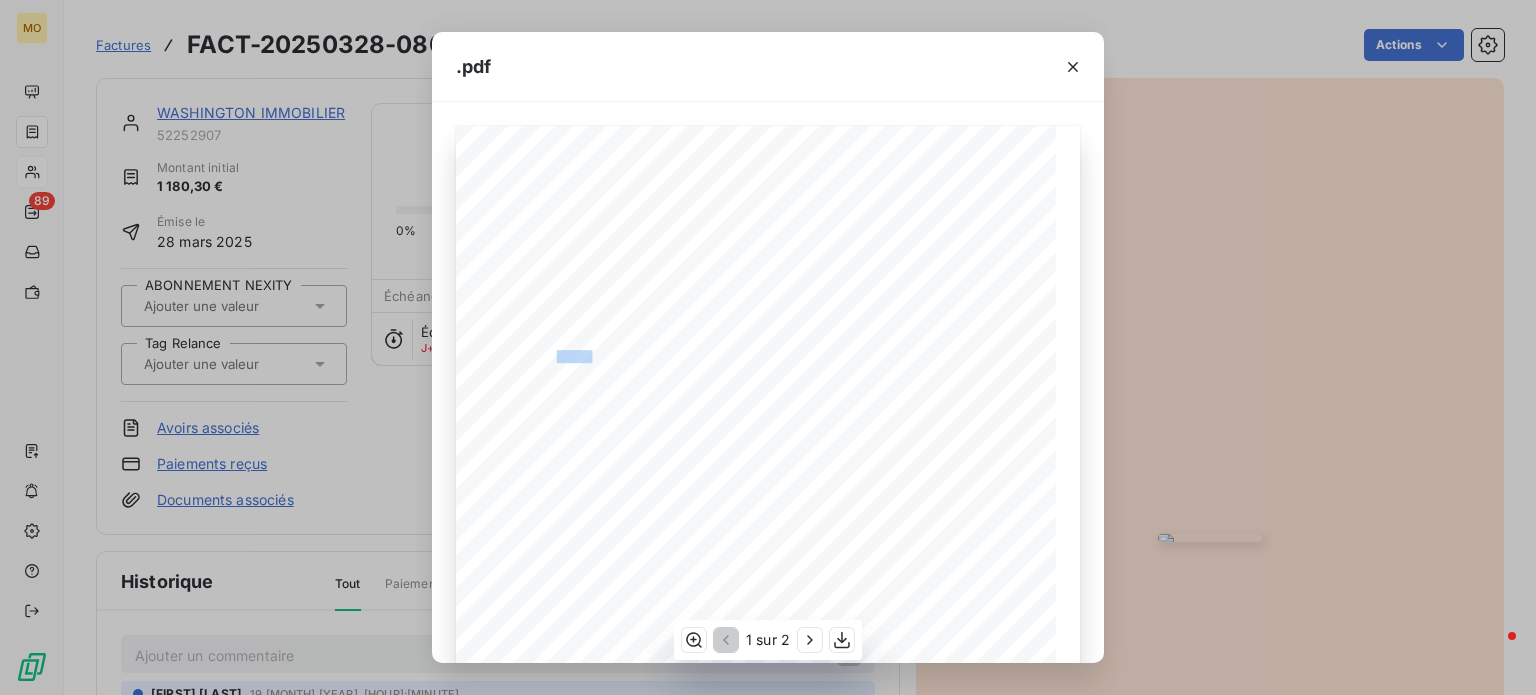 click on "MNG - [NUMBER] - Assistance opérationnelle - Remplacement du ballon d'eau chaude" at bounding box center (0, 0) 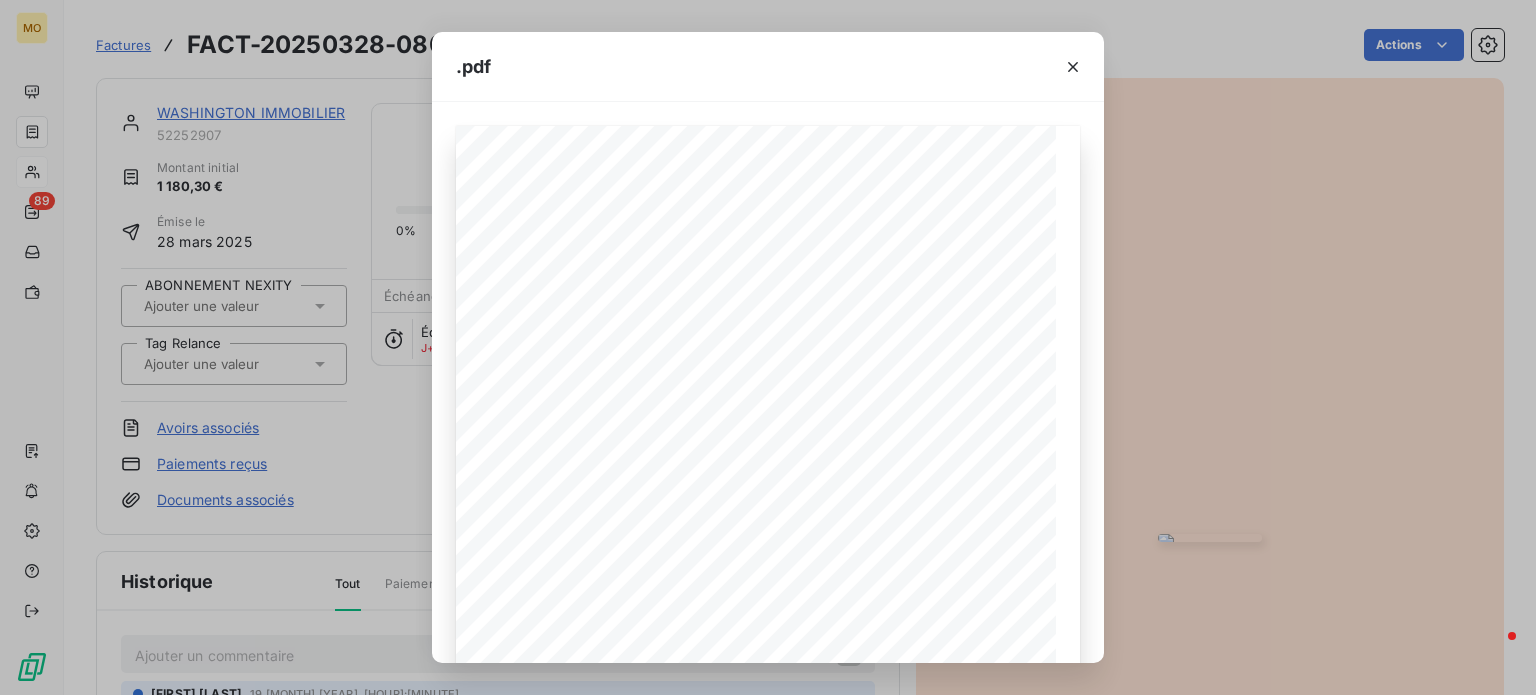 click on "FACT-20250328-08081.pdf [NUMBER] [STREET] [POSTAL_CODE] [CITY] [COUNTRY] Votre contact : [FIRST] [LAST] Mobile : [PHONE] Email : [EMAIL] Facture FACT-20250328-08081 En date du : [DATE] Objet : MNG - 12476 - Assistance opérationnelle - Remplacement du ballon d'eau chaude Description Quantité PU HT TVA Total HT Main d' œ uvre : Coupure de l'alimentation Fermeture de la vanne d'alimentation en eau froide Débranchement des tuyaux d'eau (entrée et sortie) ainsi que l'alimentation Retrait de l ’ ancien ballon d ’ eau chaude Installation du nouveau ballon d'eau chaude Raccordement de l ’ alimentation véri fi cation de toutes les connexions Remplissage du ballon d ’ eau chaude Mise en marche du ballon d ’ eau chaude Contrôle du bon fonctionnement Nettoyage des lieux, Repli du matériel. 1,0 350,00 unité 10,00 % (35,00) 350,00 Fournitures : Ballon 150 l Atlantique verticale 1,0 490,00 unité 10,00 % (49,00) 490,00 Groupe de sécurité avec siphon 1,0 46,00" at bounding box center (768, 347) 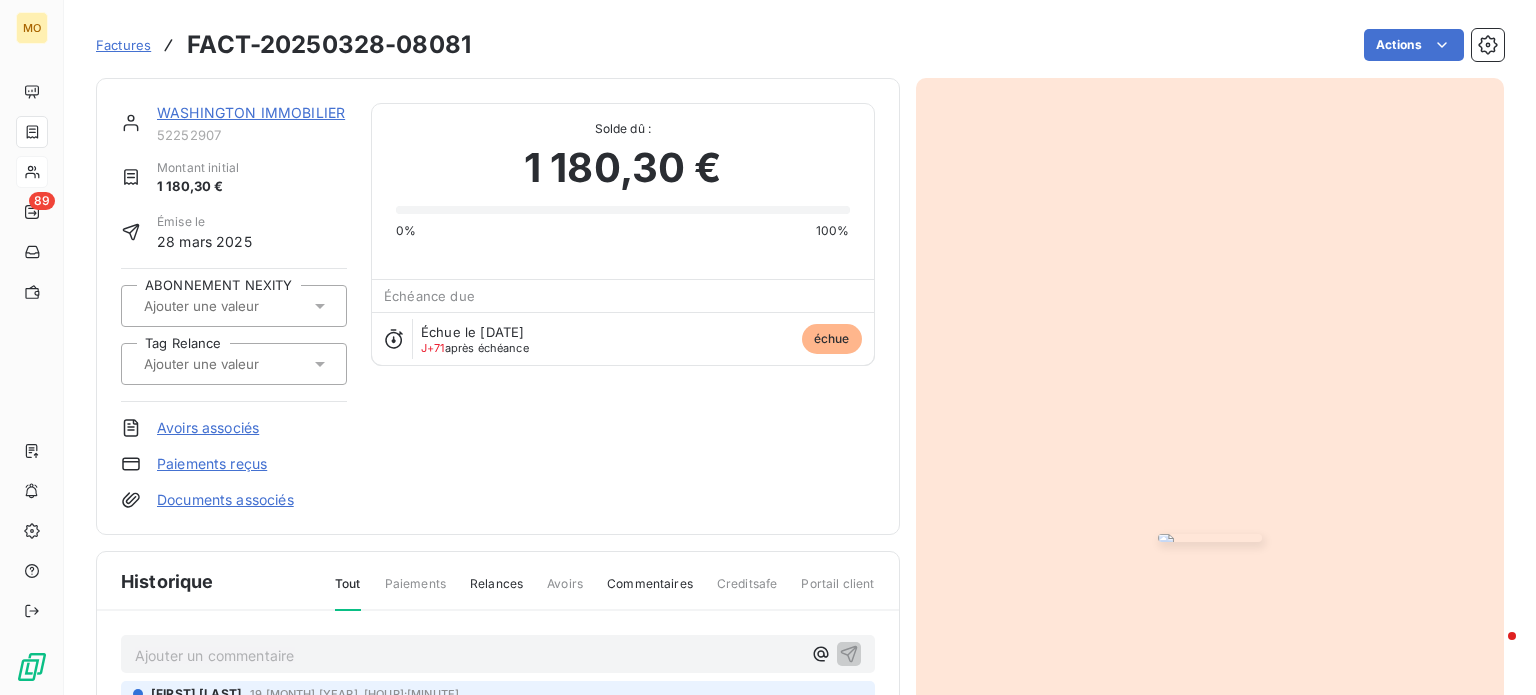 click on "WASHINGTON IMMOBILIER" at bounding box center [251, 112] 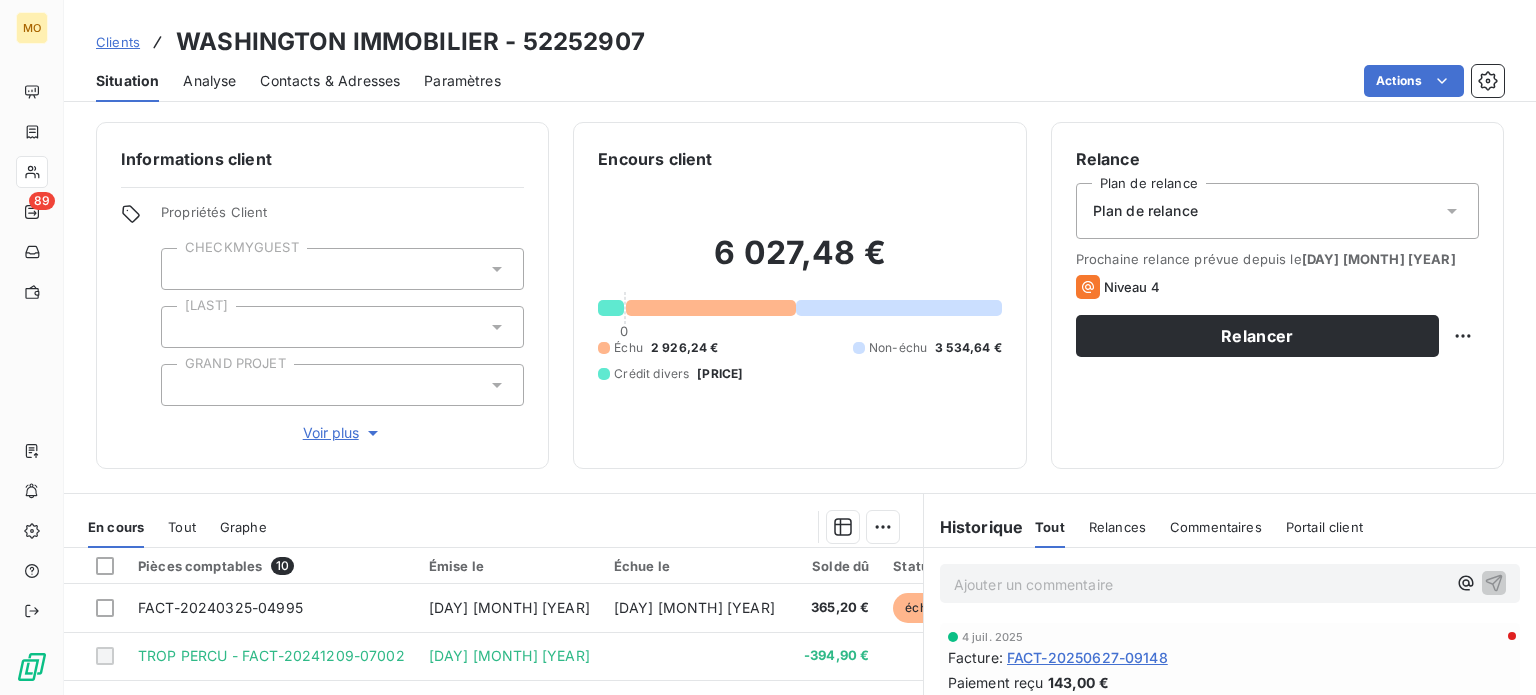 scroll, scrollTop: 139, scrollLeft: 0, axis: vertical 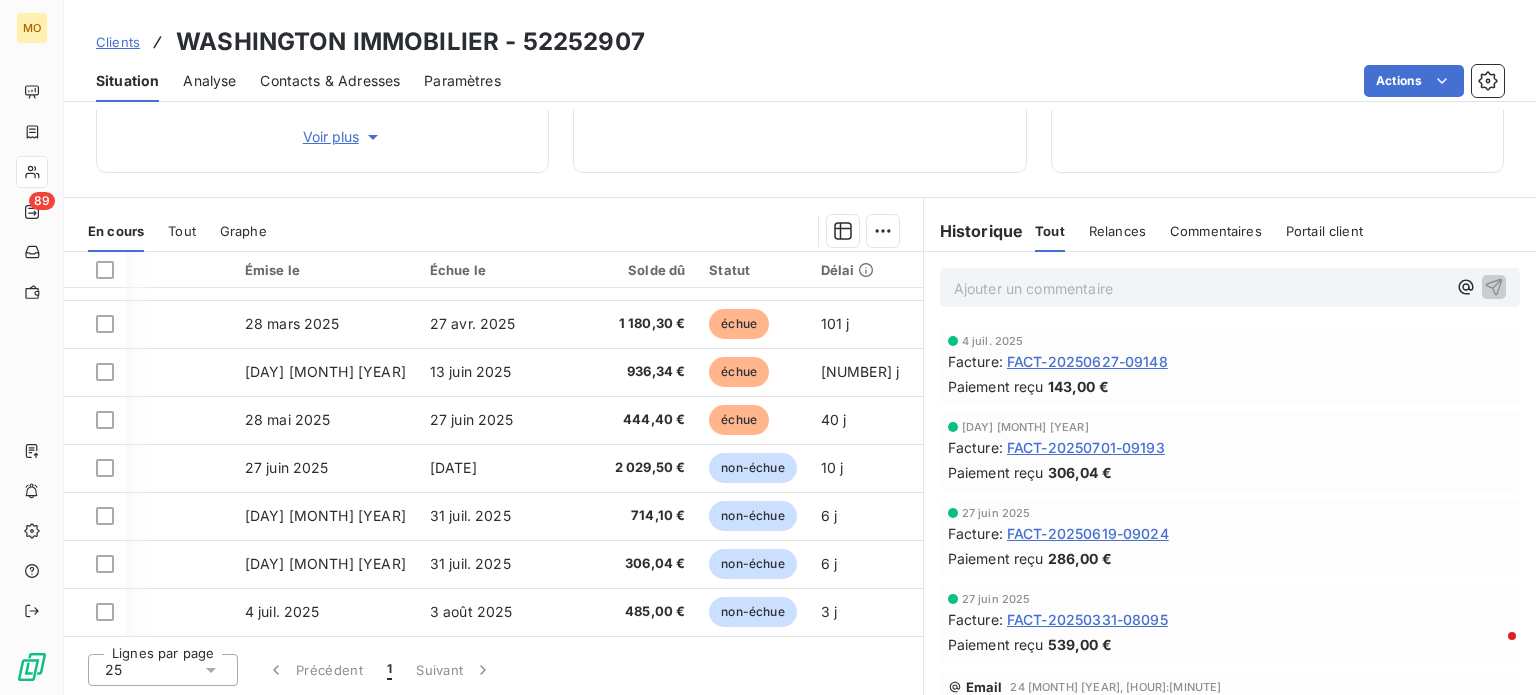 click on "FACT-20250701-09193" at bounding box center [1087, 361] 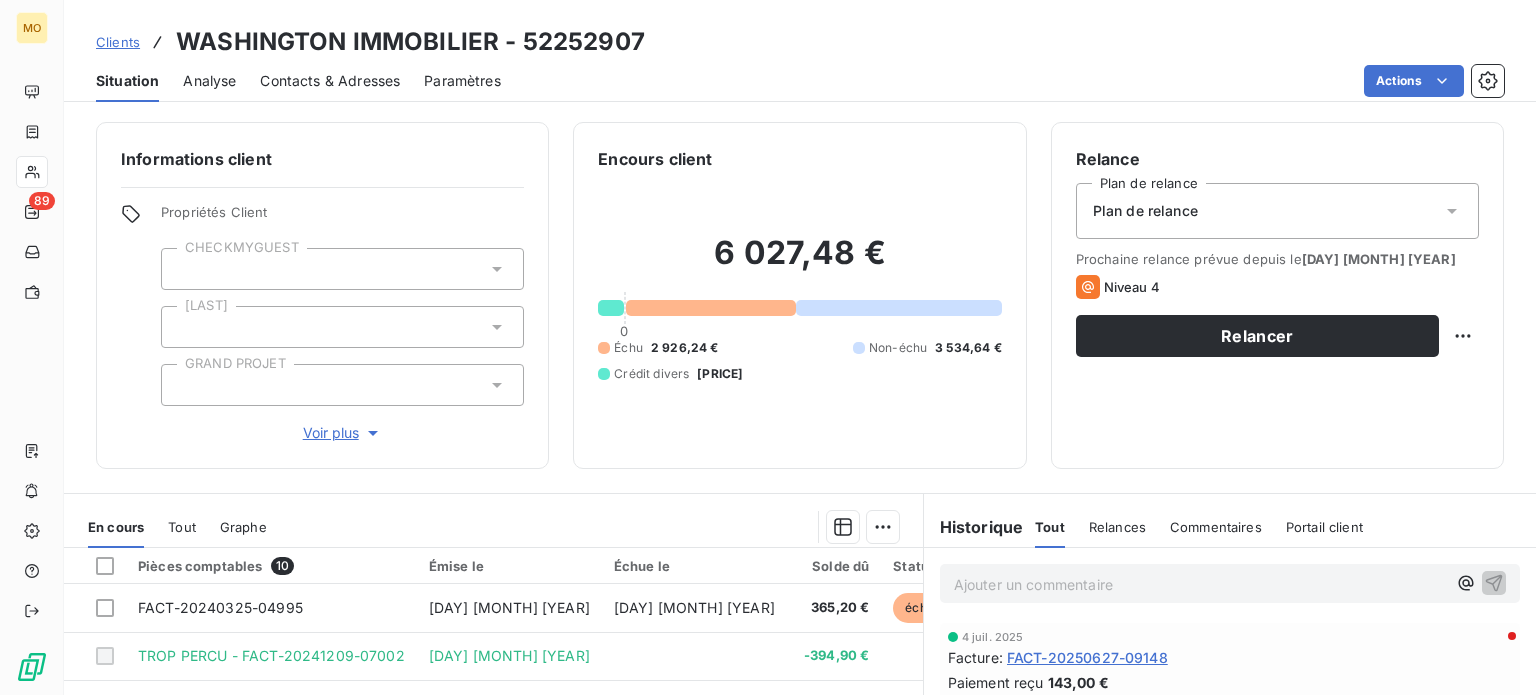 scroll, scrollTop: 296, scrollLeft: 0, axis: vertical 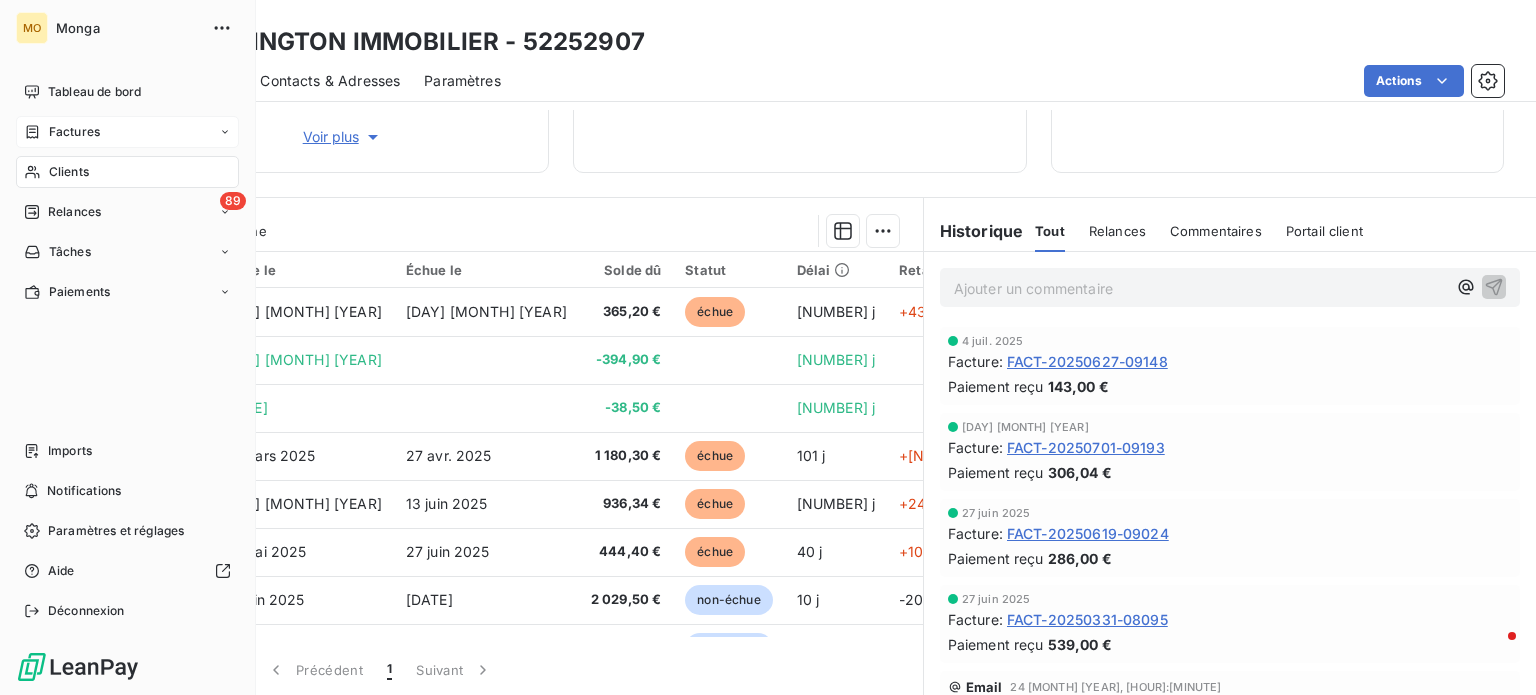 click on "Factures" at bounding box center (62, 132) 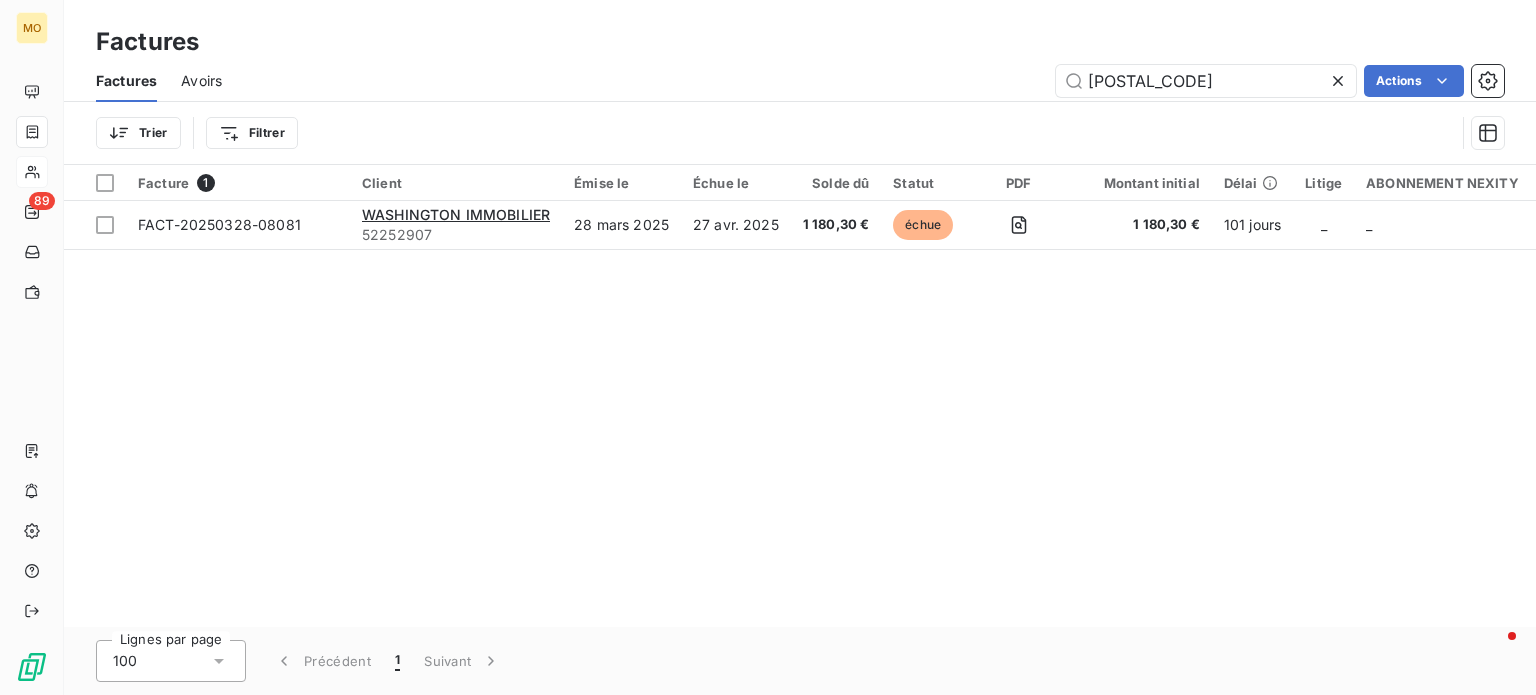 drag, startPoint x: 1185, startPoint y: 85, endPoint x: 906, endPoint y: 83, distance: 279.00717 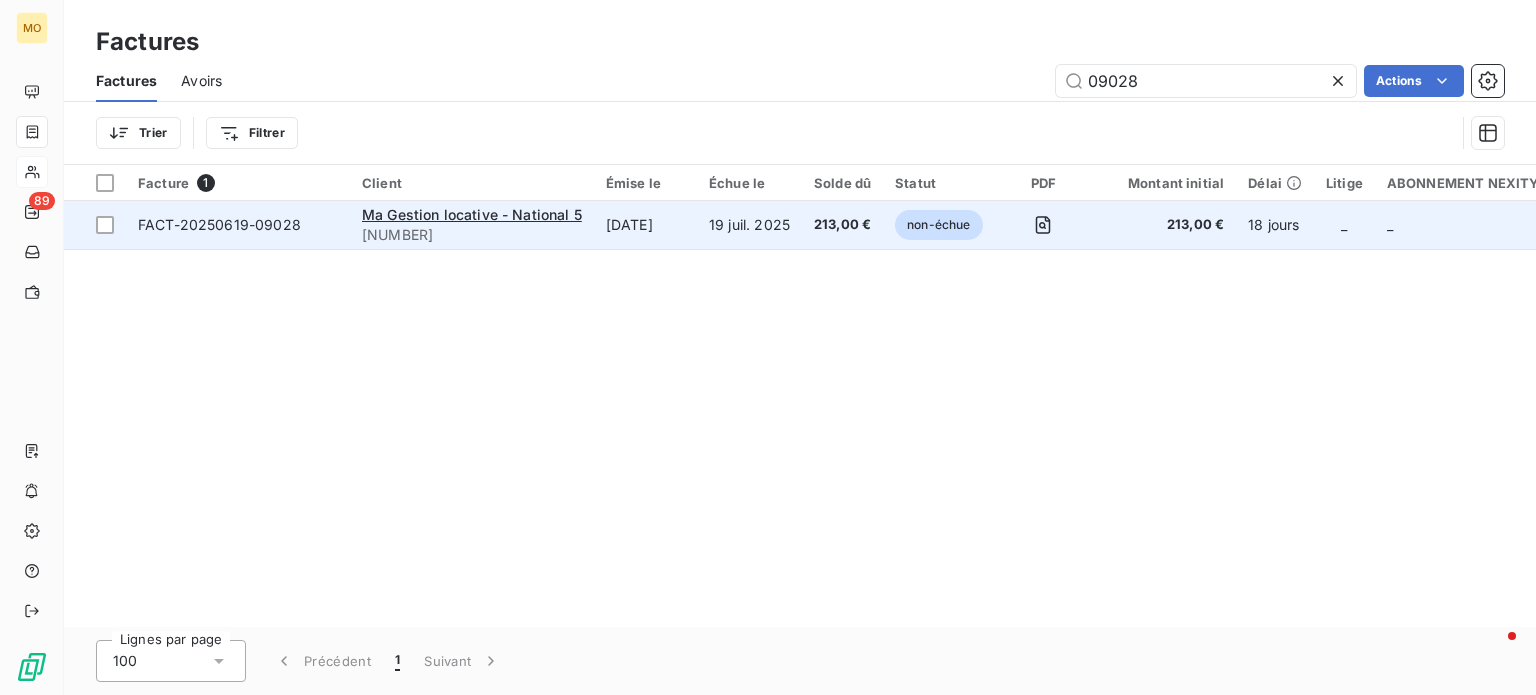 type on "09028" 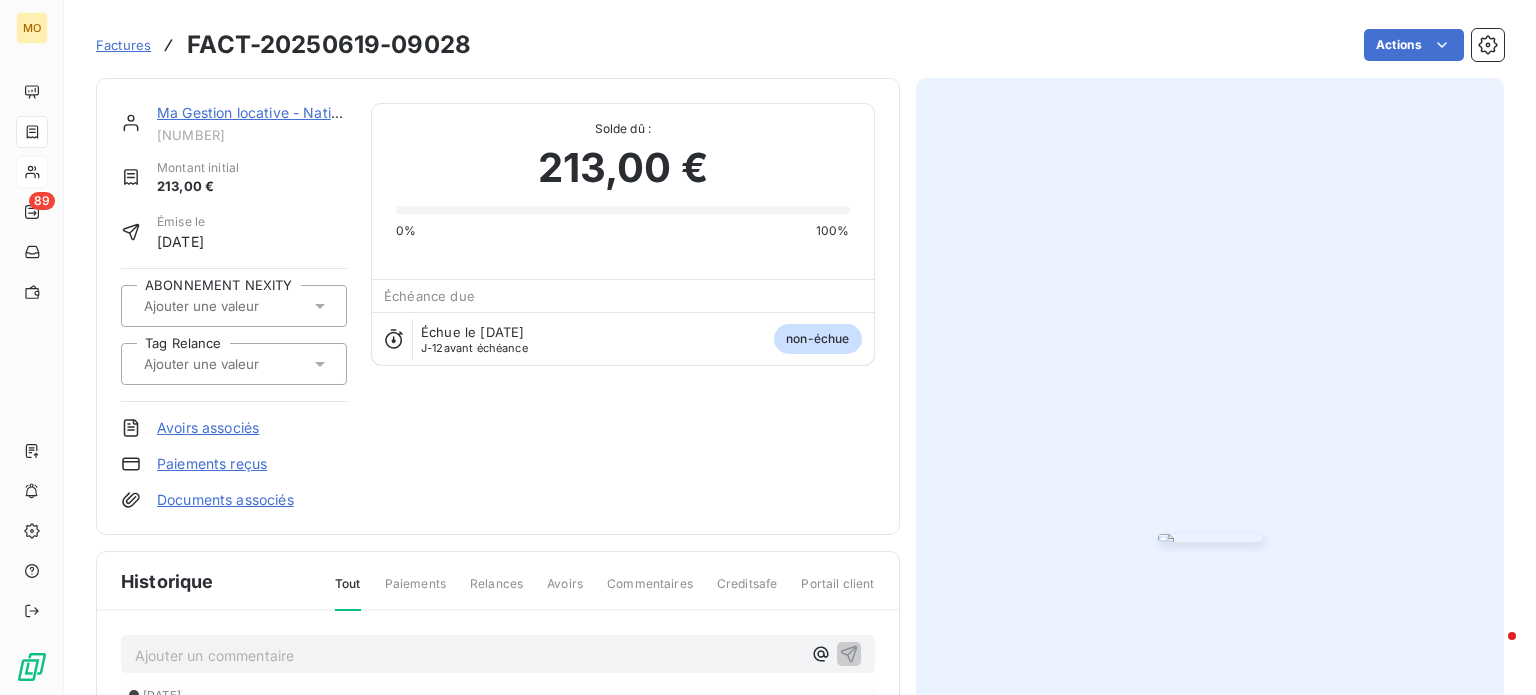 click at bounding box center (1210, 538) 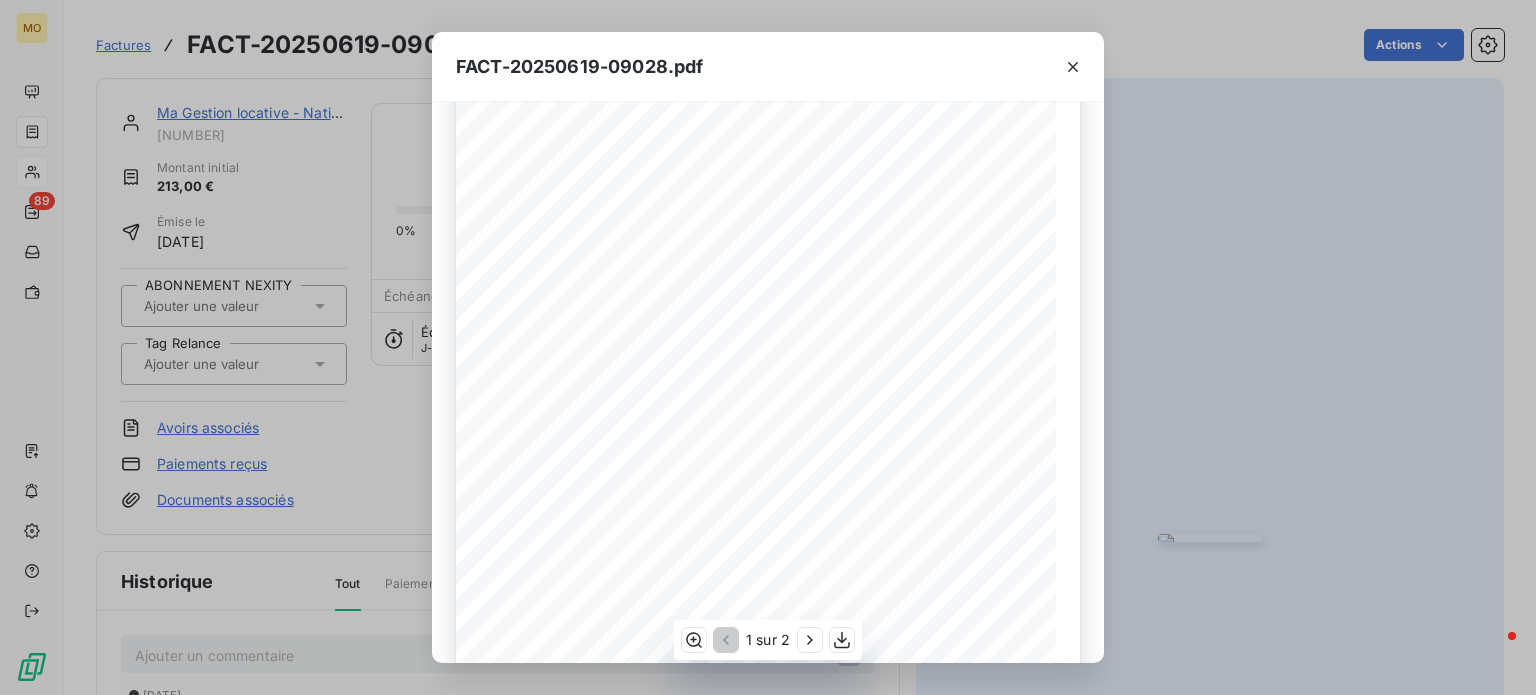 scroll, scrollTop: 88, scrollLeft: 0, axis: vertical 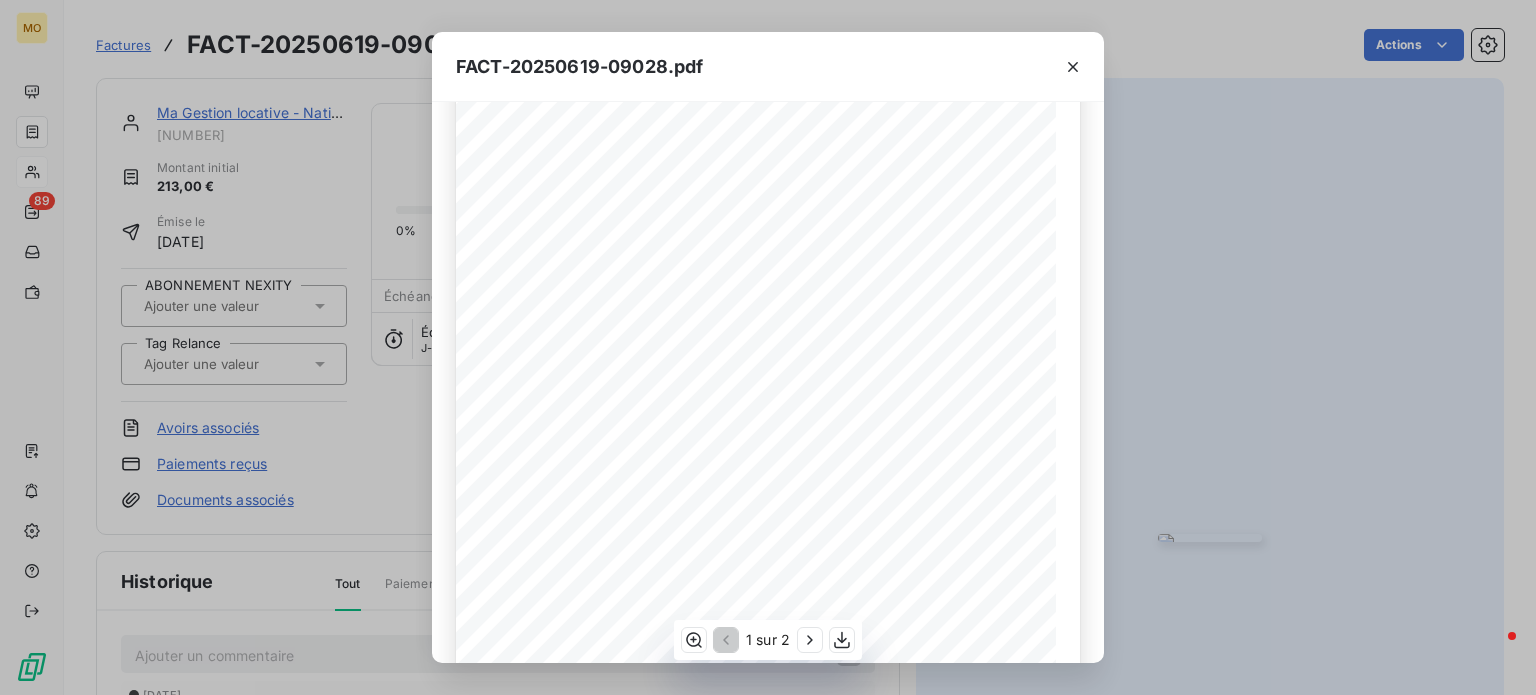 click on "MNG 12847 - Assistance Opérationnelle - Dératisation" at bounding box center (0, 0) 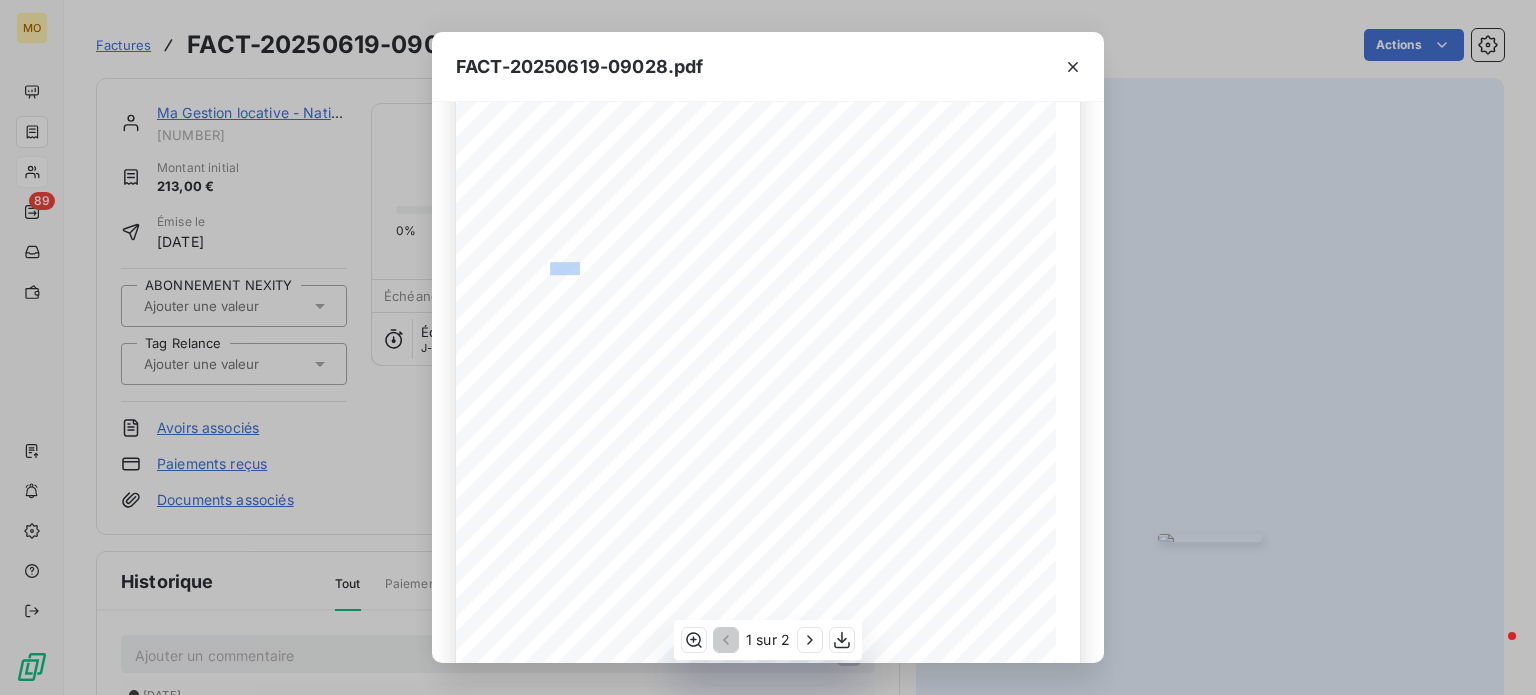 click on "MNG 12847 - Assistance Opérationnelle - Dératisation" at bounding box center (0, 0) 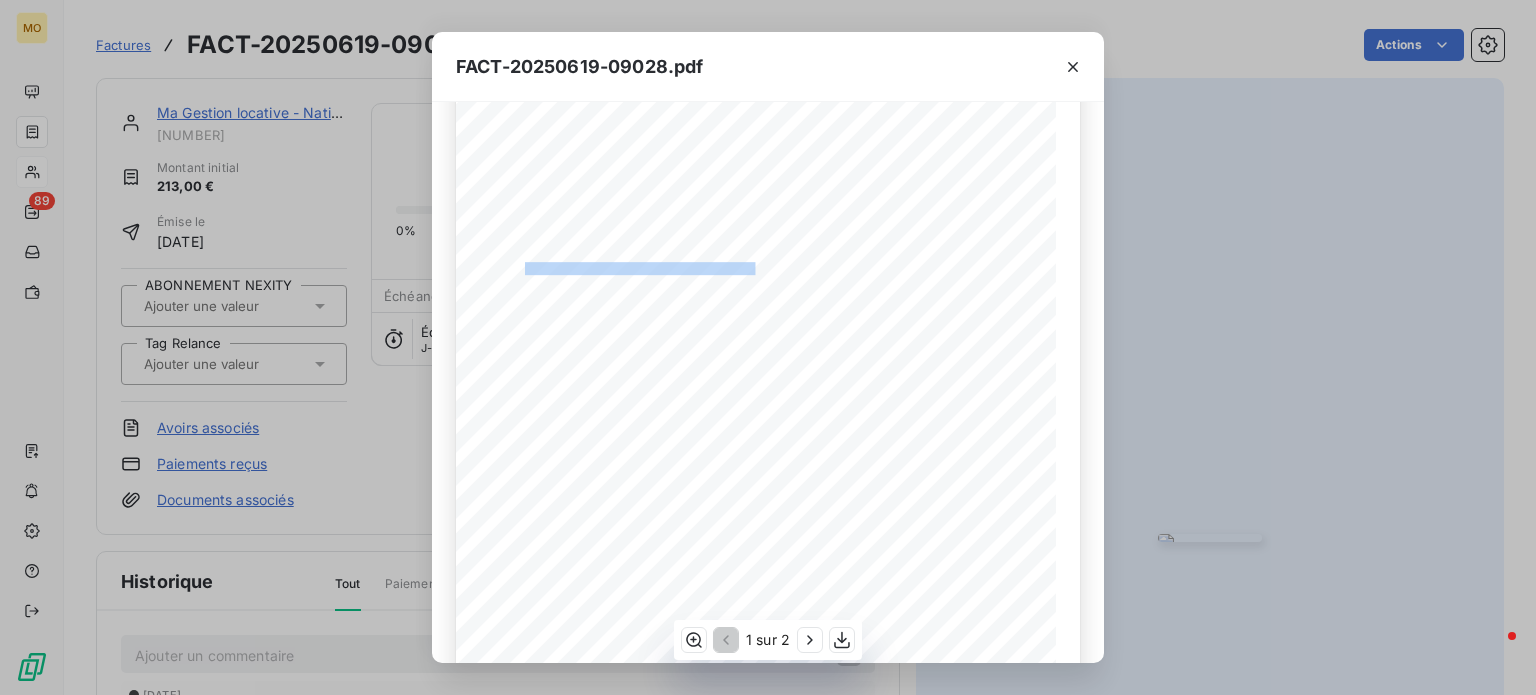click on "MNG 12847 - Assistance Opérationnelle - Dératisation" at bounding box center [0, 0] 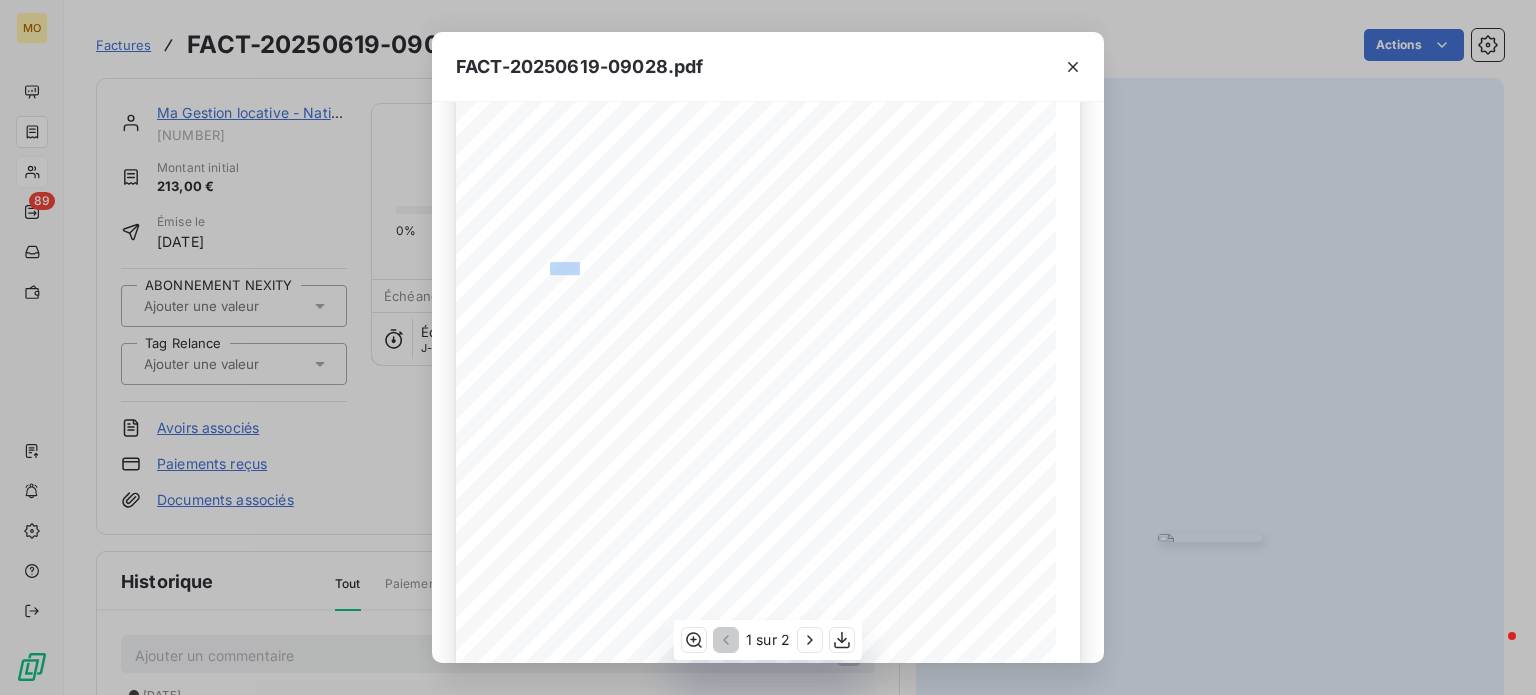 click on "MNG 12847 - Assistance Opérationnelle - Dératisation" at bounding box center (0, 0) 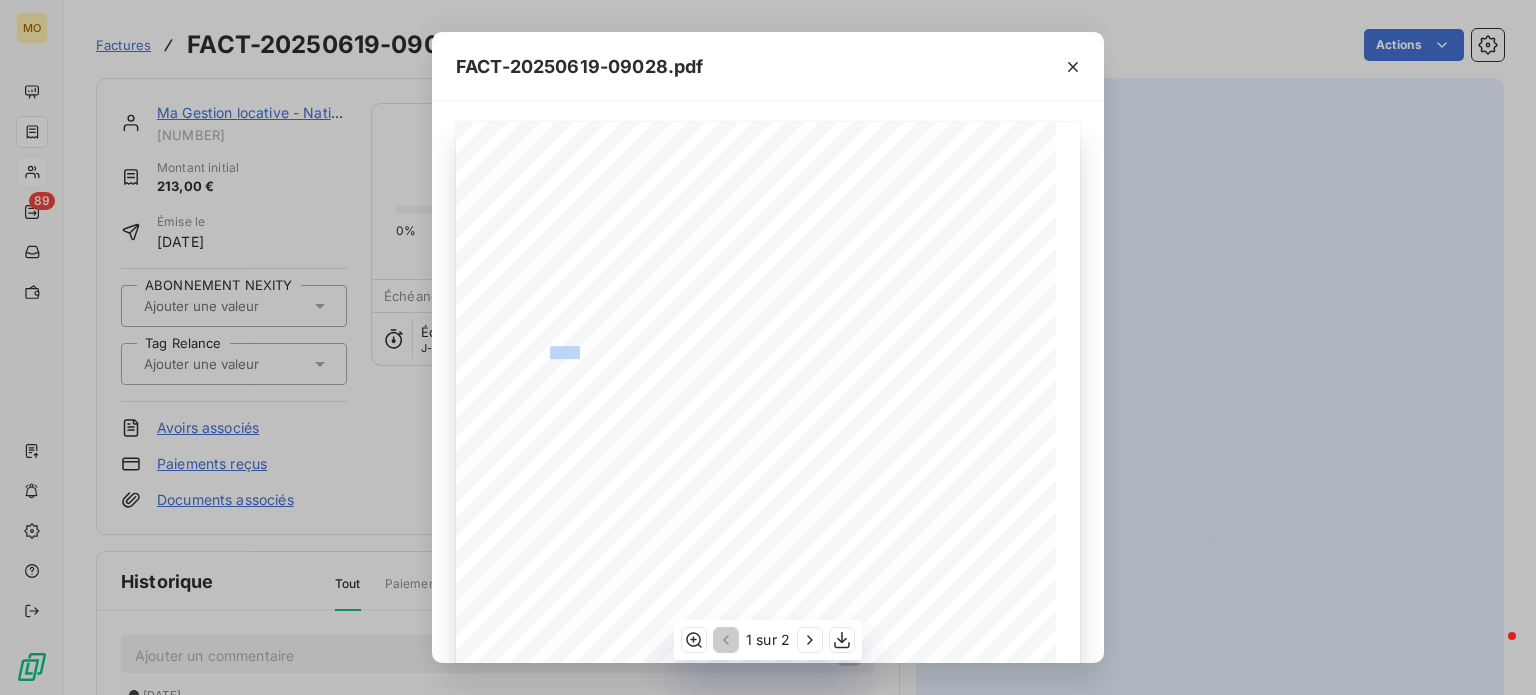 scroll, scrollTop: 5, scrollLeft: 0, axis: vertical 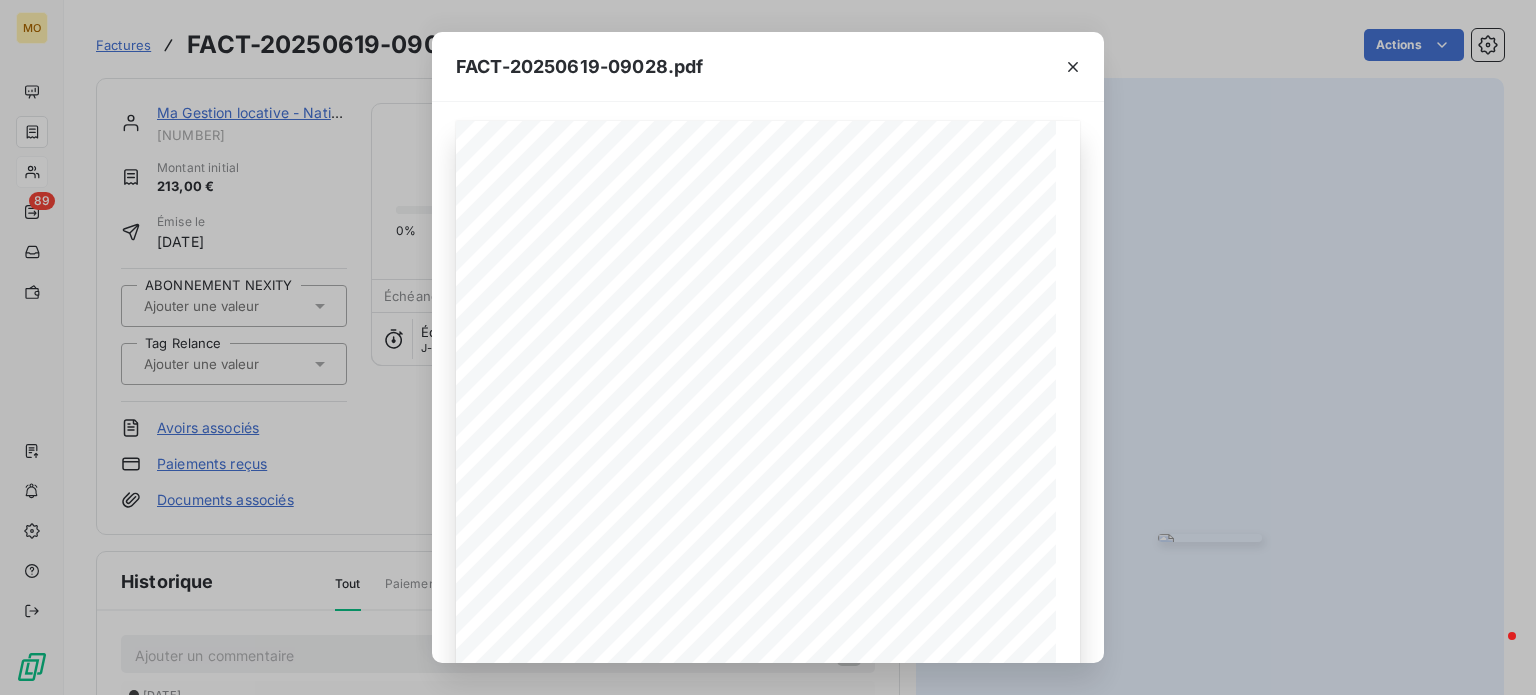 click on "FACT-20250619-09028.pdf [NUMBER] [STREET] [POSTAL_CODE] [CITY] [COUNTRY] Votre contact : [FIRST] [LAST] Mobile : [PHONE] Email : [EMAIL] Facture FACT-20250619-09028 En date du : [DATE] Objet : MNG 12847 - Assistance Opérationnelle - Dératisation Description Quantité PU HT TVA Total HT Main d'oeuvre : Traitement curatif de dératisation contre les rongeurs par mise en place d'appâts rodonticides aux endroits stratégiques de passage des nuisibles. Maison d'habitation Inspection visuelle, Identi fi cation des points d'entrée et des zones de nidi fi cation des rongeurs, Mise en place des appâts rodonticides, Élaboration d'un rapport et des recommandations pour éviter de futures infestations, Tous les techniciens sont certi fi és BIOCIDE 1,0 193,64 unité 10,00 % (19,36) 193,64 Total net HT 193,64 € TVA 10,00% 19,36 € Montant total TTC 213,00 € Total à régler 213,00 € Notes : Adresse : Domaine de Vic Le Fesq, [POSTAL_CODE] [CITY] ’" at bounding box center [768, 347] 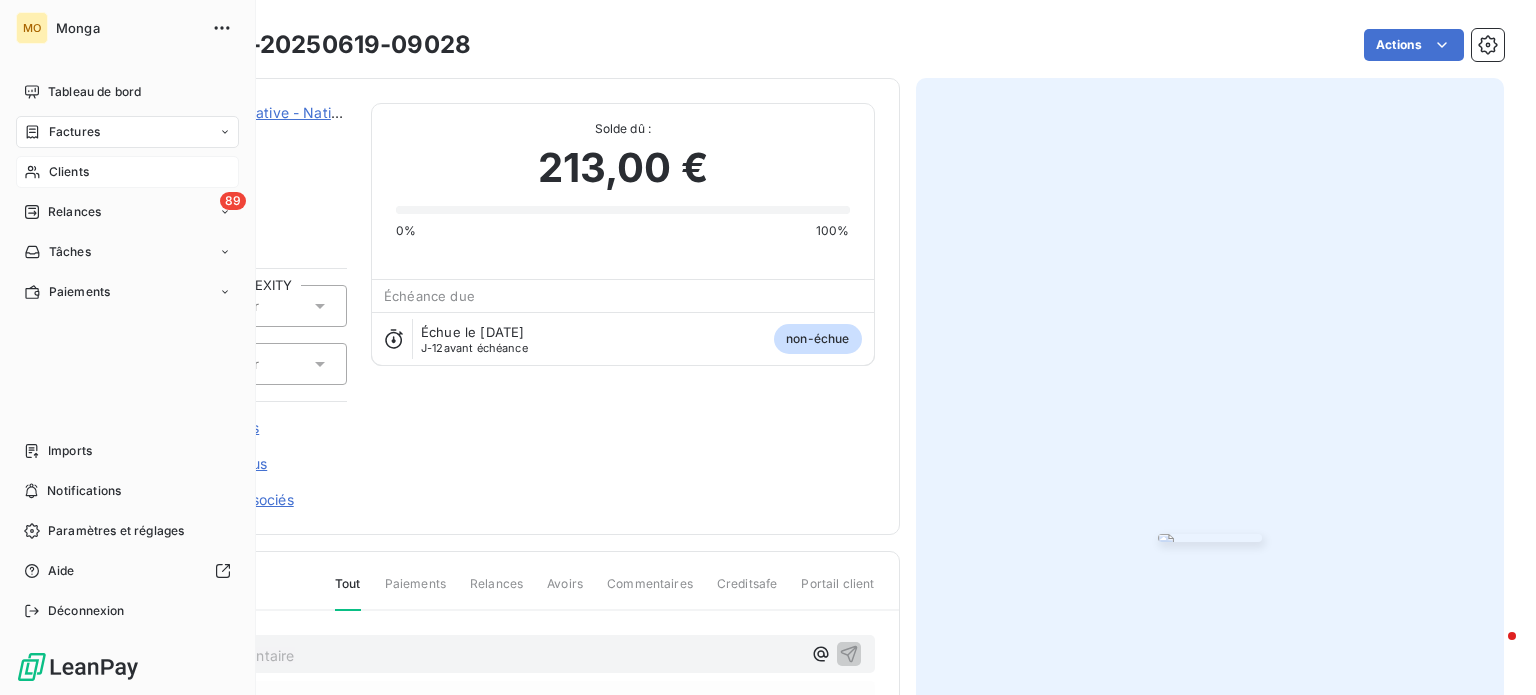 click on "Factures" at bounding box center [62, 132] 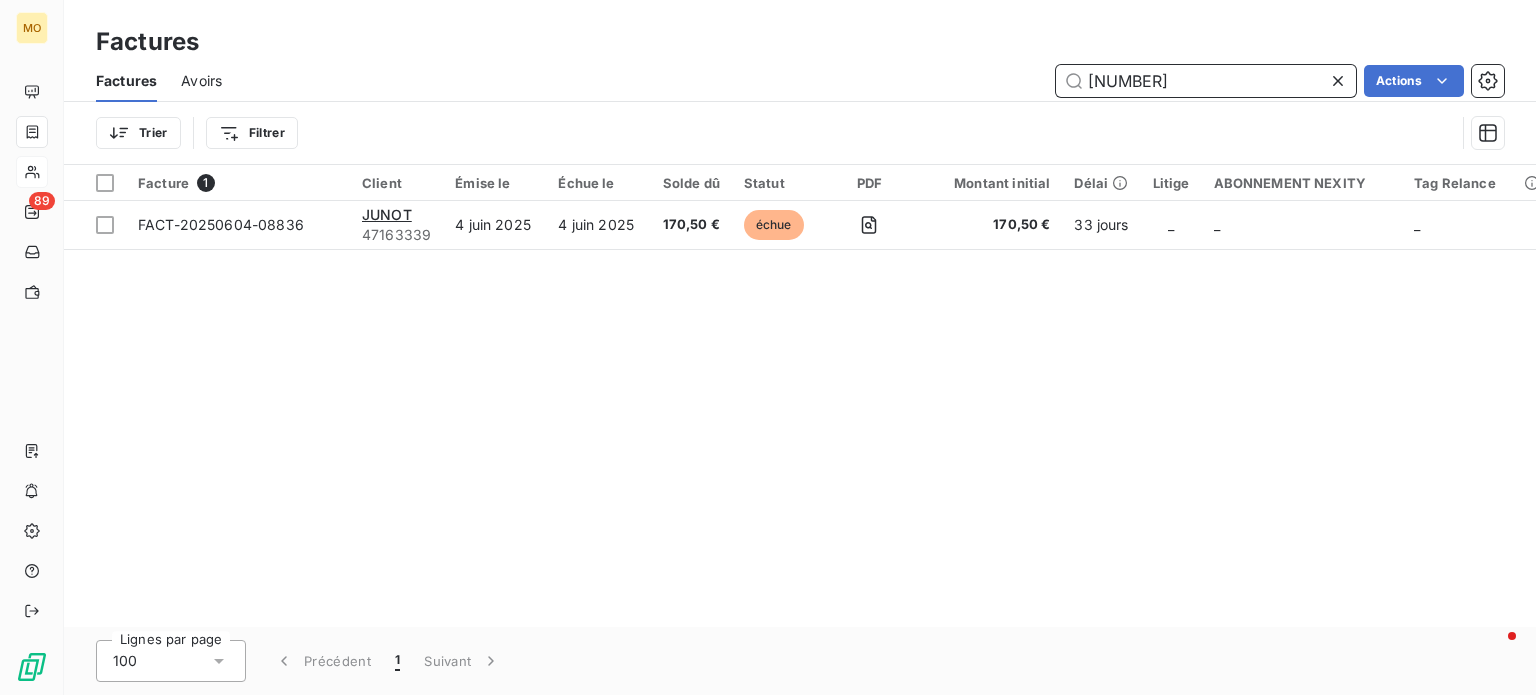 type on "[NUMBER]" 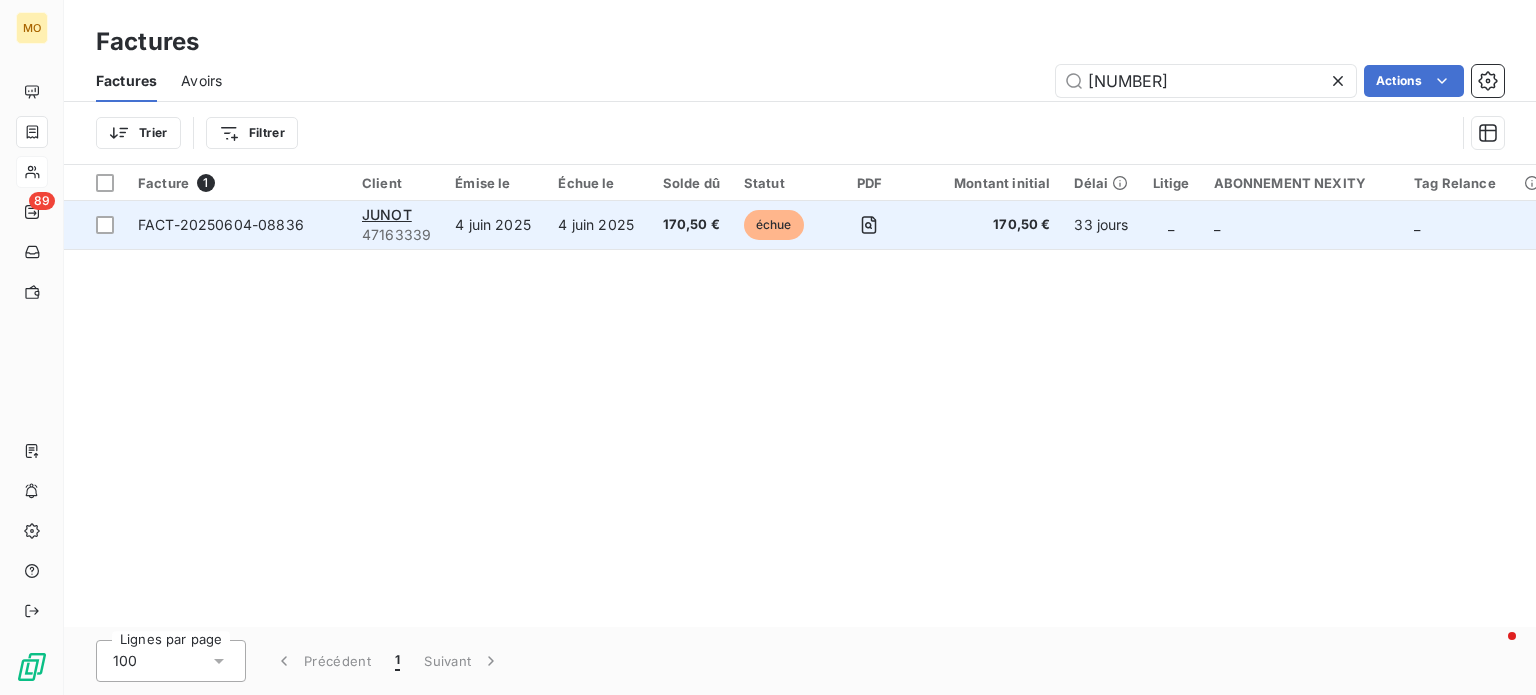 click on "FACT-20250604-08836" at bounding box center (221, 224) 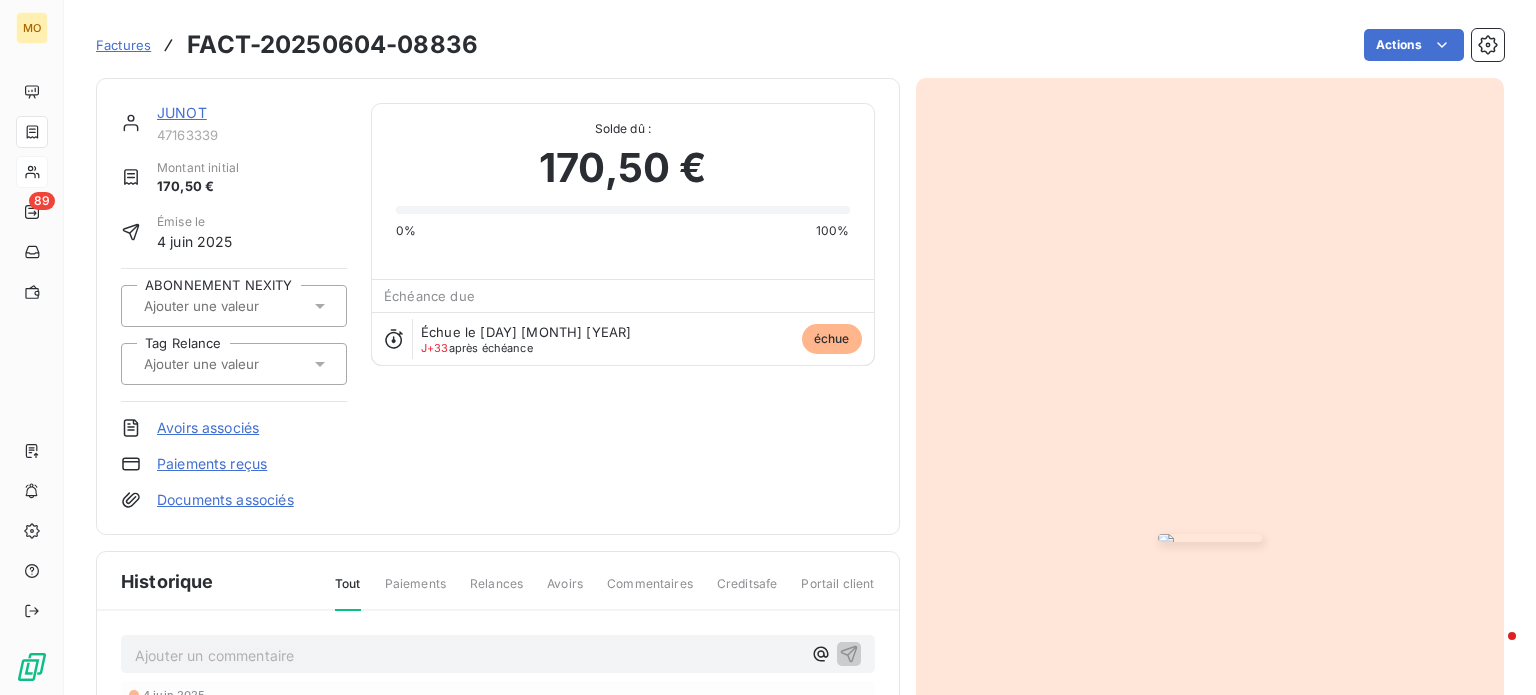 click at bounding box center [1210, 538] 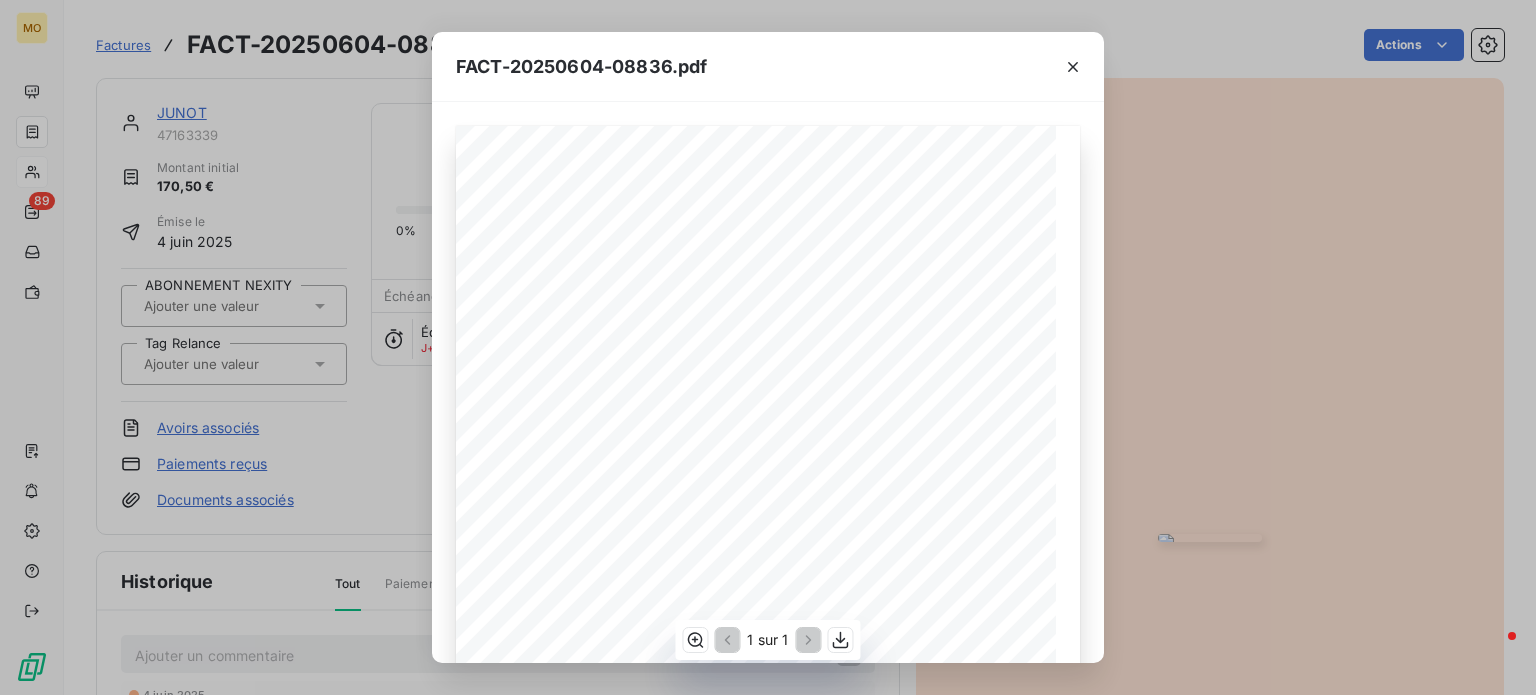 click on "MNG-14055 - Assistance opérationnelle - Rétablissement de l'électricité et sécurisation des luminaires endommagés" at bounding box center (0, 0) 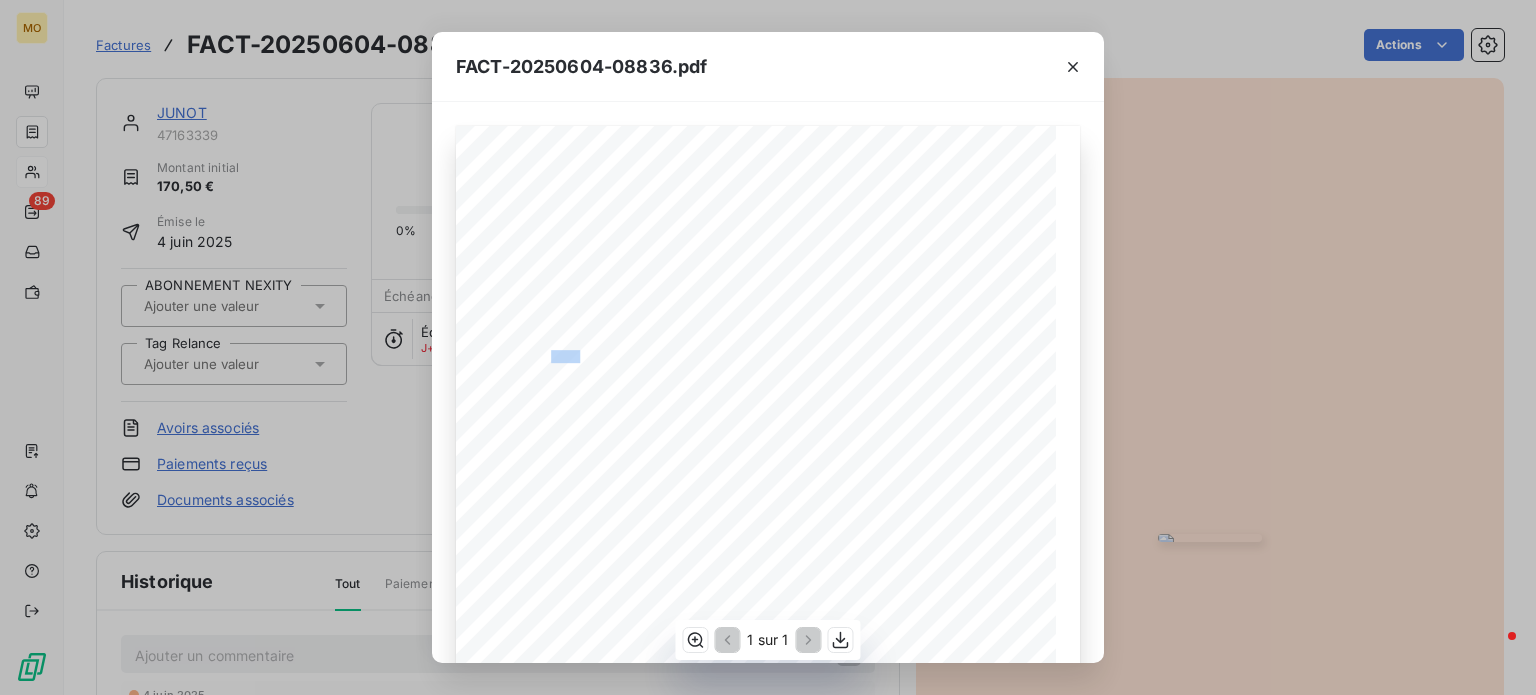 click on "MNG-14055 - Assistance opérationnelle - Rétablissement de l'électricité et sécurisation des luminaires endommagés" at bounding box center [0, 0] 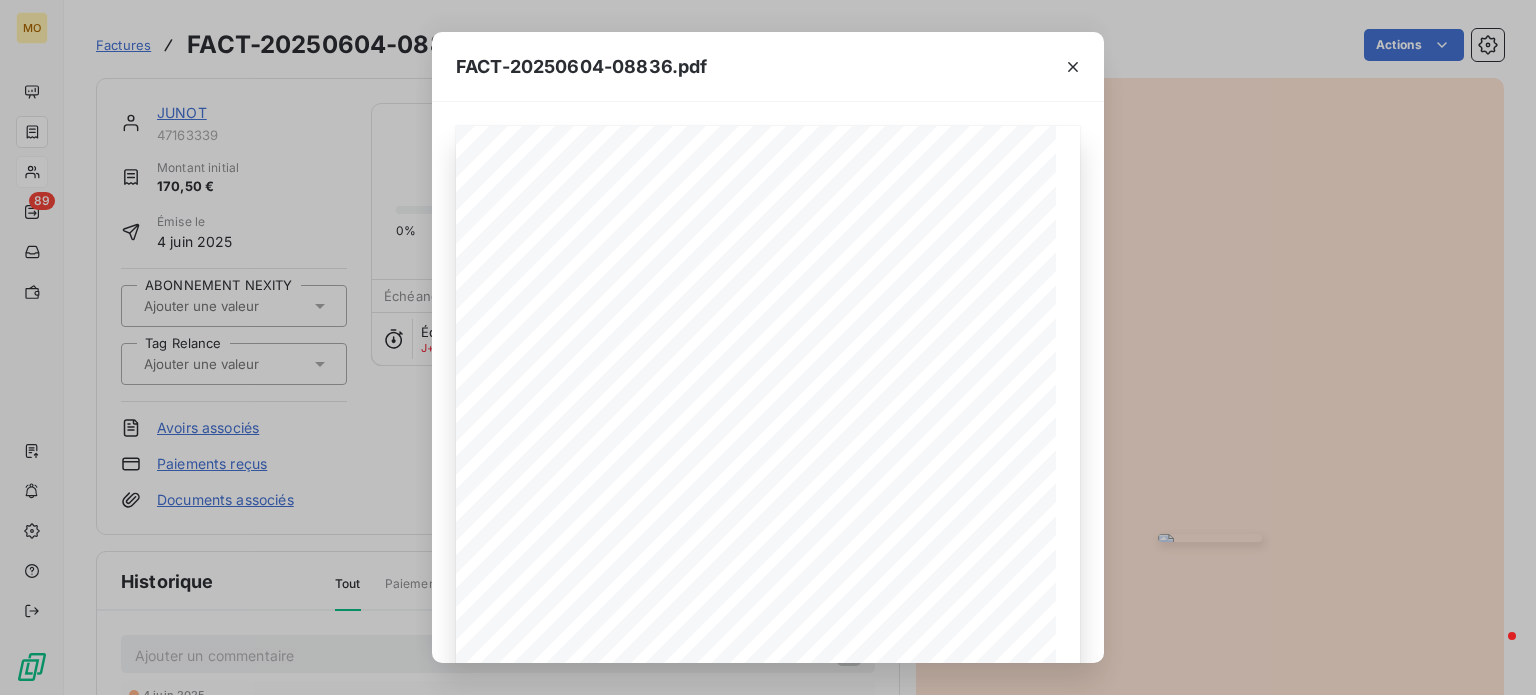 click on "FACT-20250604-08836.pdf [NUMBER] [STREET] [POSTAL_CODE] [CITY] [COUNTRY] Votre contact : [FIRST] [LAST] Mobile : [PHONE] Email : [EMAIL] Facture FACT-20250604-08836 En date du : [DATE] Objet : MNG-14055 - Assistance opérationnelle - Rétablissement de l'électricité et sécurisation des luminaires endommagés par l'eau Description Quantité PU HT TVA Total HT Déplacement : 1,0 60,00 unité 10,00 % (6,00) 60,00 Main d' œ uvre : Rétablissement de l'électricité Mise en sécurité des luminaires Véri fi cation du bon fonctionnement Repli du matériel 1,0 85,00 unité 10,00 % (8,50) 85,00 Petite fourniture : Wago électrique 1,0 10,00 unité 10,00 % (1,00) 10,00 Total net HT 155,00 € TVA 10,00% 15,50 € Montant total TTC 170,50 € Total à régler 170,50 € Notes : Adresse : [NUMBER] [STREET] [POSTAL_CODE] [CITY] Propriétaire : [FIRST] [LAST] Occupant : [FIRST] [LAST] Moyen de règlement : chèque, virement bancaire Délai de règlement : ’" at bounding box center (768, 347) 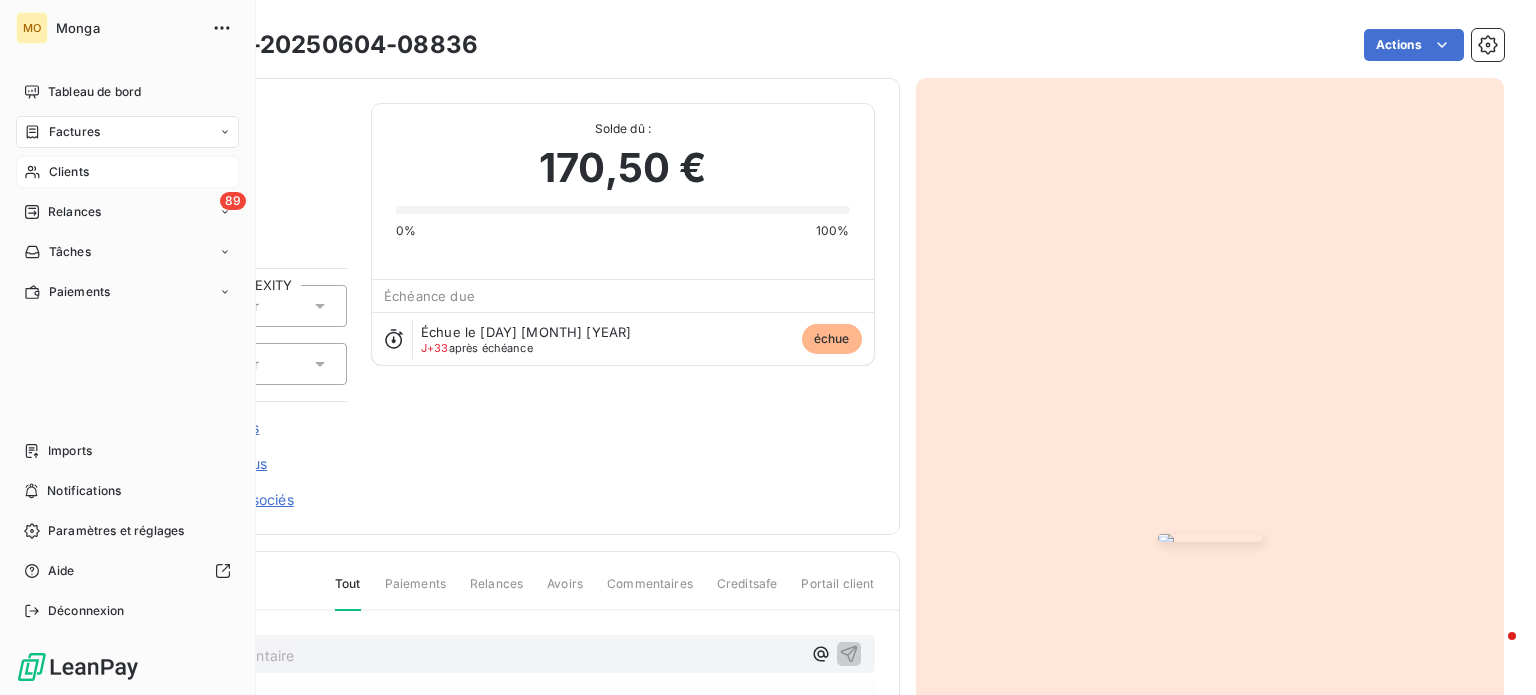 click on "Factures" at bounding box center (74, 132) 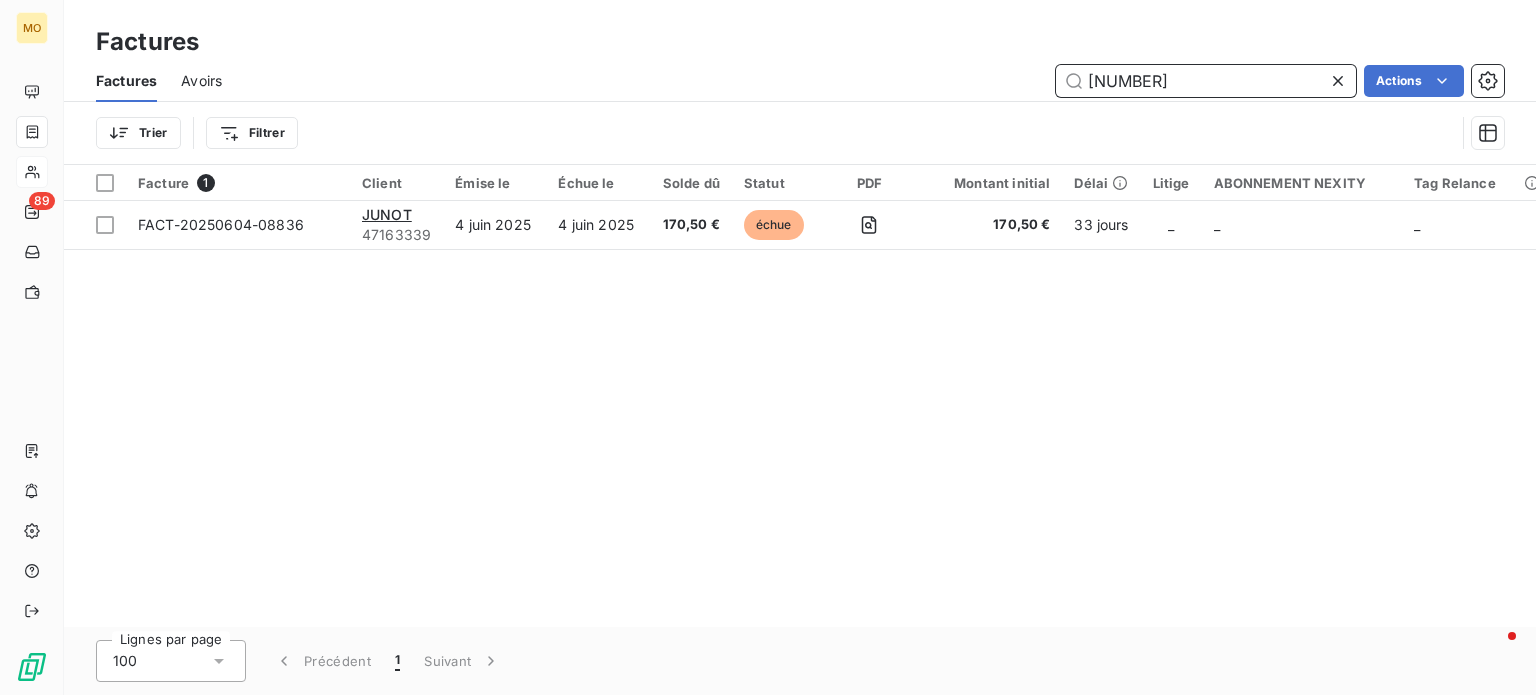 drag, startPoint x: 1155, startPoint y: 90, endPoint x: 1010, endPoint y: 81, distance: 145.27904 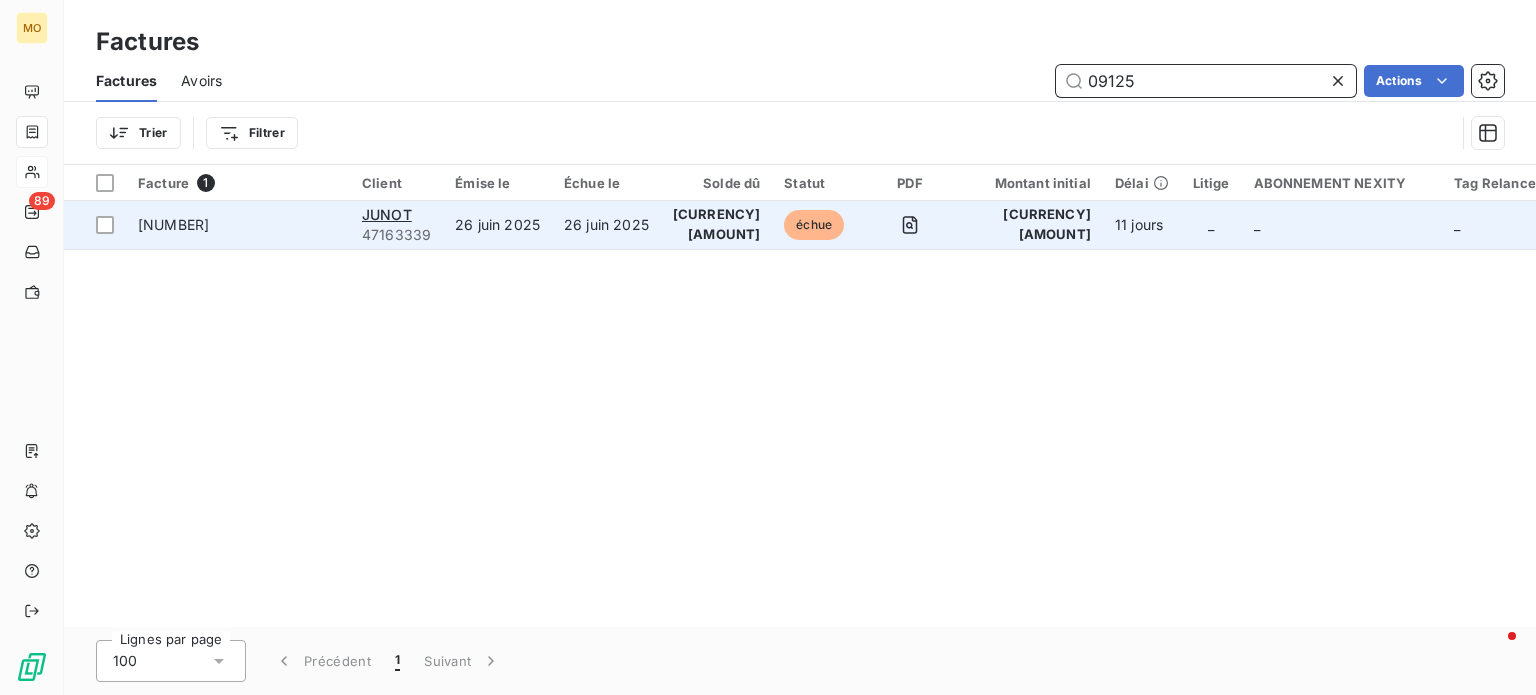 type 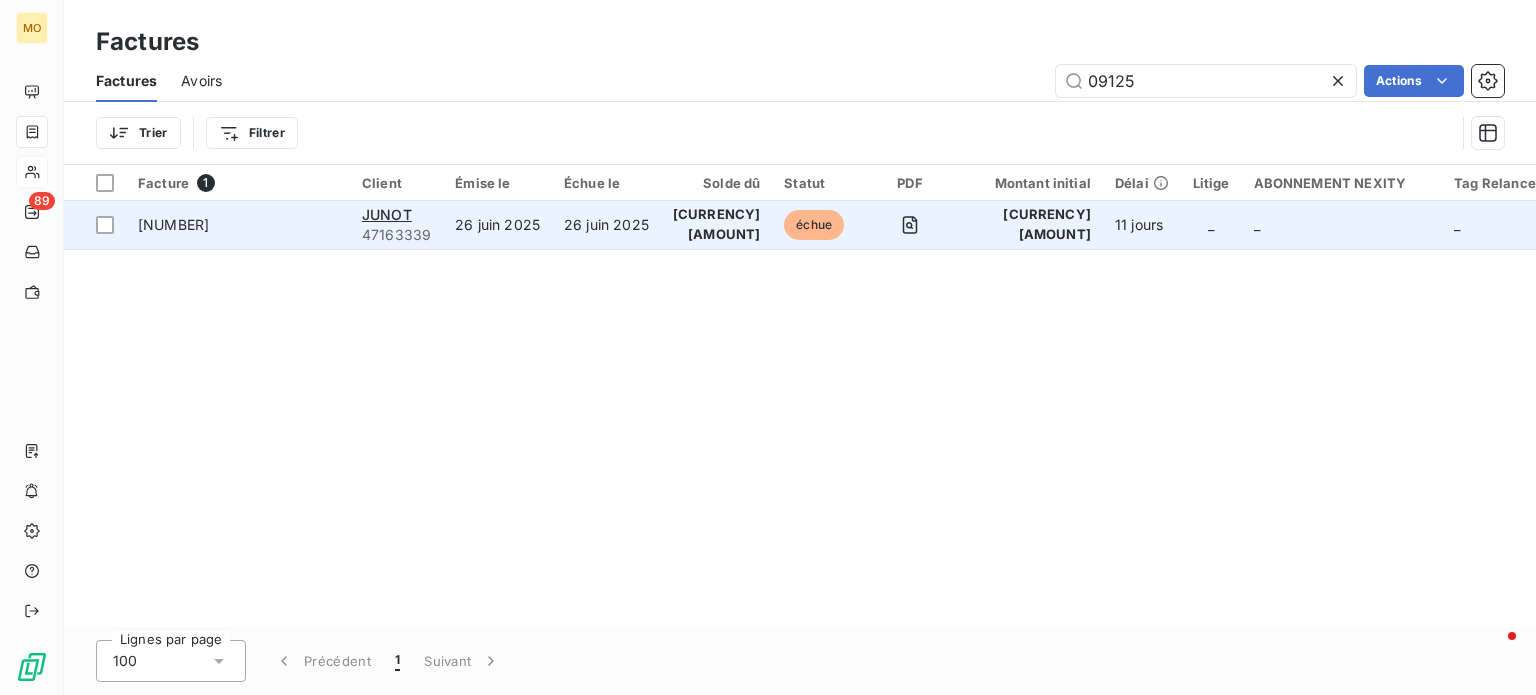 click on "[NUMBER]" at bounding box center (173, 224) 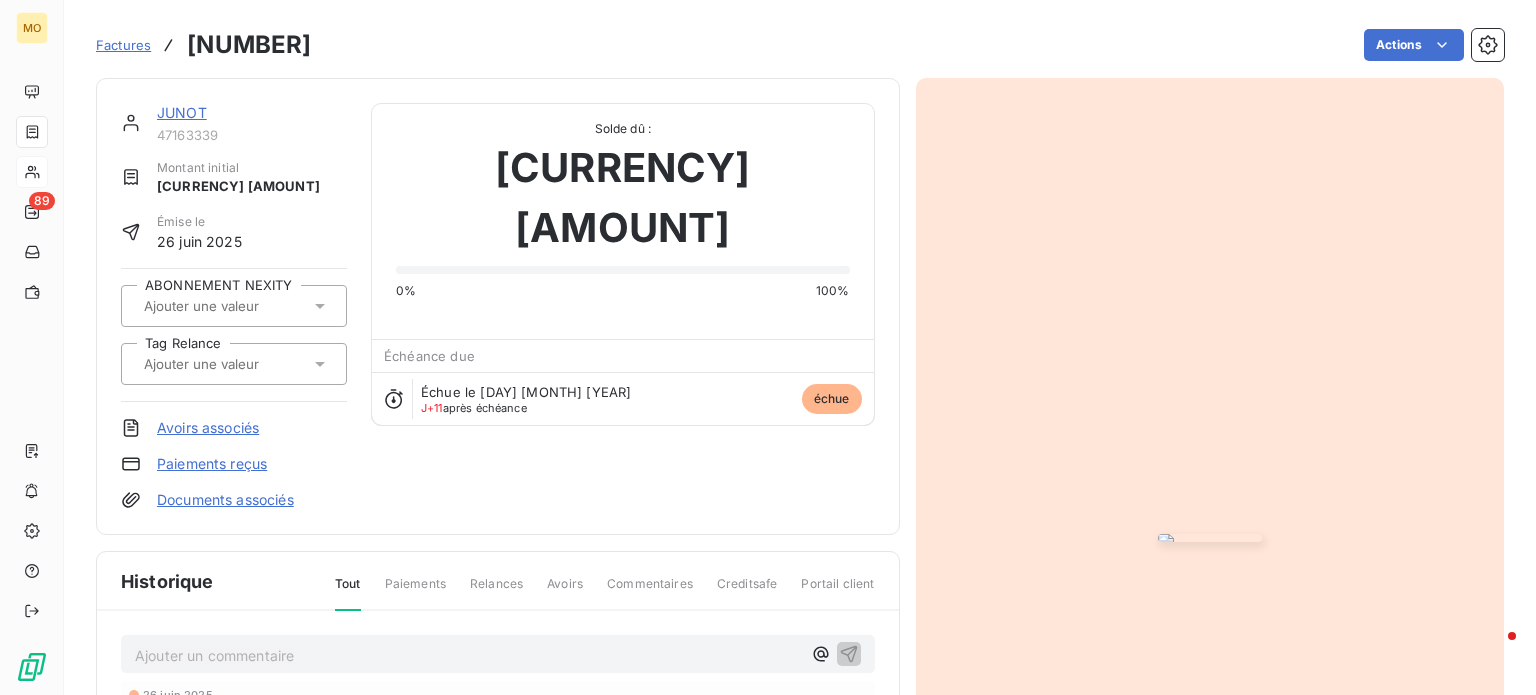 click at bounding box center [1210, 538] 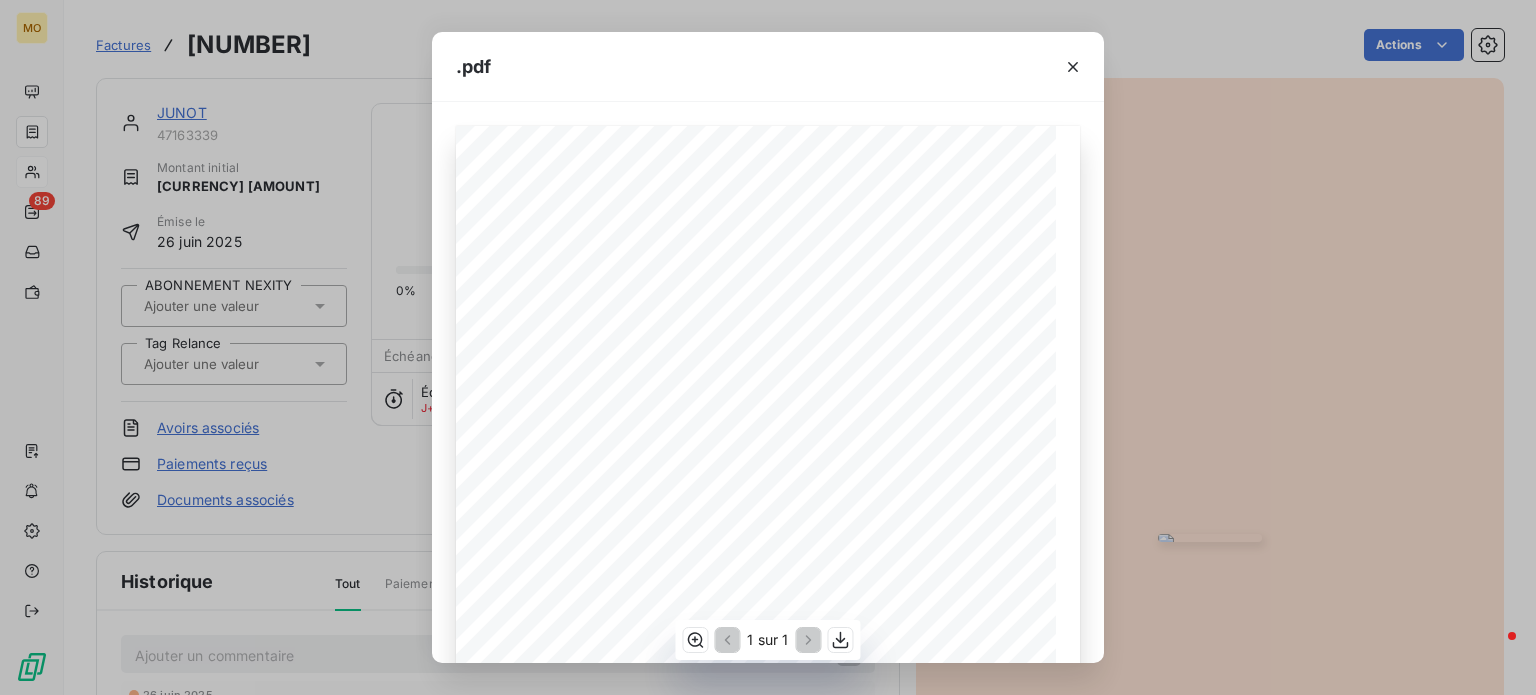 click on "MNG - 13897 - Assistance opérationnelle - Remise en état d'anomalies électriques" at bounding box center (0, 0) 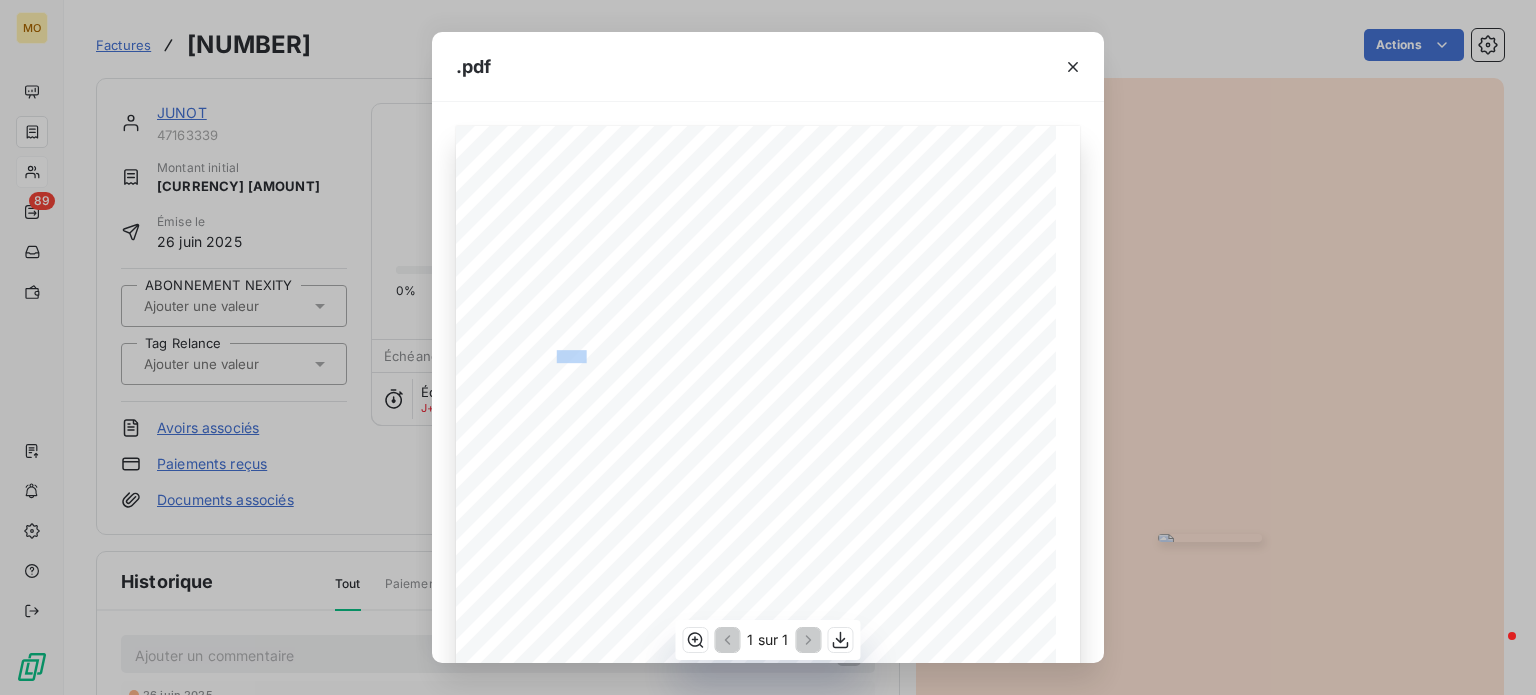 click on "MNG - 13897 - Assistance opérationnelle - Remise en état d'anomalies électriques" at bounding box center (0, 0) 